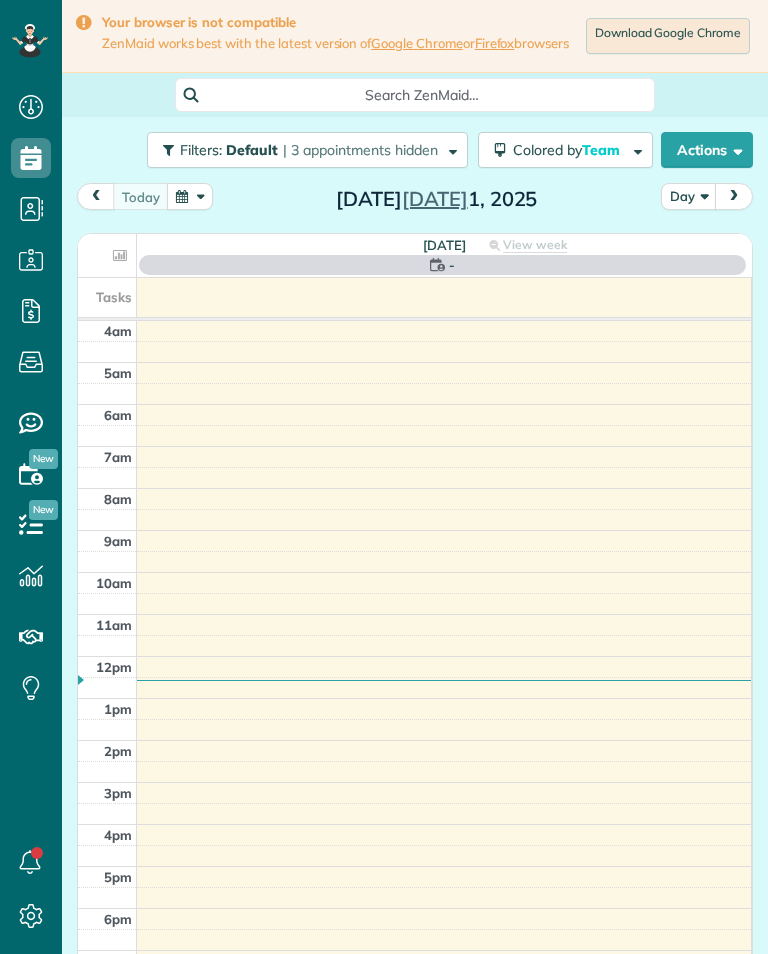 scroll, scrollTop: 0, scrollLeft: 0, axis: both 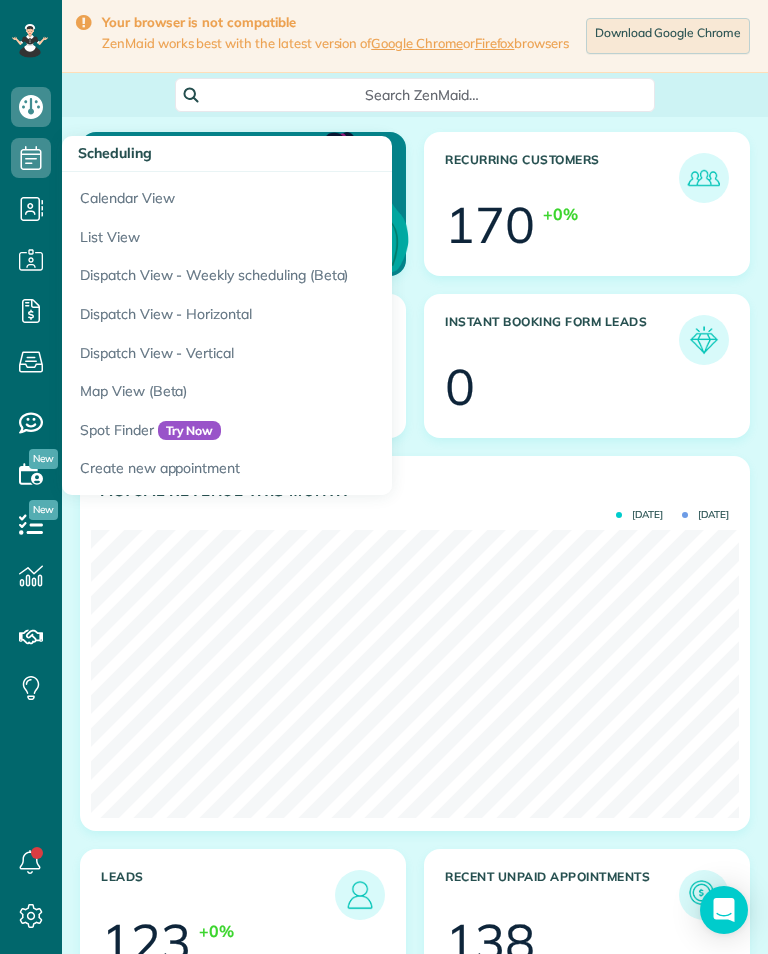 click on "Calendar View" at bounding box center [312, 195] 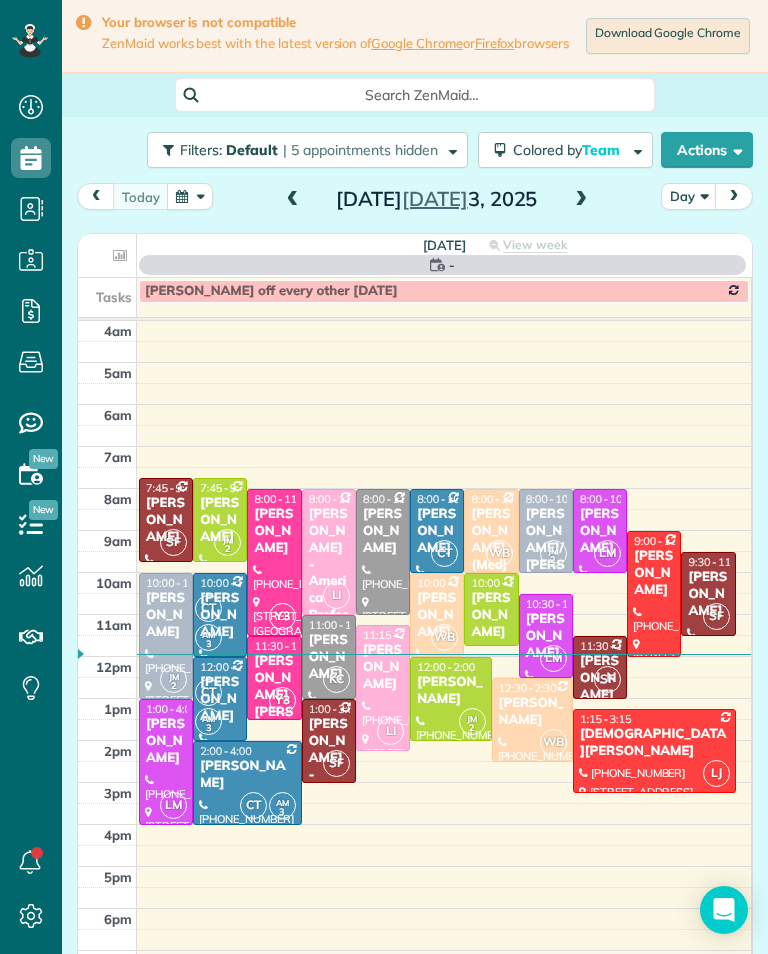 scroll, scrollTop: 0, scrollLeft: 0, axis: both 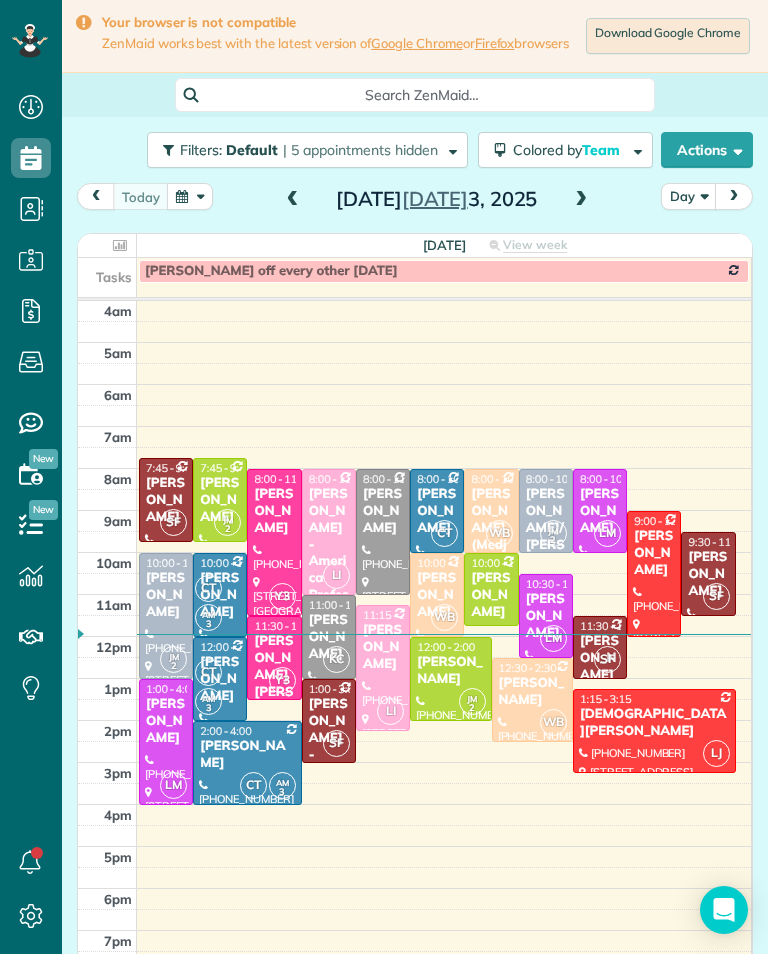 click at bounding box center [581, 200] 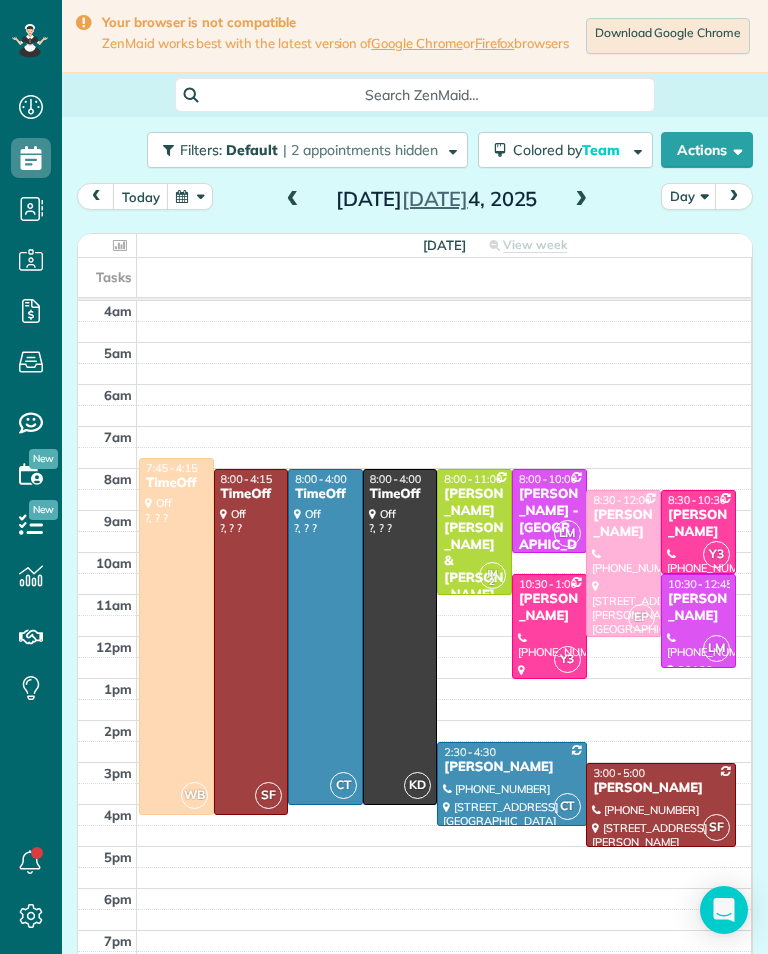scroll, scrollTop: 985, scrollLeft: 62, axis: both 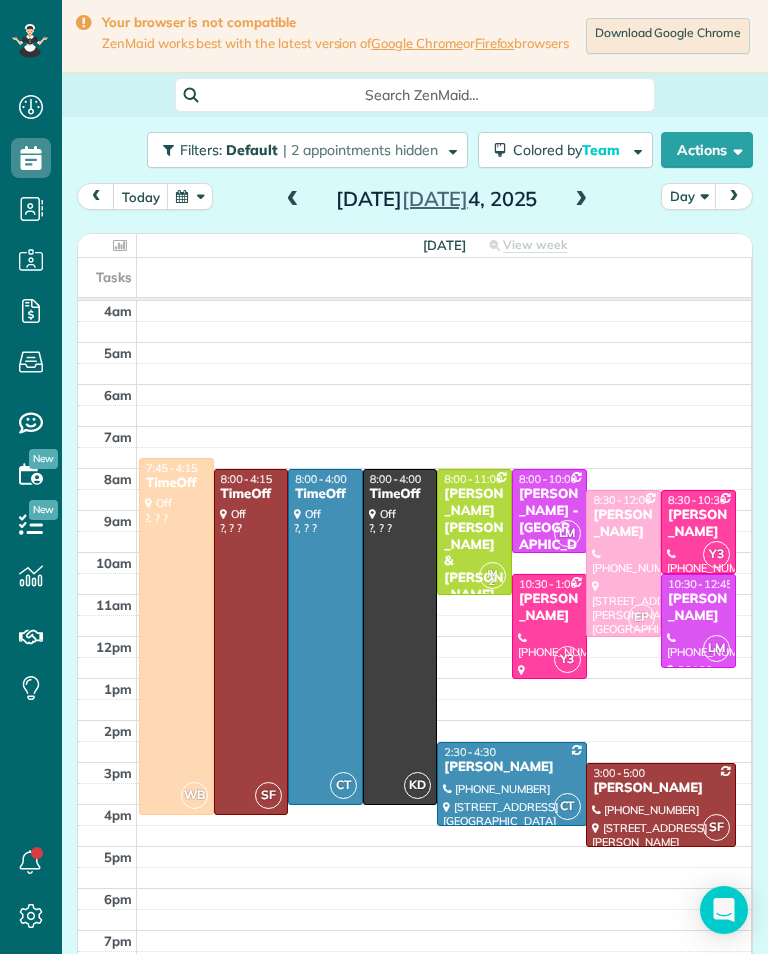 click at bounding box center [190, 196] 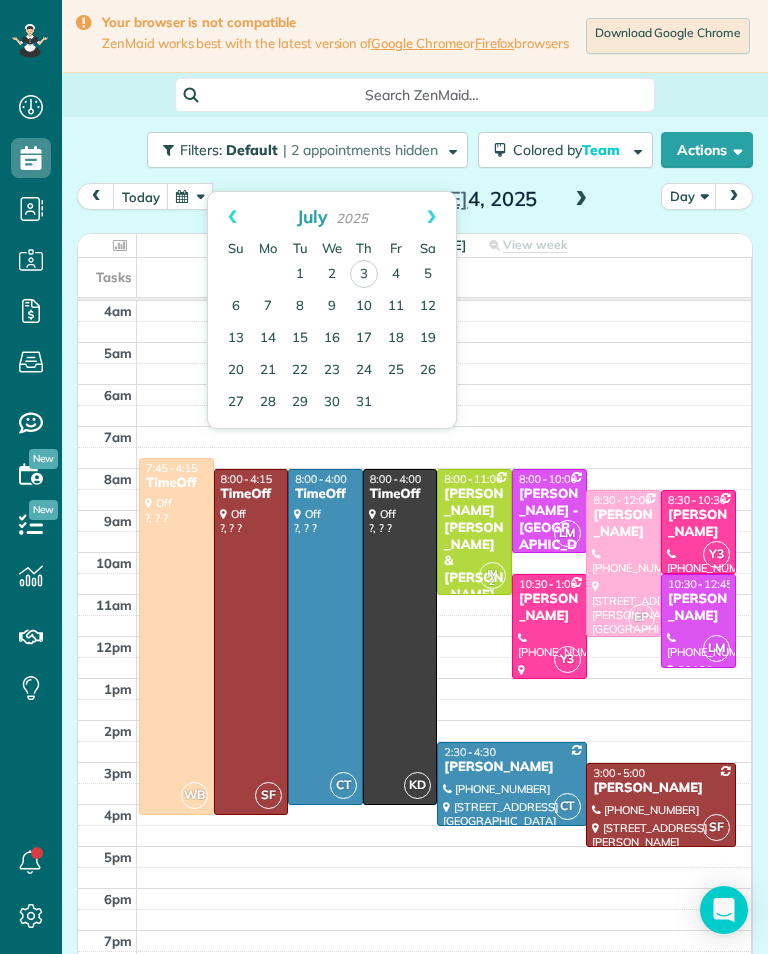 click on "21" at bounding box center [268, 371] 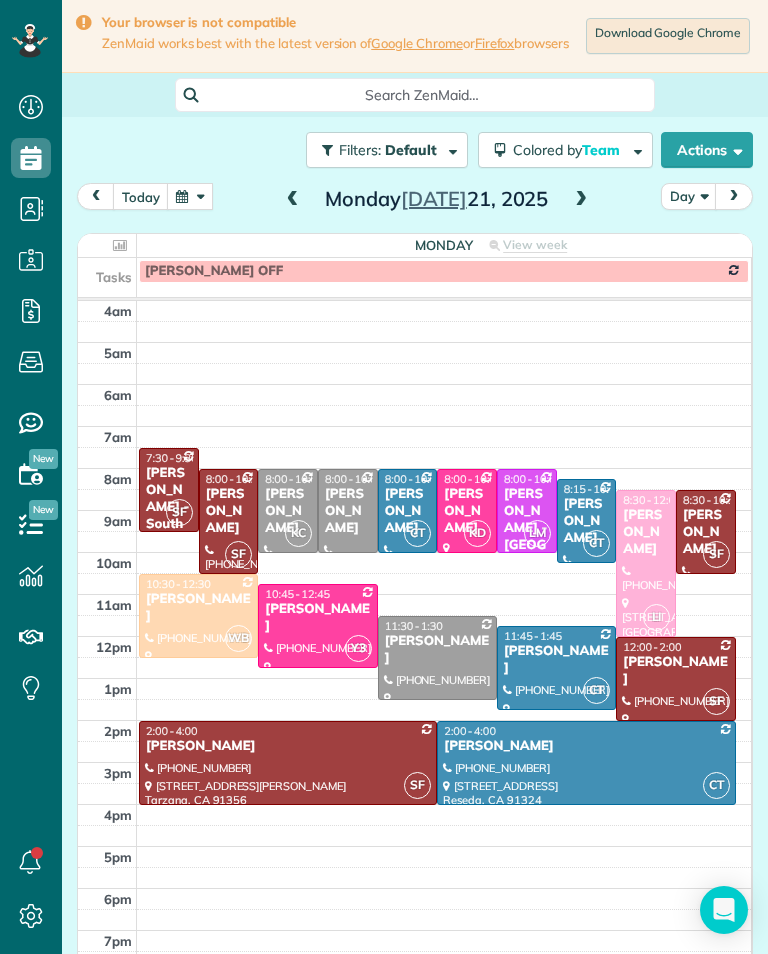 click at bounding box center (190, 196) 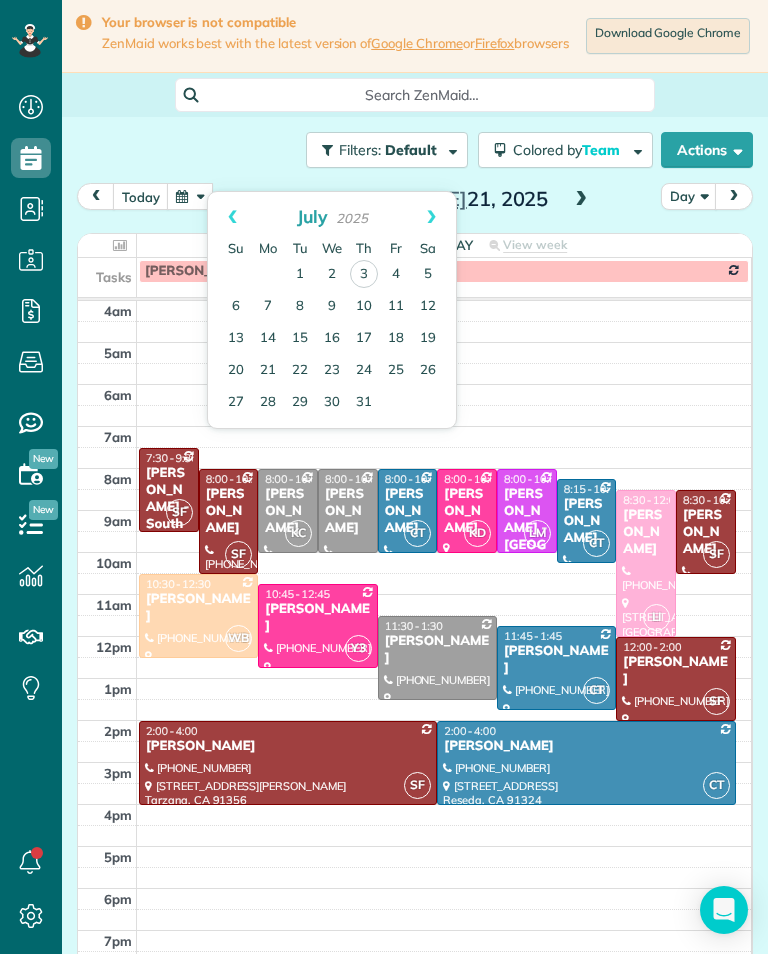 click on "4" at bounding box center (396, 275) 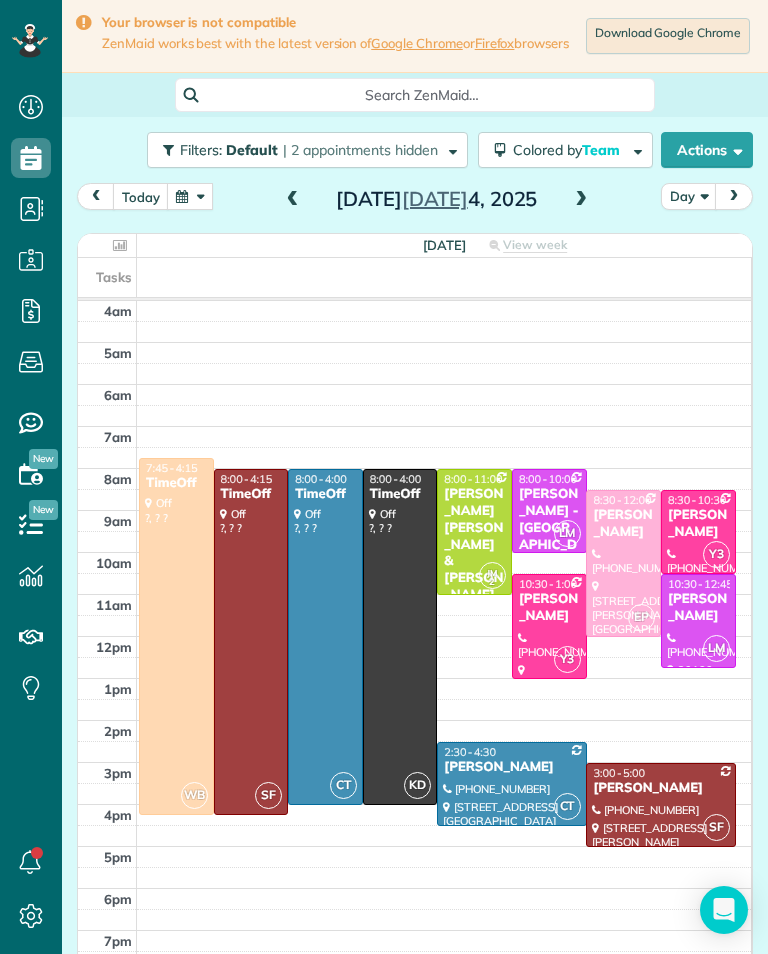 scroll, scrollTop: 985, scrollLeft: 62, axis: both 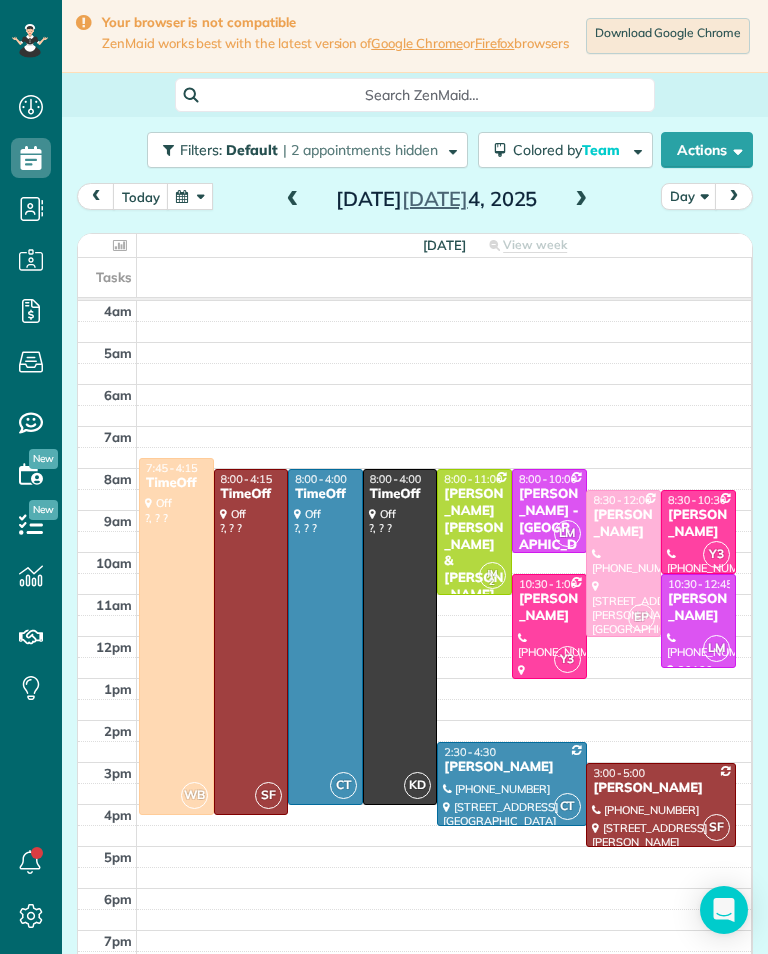 click at bounding box center (660, 805) 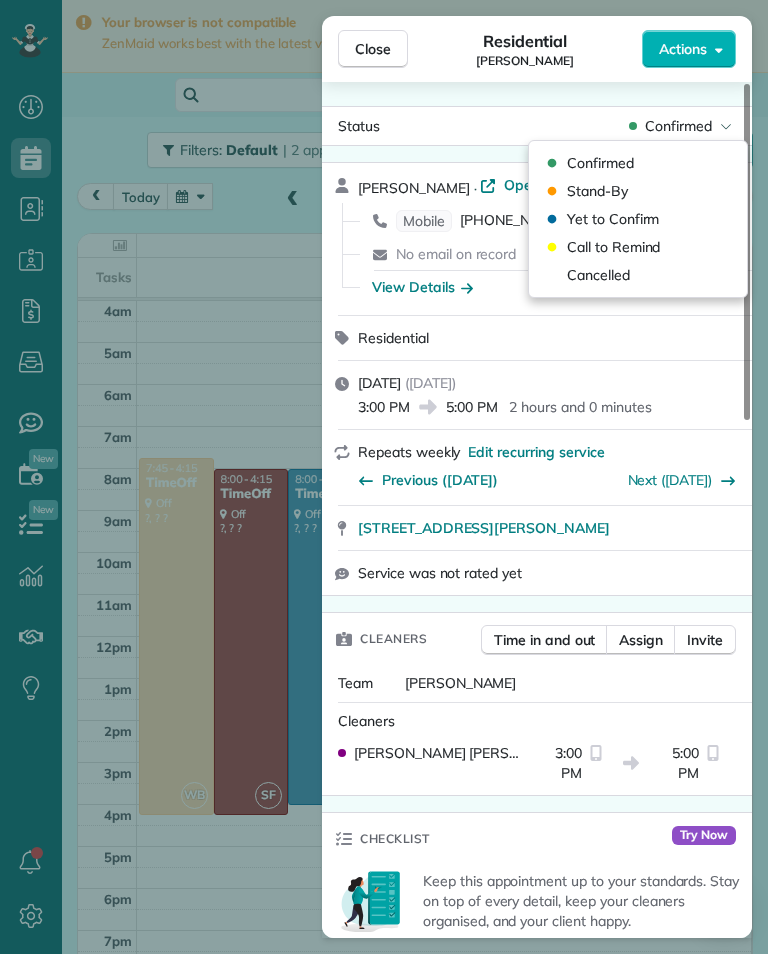 click on "Cancelled" at bounding box center [598, 275] 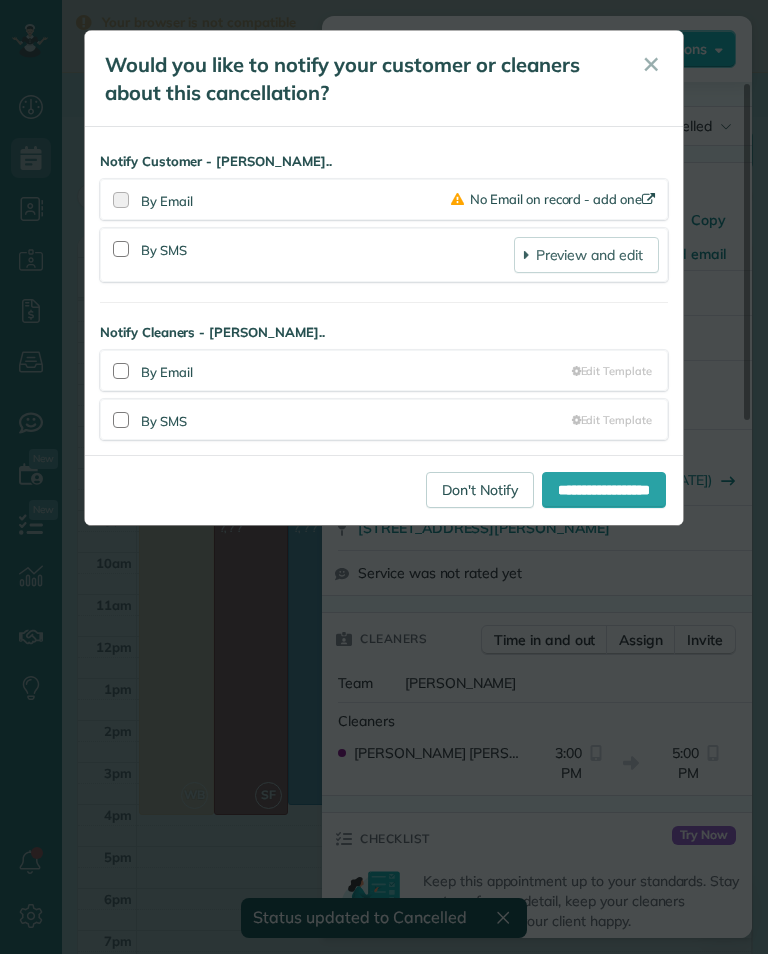 click on "**********" at bounding box center [384, 477] 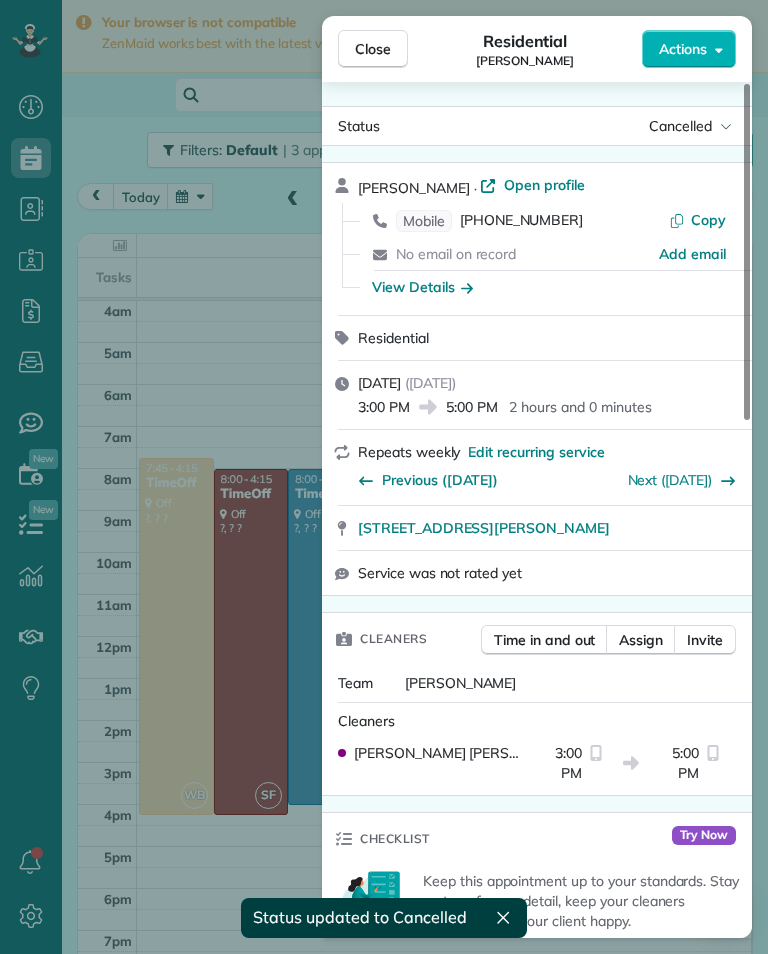 click on "Close Residential Yvette Barlowe Actions Status Cancelled Yvette Barlowe · Open profile Mobile (818) 321-9499 Copy No email on record Add email View Details Residential Friday, July 04, 2025 ( tomorrow ) 3:00 PM 5:00 PM 2 hours and 0 minutes Repeats weekly Edit recurring service Previous (Jun 27) Next (Jul 11) 3752 Winford Drive Tarzana CA 91356 Service was not rated yet Cleaners Time in and out Assign Invite Team Santy Cleaners Santy   Flores 3:00 PM 5:00 PM Checklist Try Now Keep this appointment up to your standards. Stay on top of every detail, keep your cleaners organised, and your client happy. Assign a checklist Watch a 5 min demo Billing Billing actions Price $185.00 Overcharge $0.00 Discount $0.00 Coupon discount - Primary tax - Secondary tax - Total appointment price $185.00 Tips collected New feature! $0.00 Unpaid Mark as paid Total including tip $185.00 Get paid online in no-time! Send an invoice and reward your cleaners with tips Charge customer credit card Appointment custom fields Key # - 0 1" at bounding box center (384, 477) 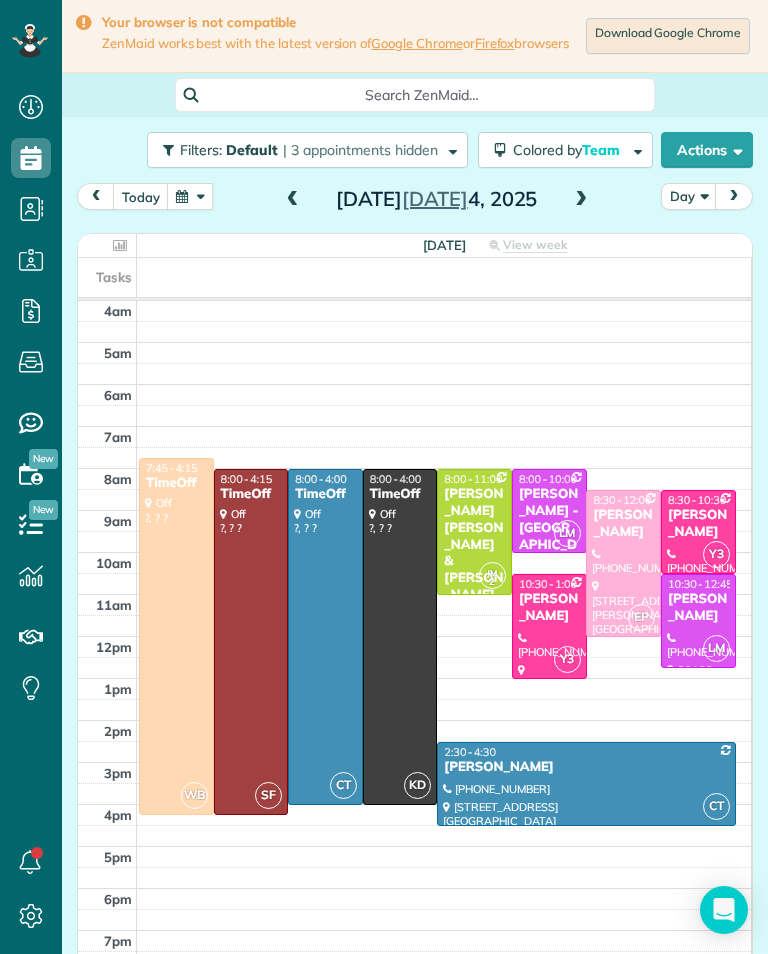 click on "Brittany Amardio" at bounding box center (586, 767) 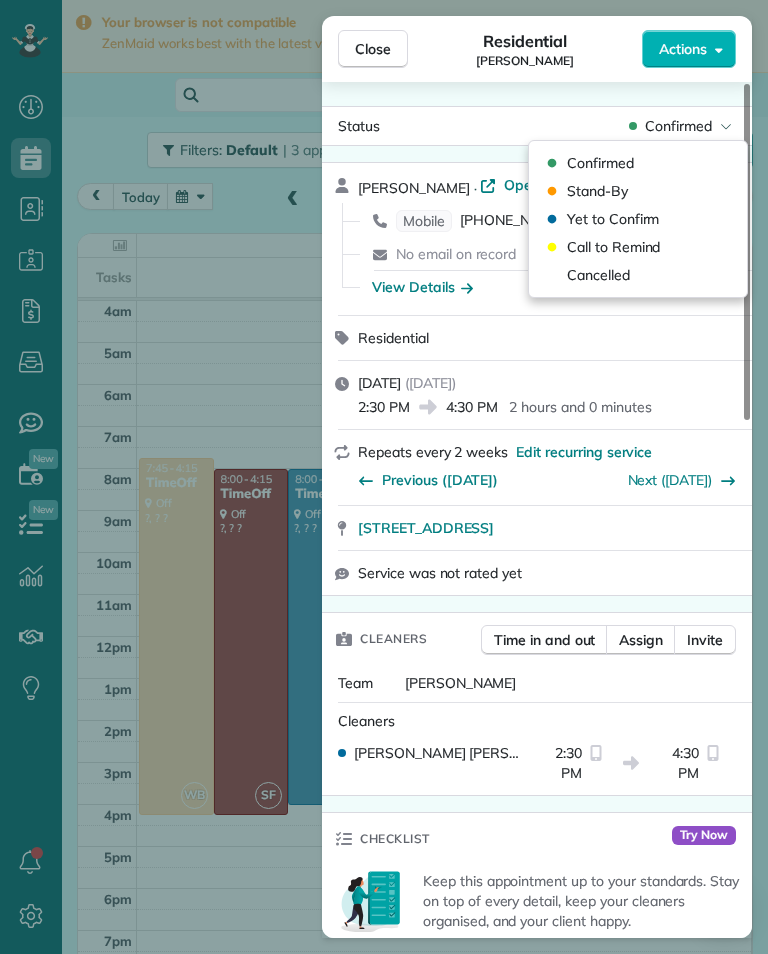 click on "Cancelled" at bounding box center (598, 275) 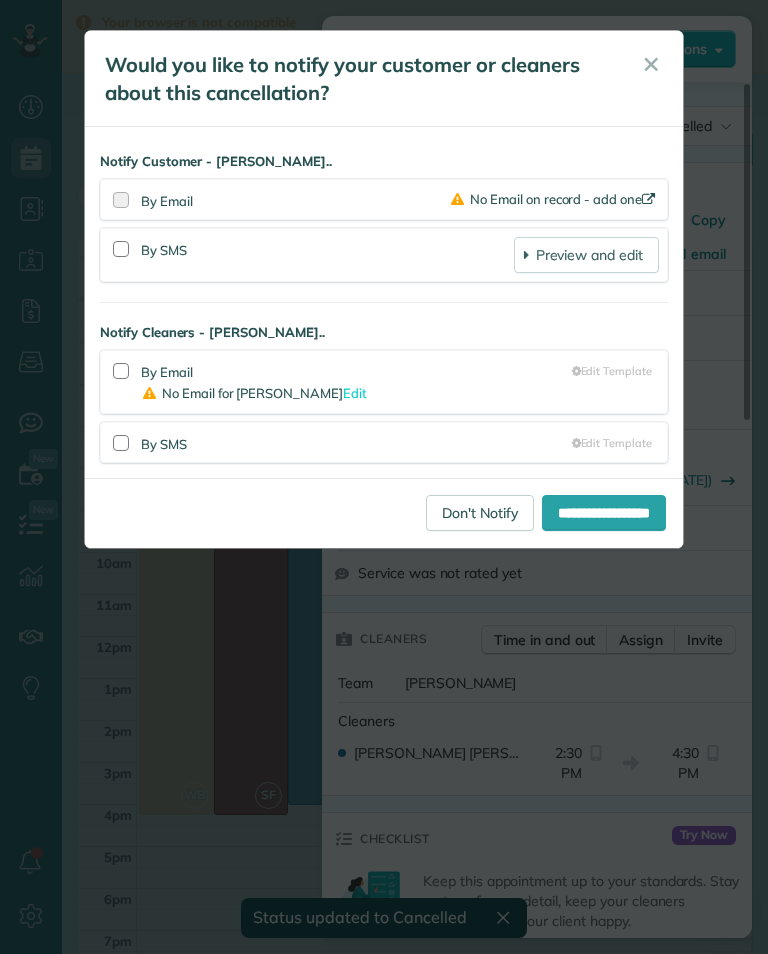 click on "**********" at bounding box center [384, 477] 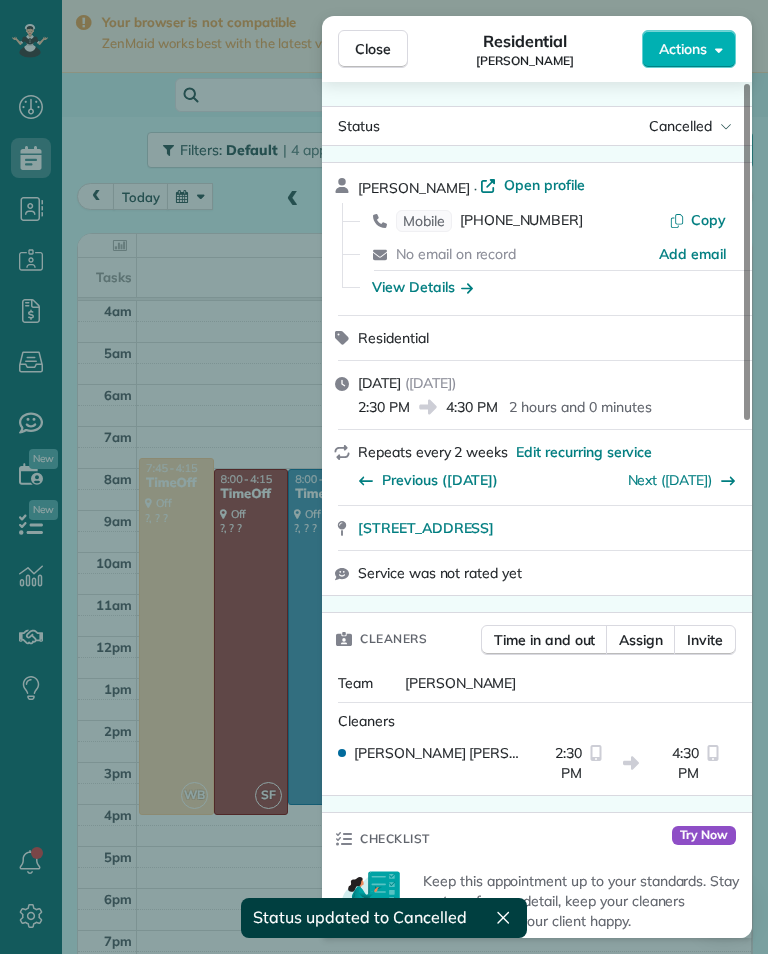 click on "Close Residential Brittany Amardio Actions Status Cancelled Brittany Amardio · Open profile Mobile (949) 293-3332 Copy No email on record Add email View Details Residential Friday, July 04, 2025 ( tomorrow ) 2:30 PM 4:30 PM 2 hours and 0 minutes Repeats every 2 weeks Edit recurring service Previous (May 23) Next (Jul 18) 3423 Gardenside Lane Los Angeles CA 90039 Service was not rated yet Cleaners Time in and out Assign Invite Team Carlos Cleaners Carlos   Turcios 2:30 PM 4:30 PM Checklist Try Now Keep this appointment up to your standards. Stay on top of every detail, keep your cleaners organised, and your client happy. Assign a checklist Watch a 5 min demo Billing Billing actions Price $155.00 Overcharge $0.00 Discount $0.00 Coupon discount - Primary tax - Secondary tax - Total appointment price $155.00 Tips collected New feature! $0.00 Unpaid Mark as paid Total including tip $155.00 Get paid online in no-time! Send an invoice and reward your cleaners with tips Charge customer credit card Key # - Work items" at bounding box center (384, 477) 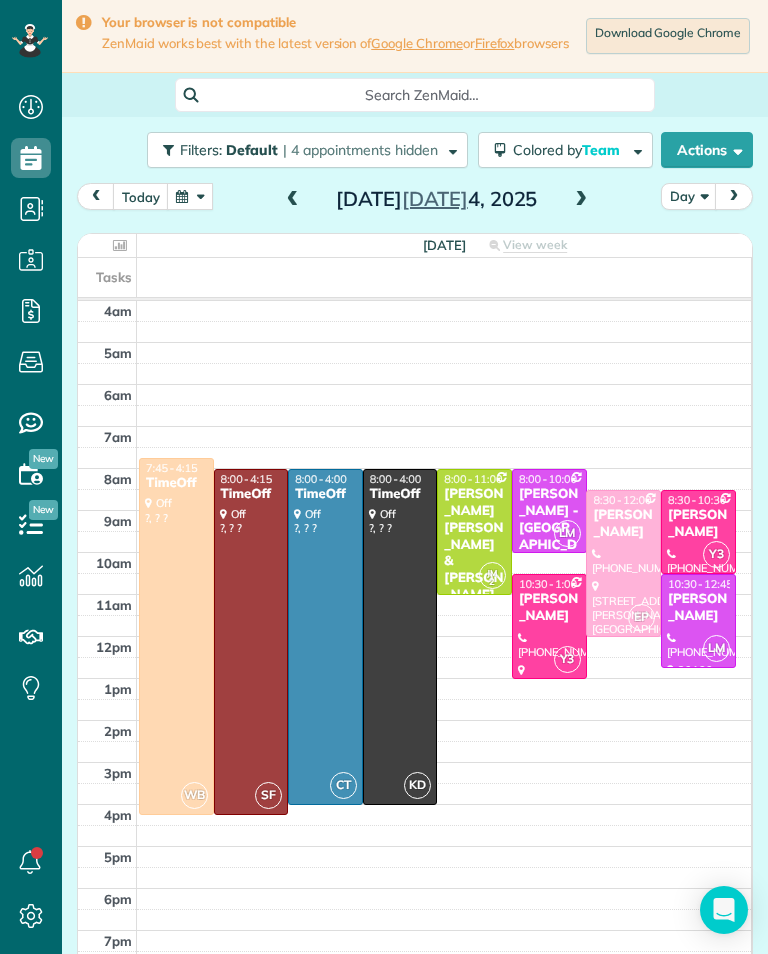 click on "Asher Yousif" at bounding box center (698, 608) 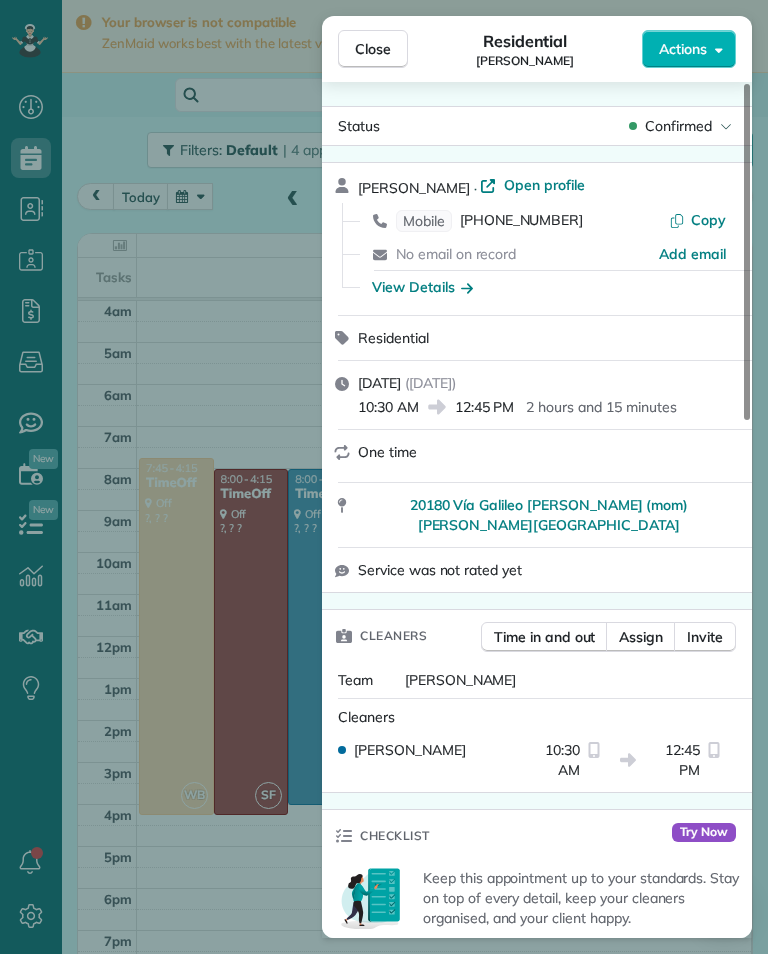 click on "Close Residential Asher Yousif Actions Status Confirmed Asher Yousif · Open profile Mobile (818) 620-2510 Copy No email on record Add email View Details Residential Friday, July 04, 2025 ( tomorrow ) 10:30 AM 12:45 PM 2 hours and 15 minutes One time 20180 Vía Galileo Rona Sarkis (mom) Porter Ranch CA 91326 Service was not rated yet Cleaners Time in and out Assign Invite Team Leslie Miranda Cleaners Leslie Mirnada   10:30 AM 12:45 PM Checklist Try Now Keep this appointment up to your standards. Stay on top of every detail, keep your cleaners organised, and your client happy. Assign a checklist Watch a 5 min demo Billing Billing actions Price $0.00 Overcharge $0.00 Discount $0.00 Coupon discount - Primary tax - Secondary tax - Total appointment price $0.00 Tips collected New feature! $0.00 Mark as paid Total including tip $0.00 Get paid online in no-time! Send an invoice and reward your cleaners with tips Charge customer credit card Appointment custom fields Key # - Work items No work items to display Notes 0" at bounding box center (384, 477) 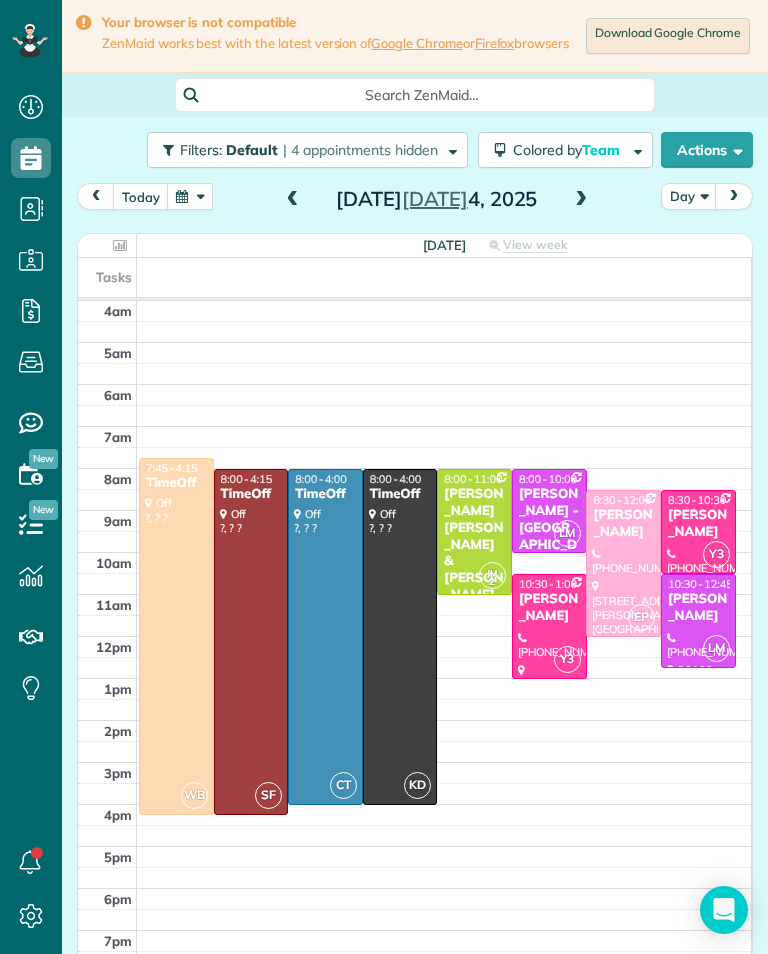 click at bounding box center [581, 200] 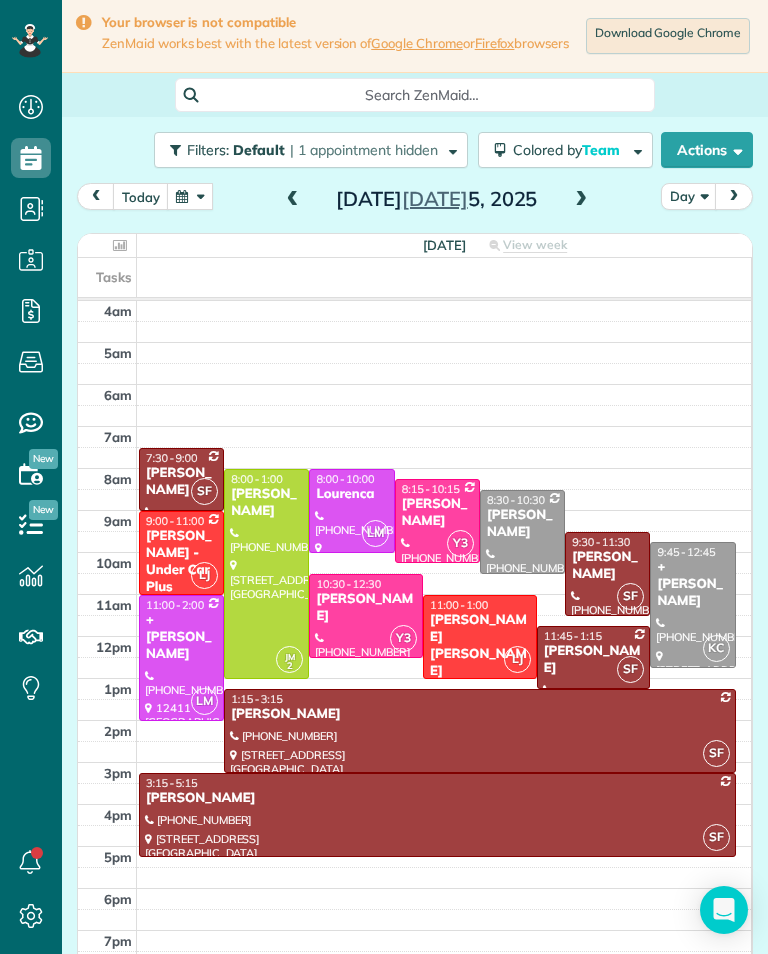 click at bounding box center [293, 200] 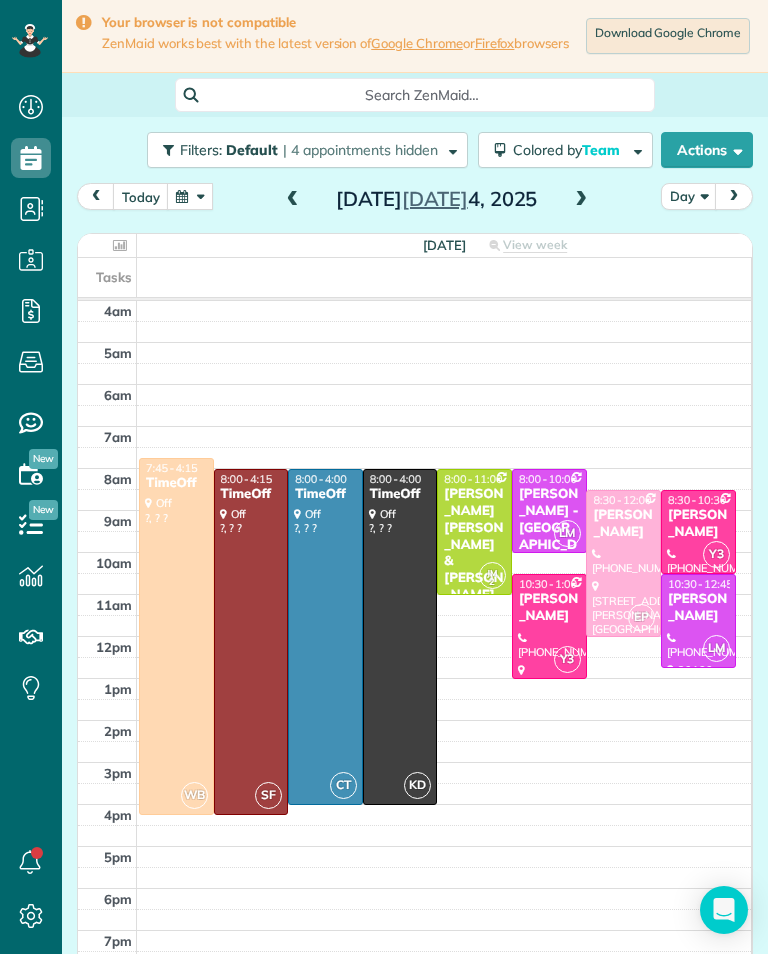 click at bounding box center [293, 200] 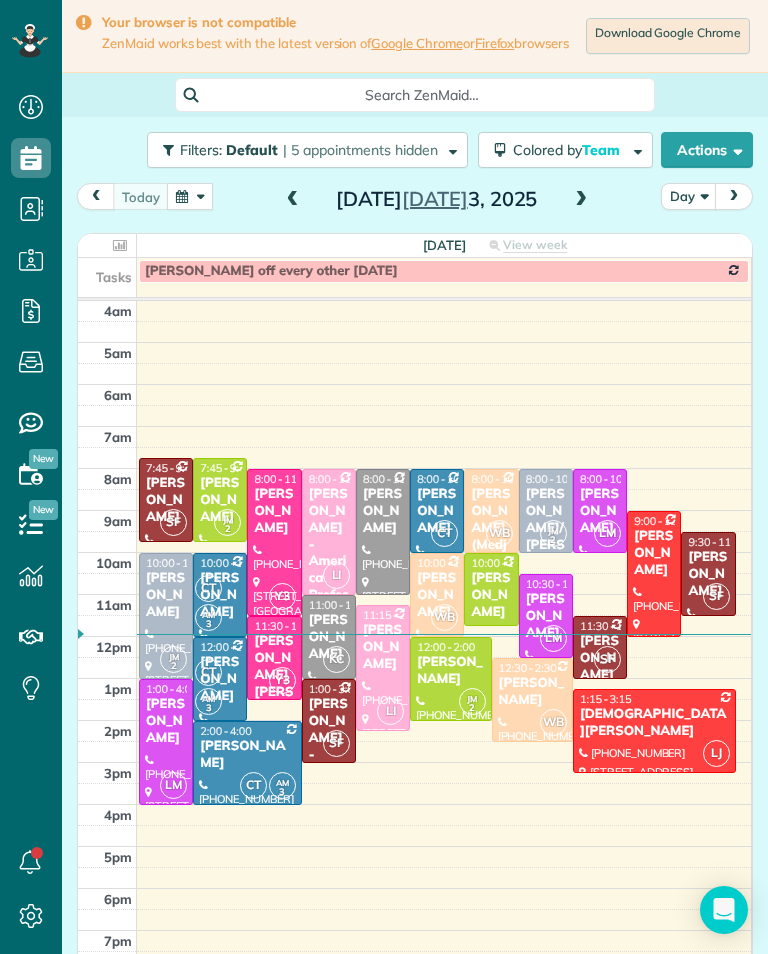 click at bounding box center (581, 200) 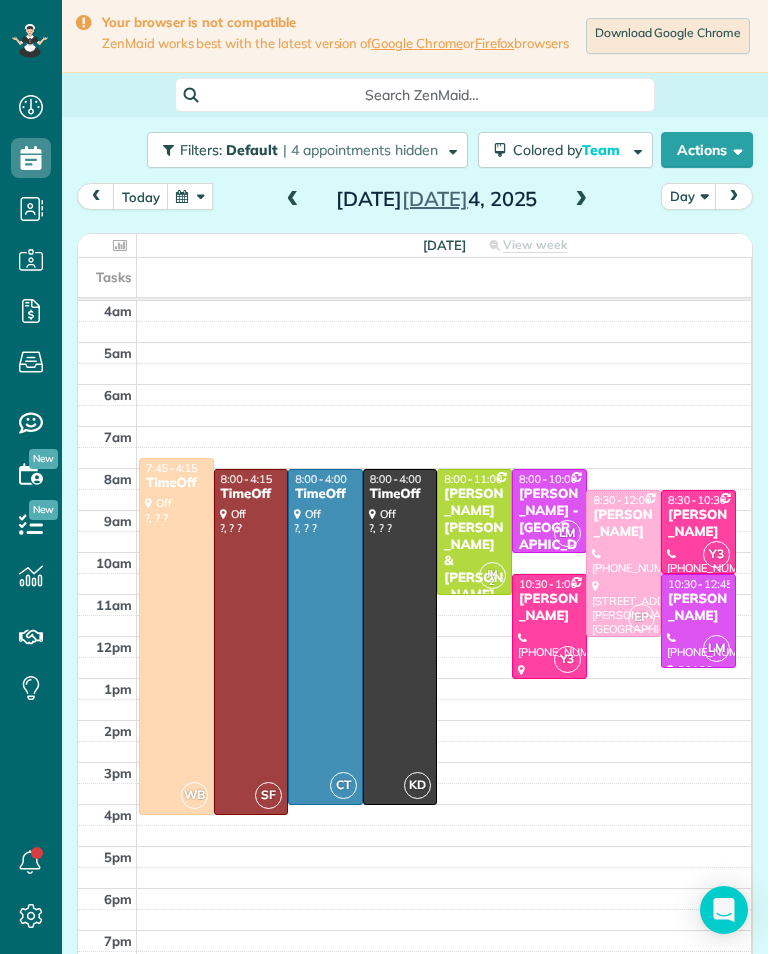 scroll, scrollTop: 985, scrollLeft: 62, axis: both 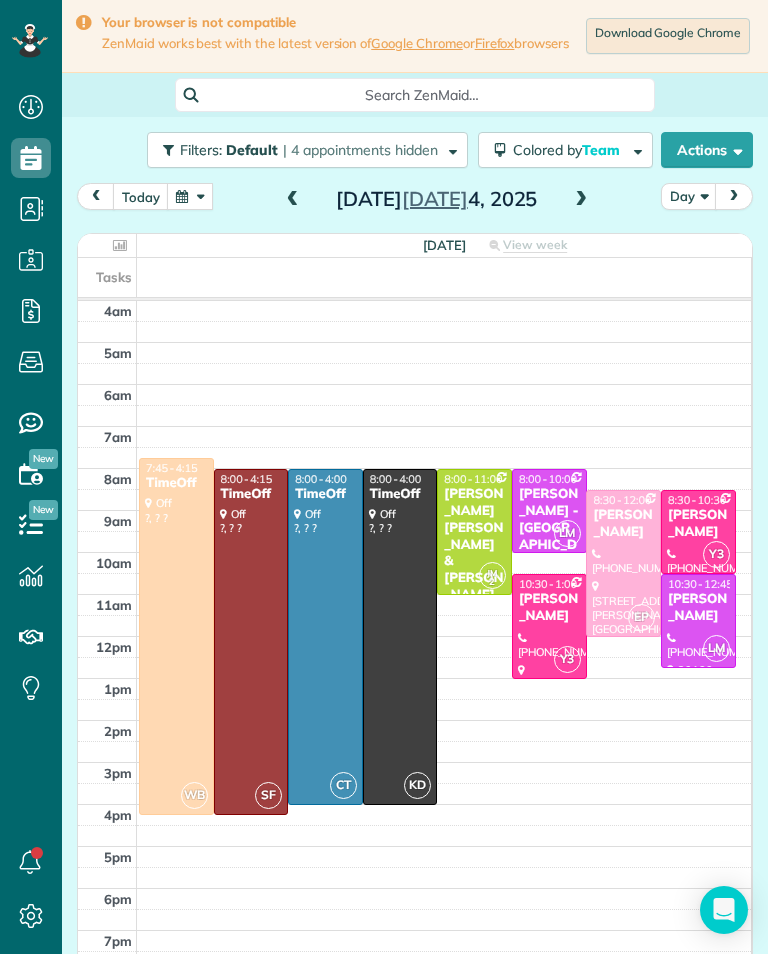click at bounding box center (293, 200) 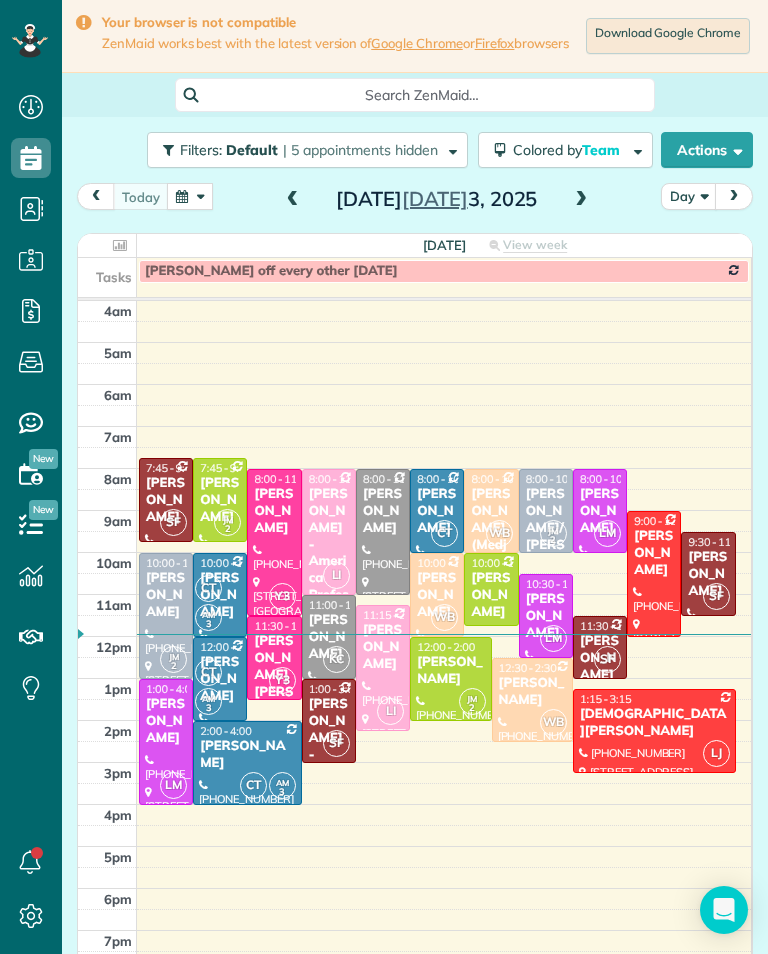click on "[PERSON_NAME]" at bounding box center [166, 721] 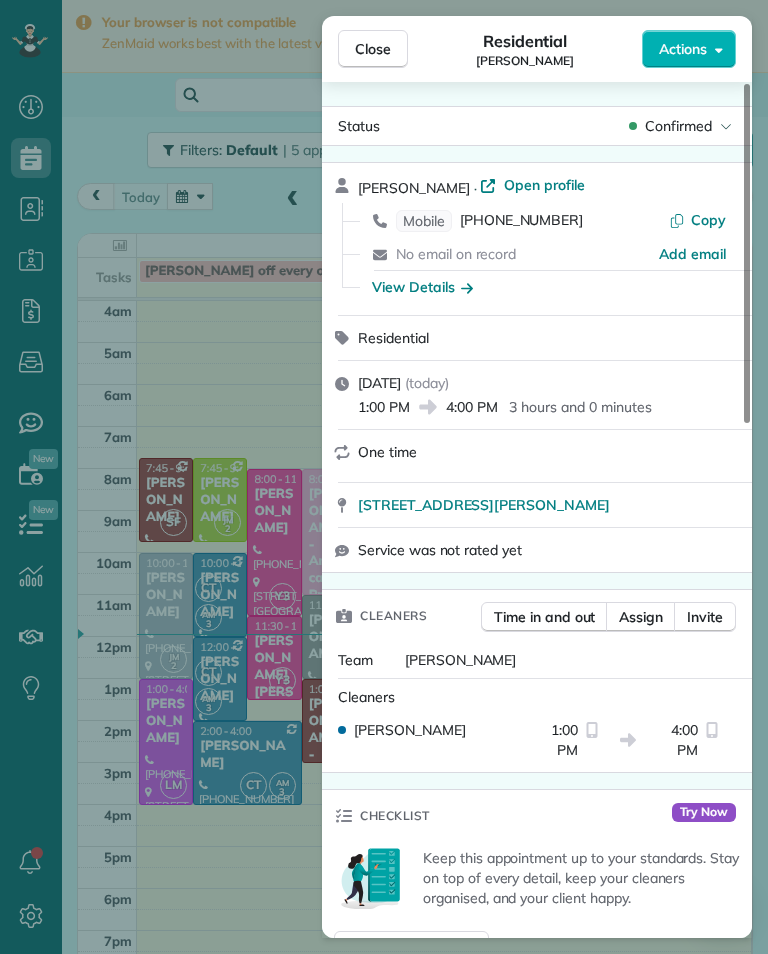 click on "Close Residential Asher Yousif Actions Status Confirmed Asher Yousif · Open profile Mobile (818) 620-2510 Copy No email on record Add email View Details Residential Thursday, July 03, 2025 ( today ) 1:00 PM 4:00 PM 3 hours and 0 minutes One time 5238 Denny Avenue North Hollywood CA 91601 Service was not rated yet Cleaners Time in and out Assign Invite Team Leslie Miranda Cleaners Leslie Mirnada   1:00 PM 4:00 PM Checklist Try Now Keep this appointment up to your standards. Stay on top of every detail, keep your cleaners organised, and your client happy. Assign a checklist Watch a 5 min demo Billing Billing actions Price $0.00 Overcharge $0.00 Discount $0.00 Coupon discount - Primary tax - Secondary tax - Total appointment price $0.00 Tips collected New feature! $0.00 Mark as paid Total including tip $0.00 Get paid online in no-time! Send an invoice and reward your cleaners with tips Charge customer credit card Appointment custom fields Key # - Work items No work items to display Notes Appointment 0 Customer" at bounding box center (384, 477) 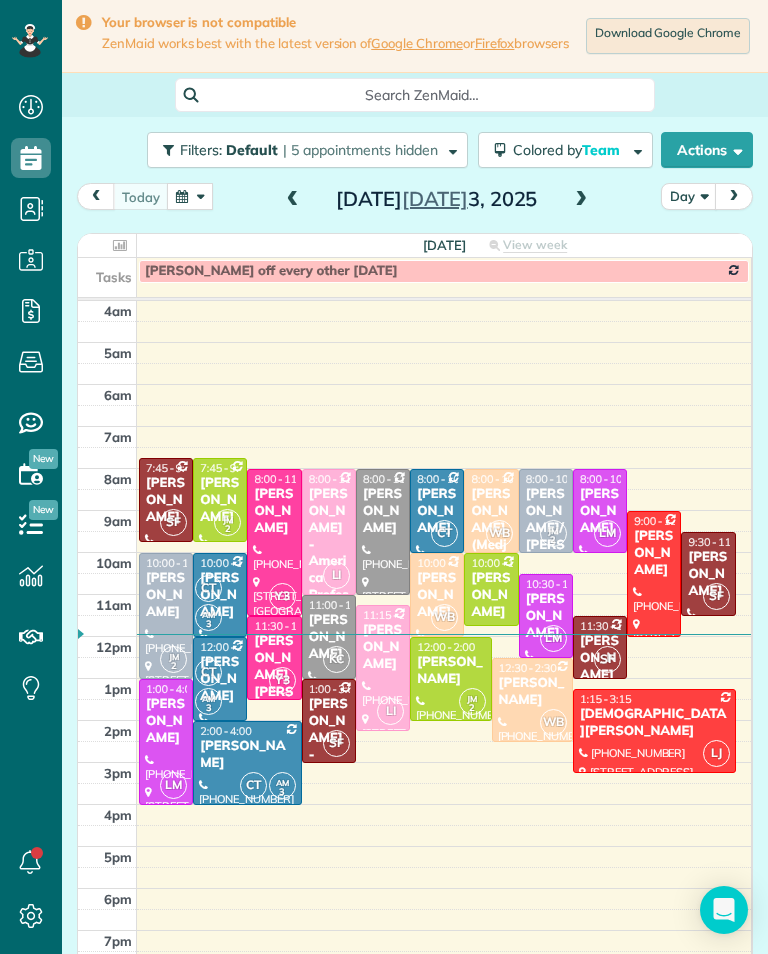 click at bounding box center (581, 200) 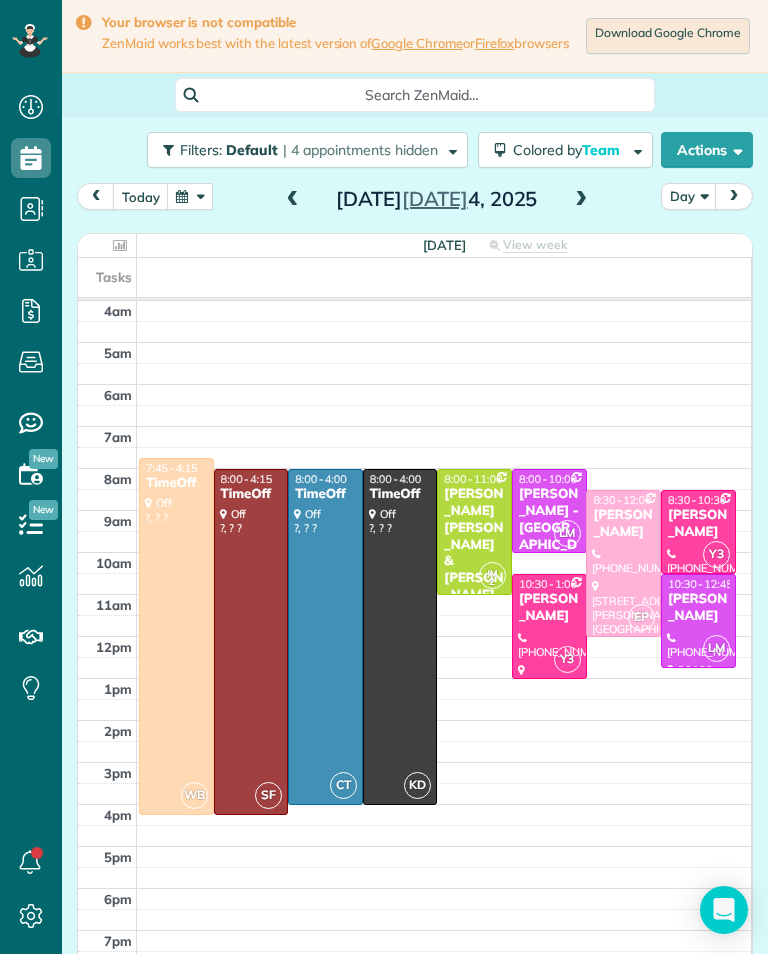 click at bounding box center (581, 200) 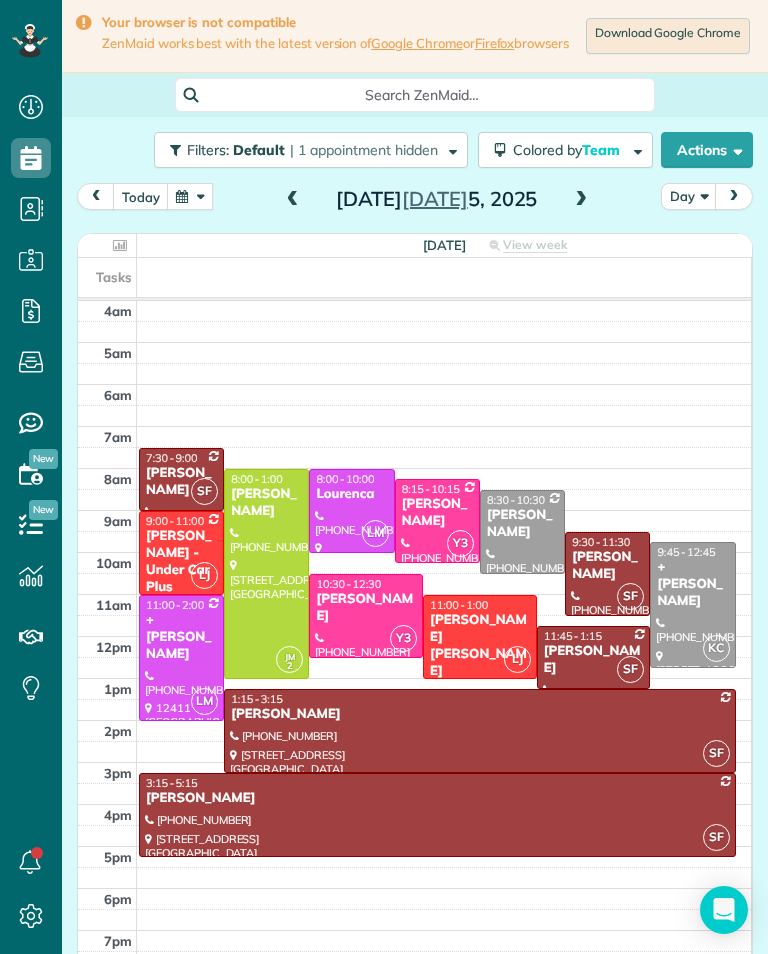 click at bounding box center [581, 200] 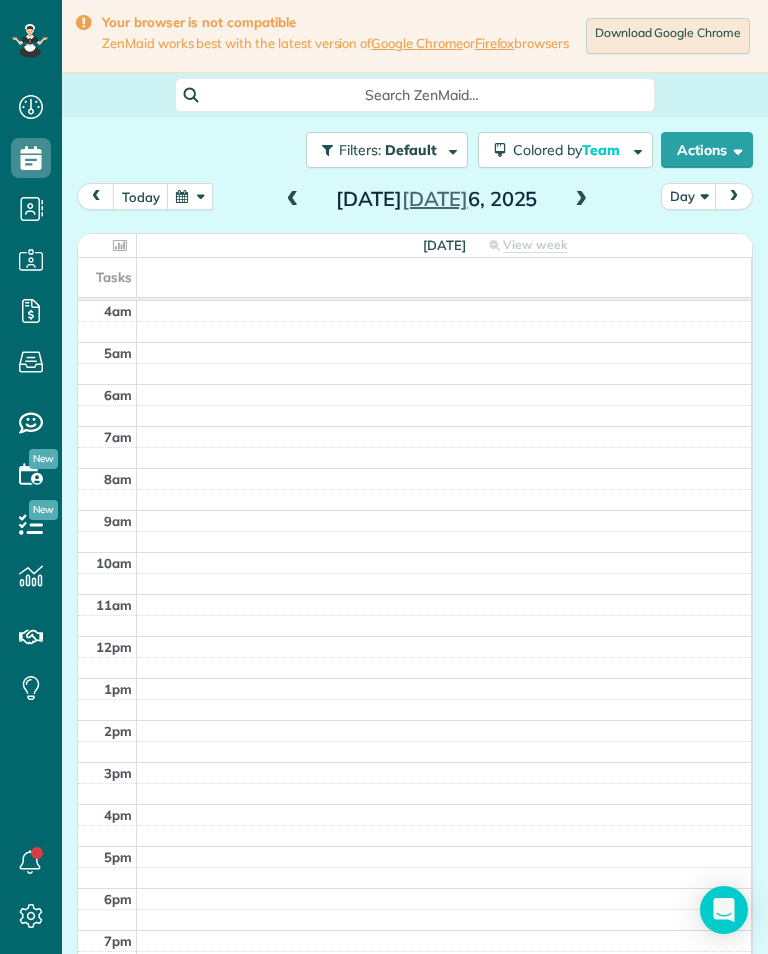 click on "today   Day Sunday  Jul  6, 2025" at bounding box center [415, 201] 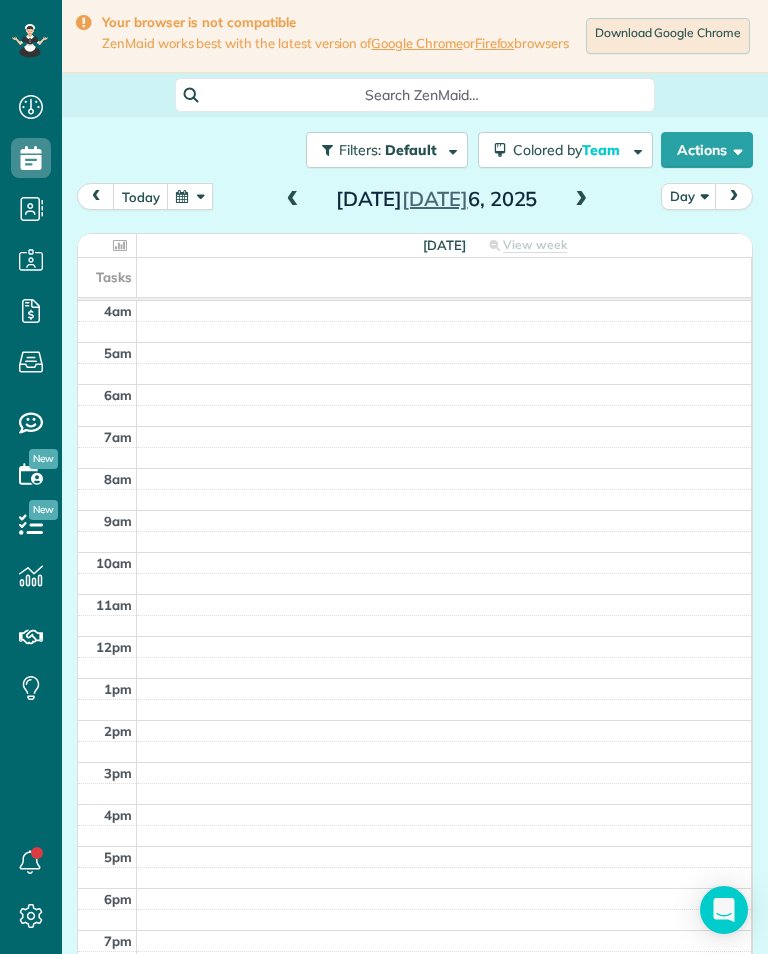 scroll, scrollTop: 985, scrollLeft: 62, axis: both 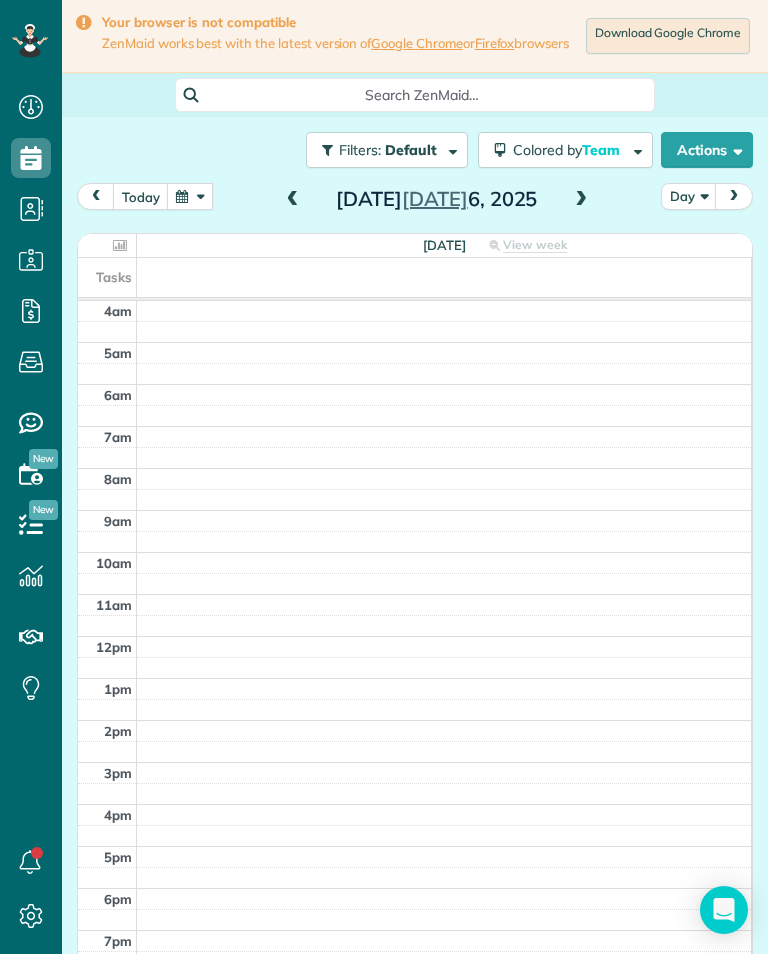 click at bounding box center (293, 200) 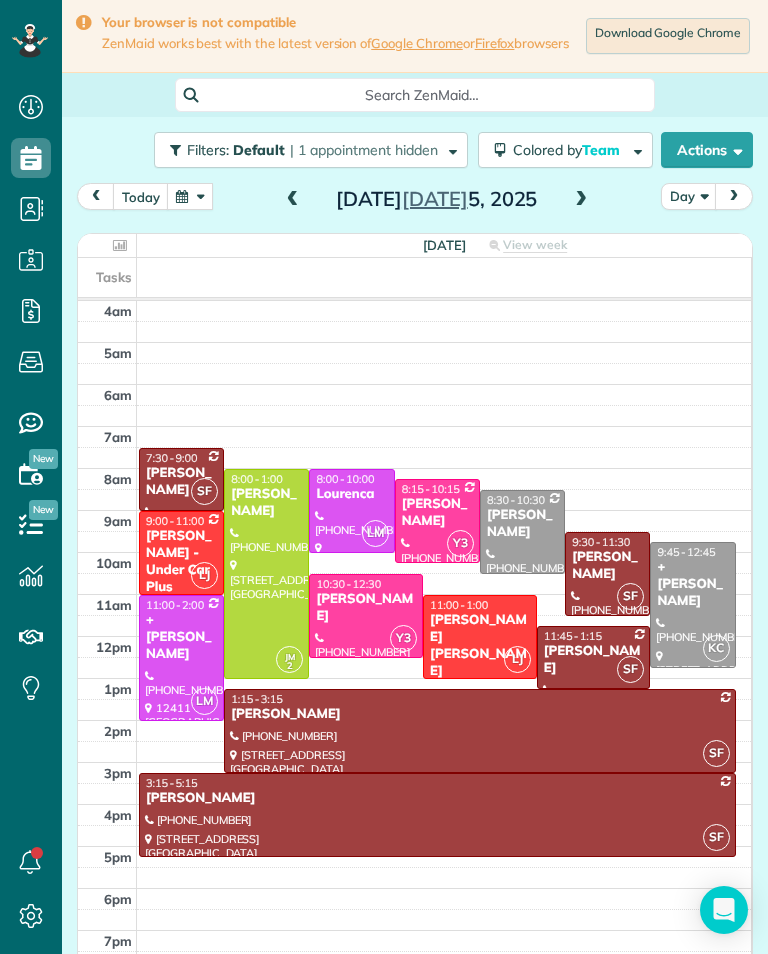 click at bounding box center (293, 200) 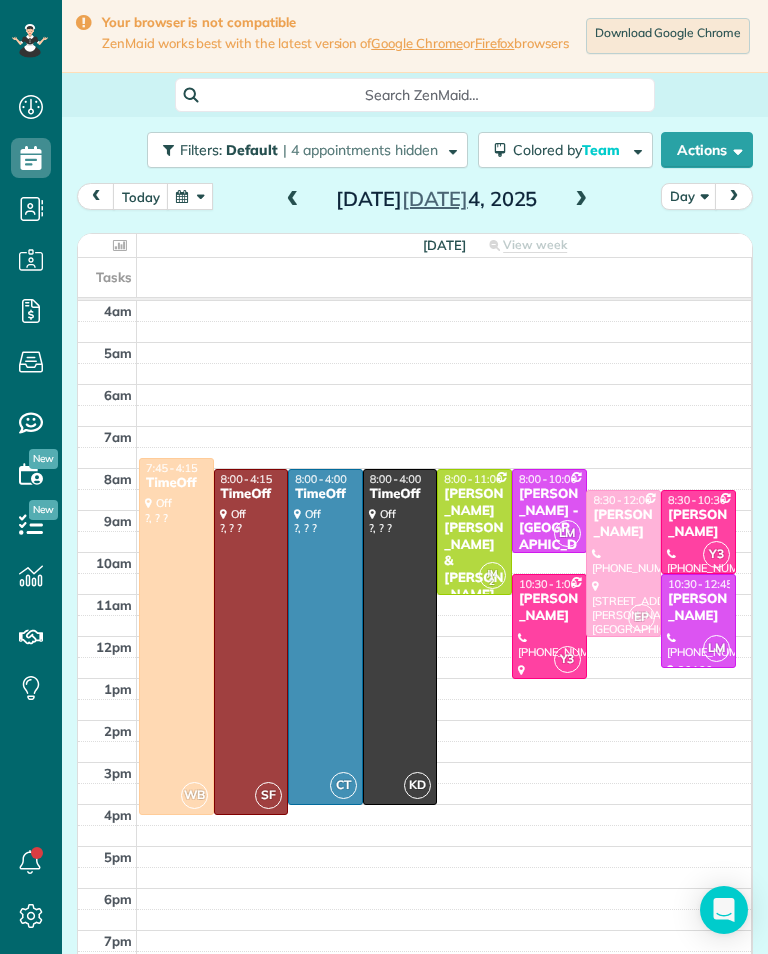 scroll, scrollTop: 985, scrollLeft: 62, axis: both 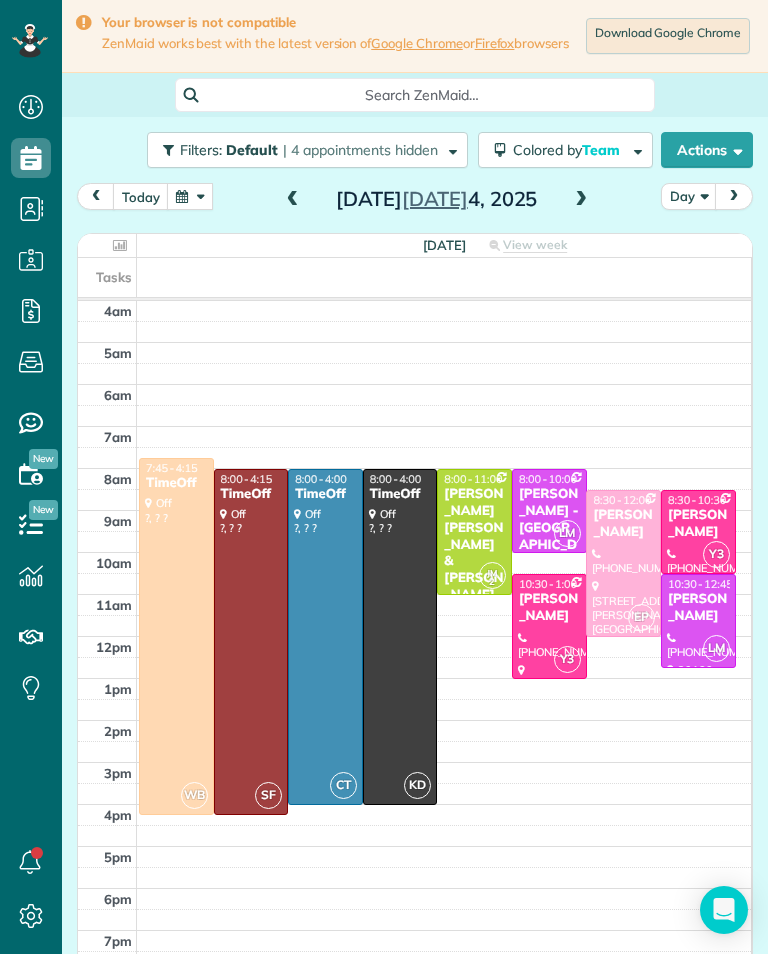 click at bounding box center [581, 200] 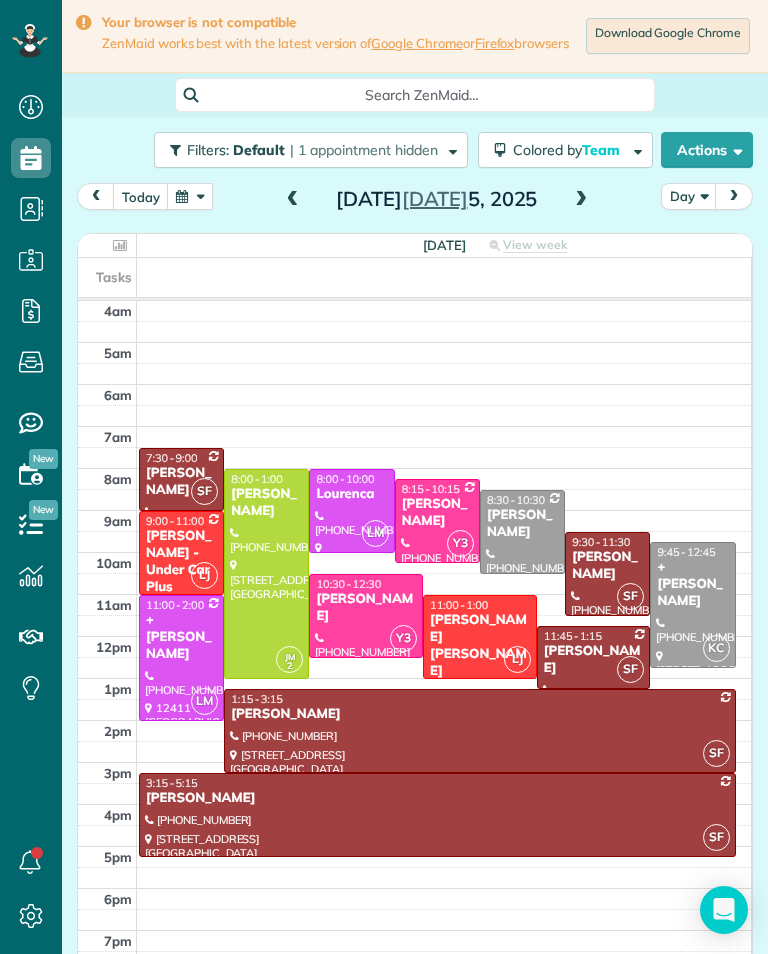 scroll, scrollTop: 985, scrollLeft: 62, axis: both 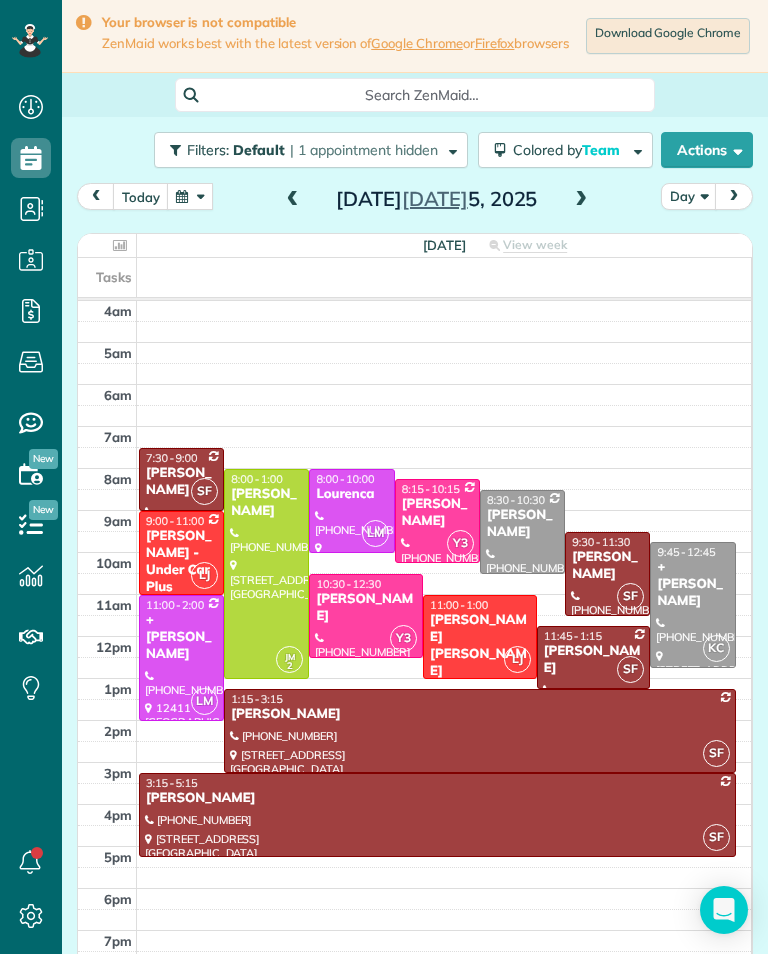 click at bounding box center [293, 200] 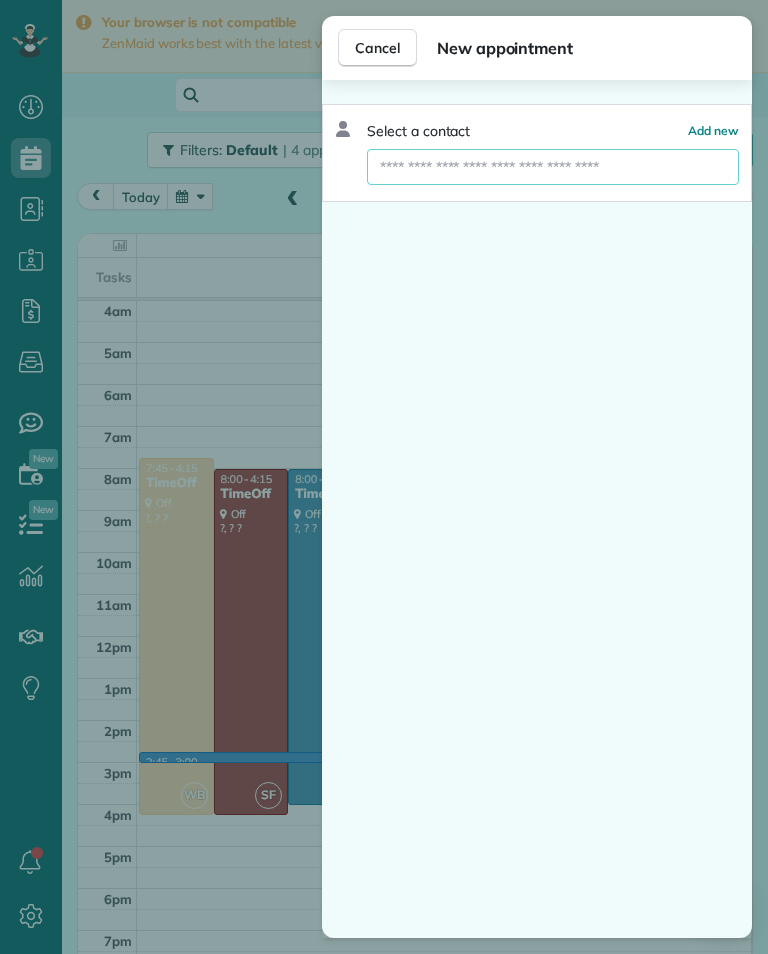 click at bounding box center (553, 167) 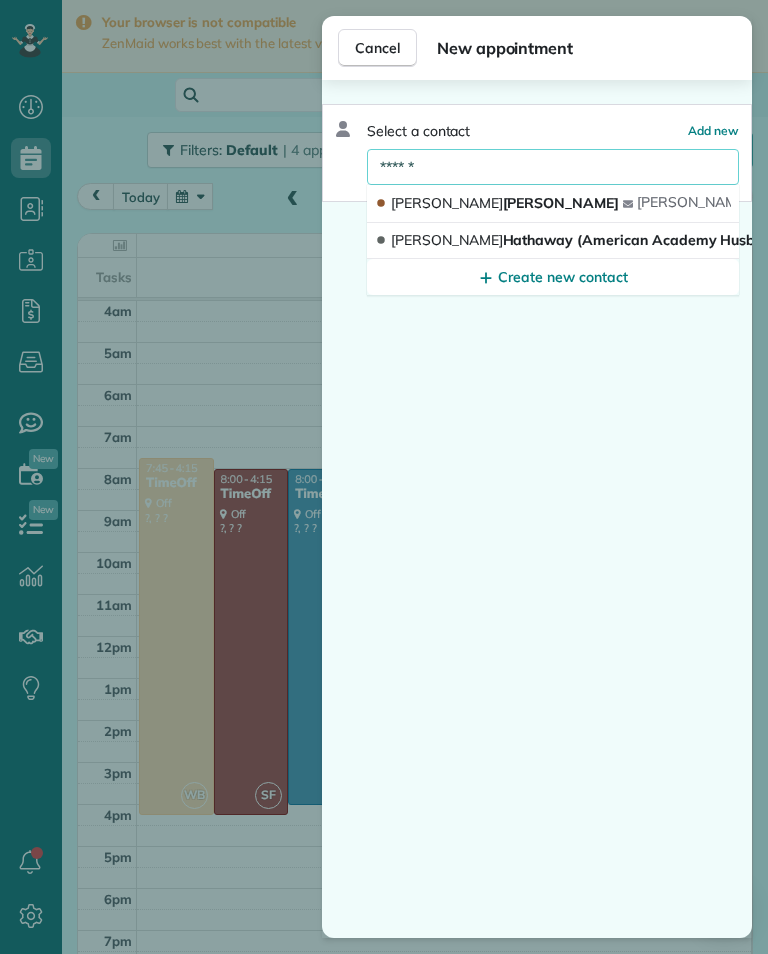 type on "******" 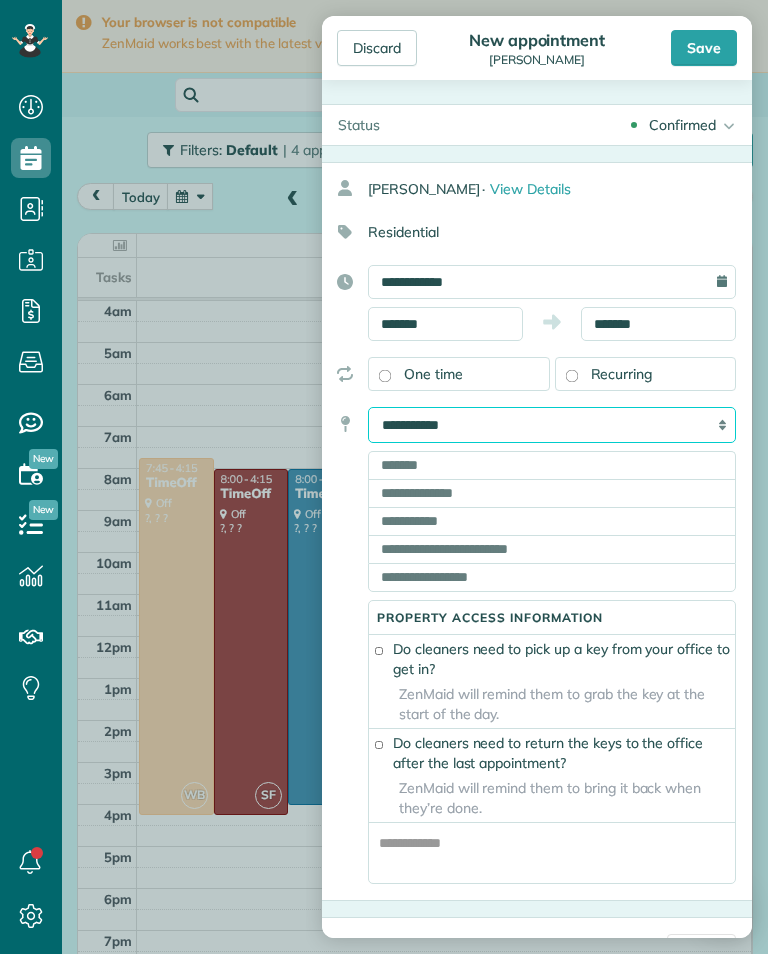 click on "**********" at bounding box center (552, 425) 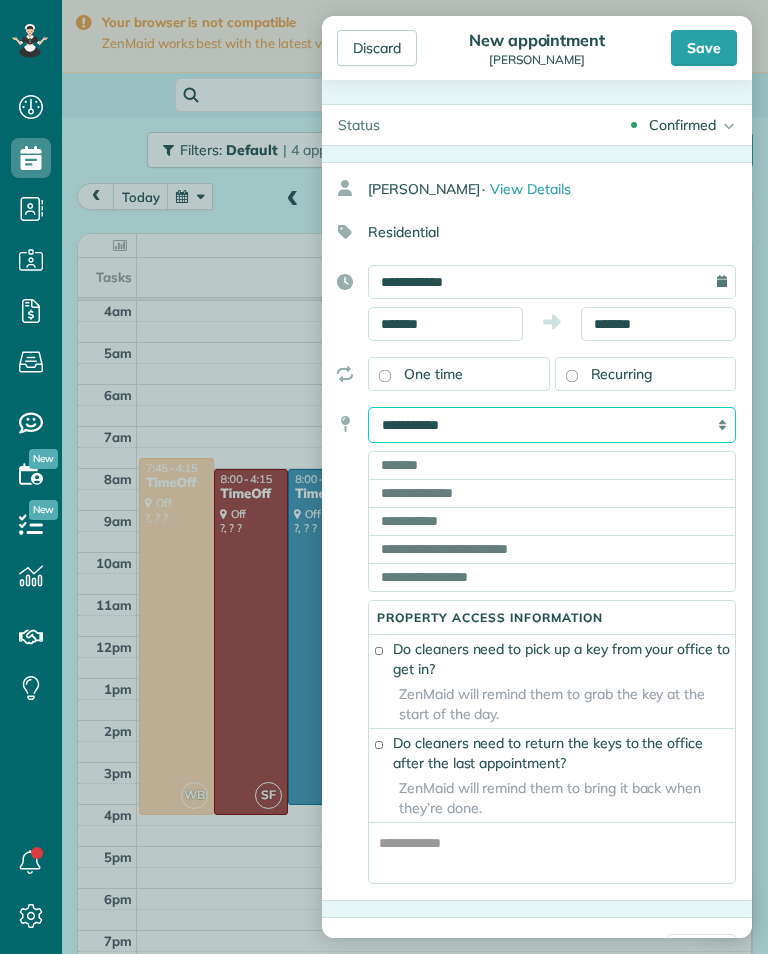 select on "*******" 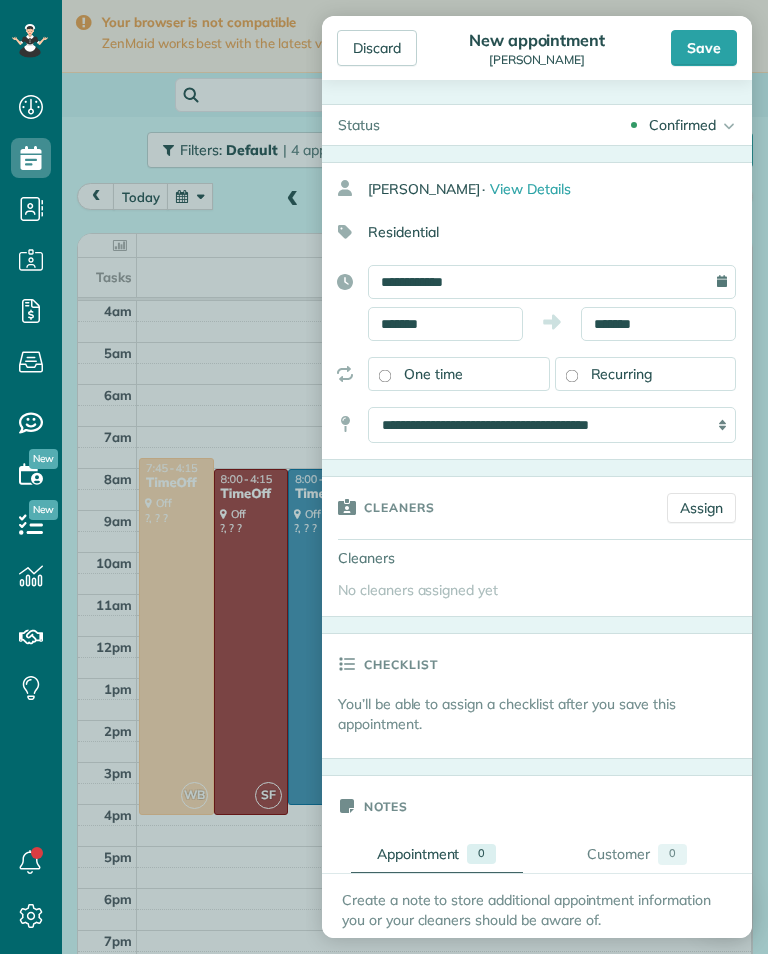 click on "Assign" at bounding box center [701, 508] 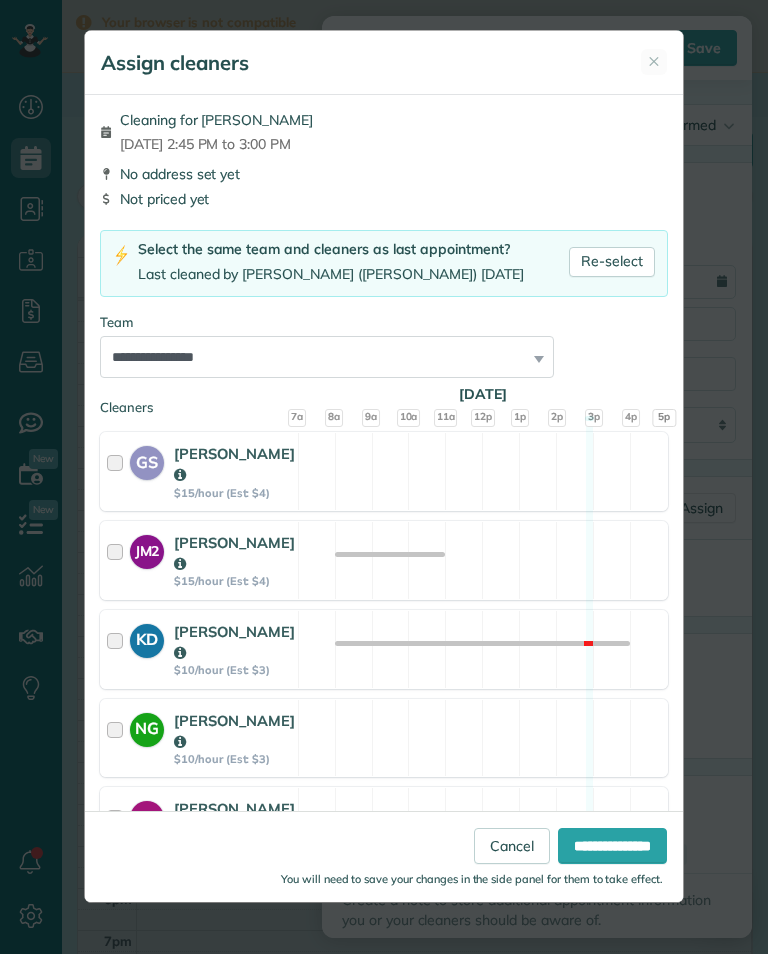 click on "Re-select" at bounding box center (612, 262) 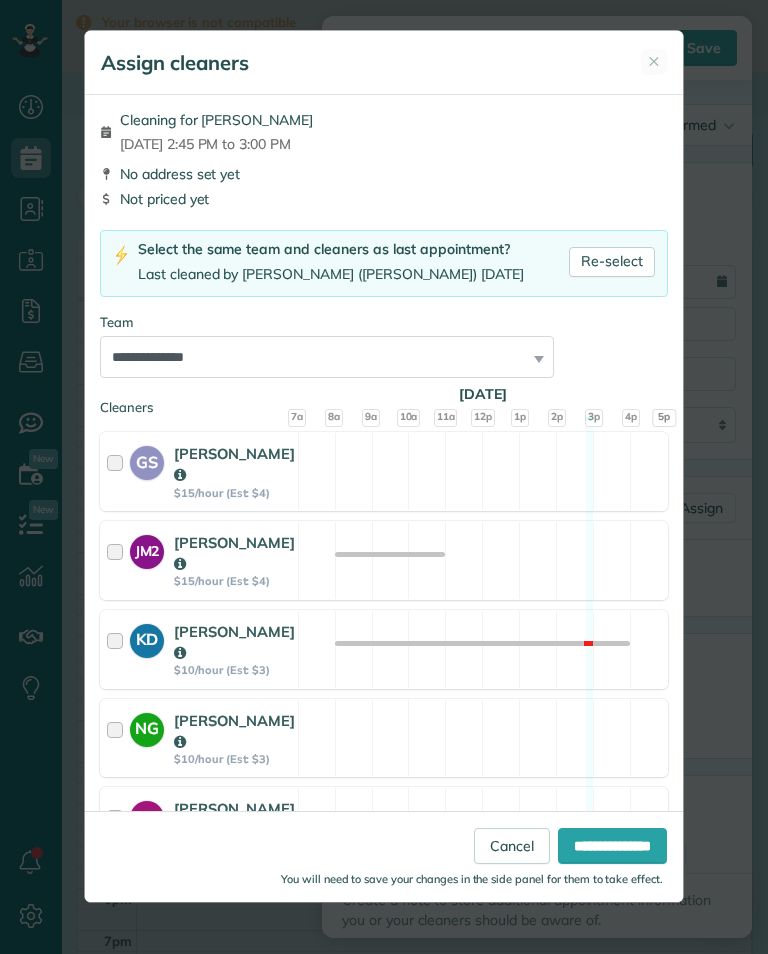 click on "**********" at bounding box center [612, 846] 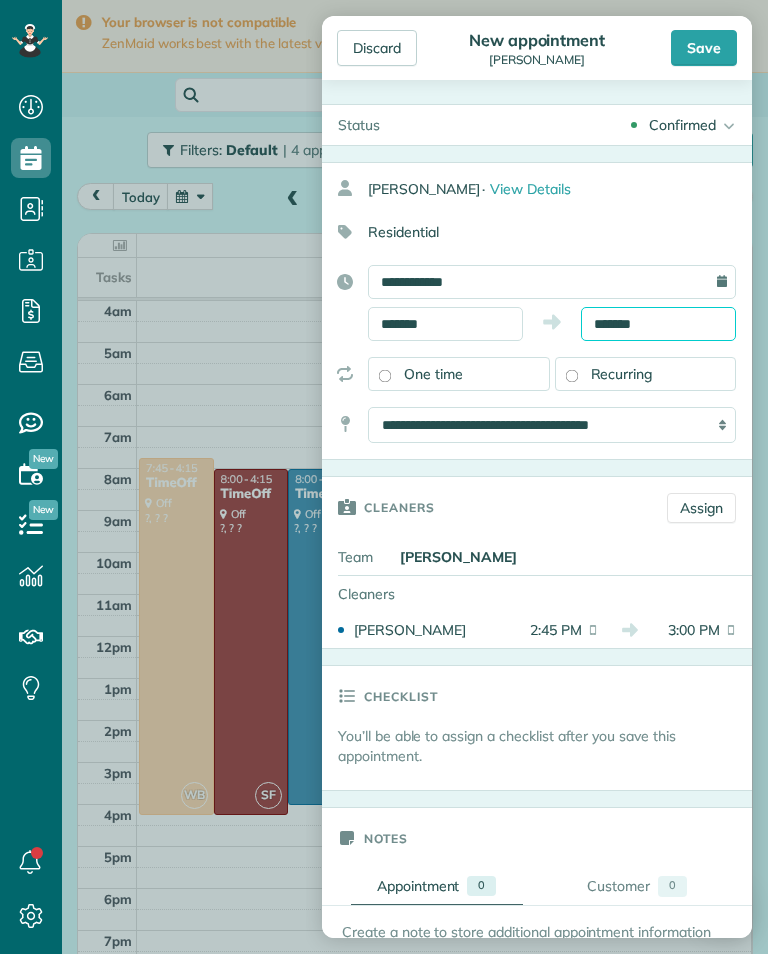 click on "*******" at bounding box center (658, 324) 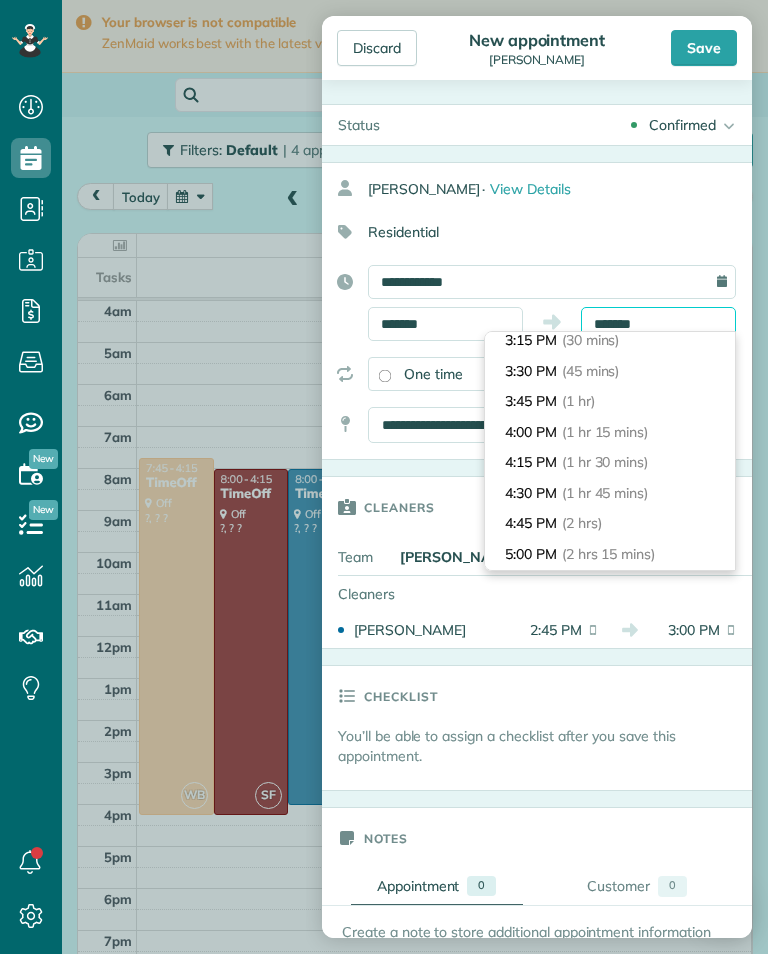 scroll, scrollTop: 68, scrollLeft: 0, axis: vertical 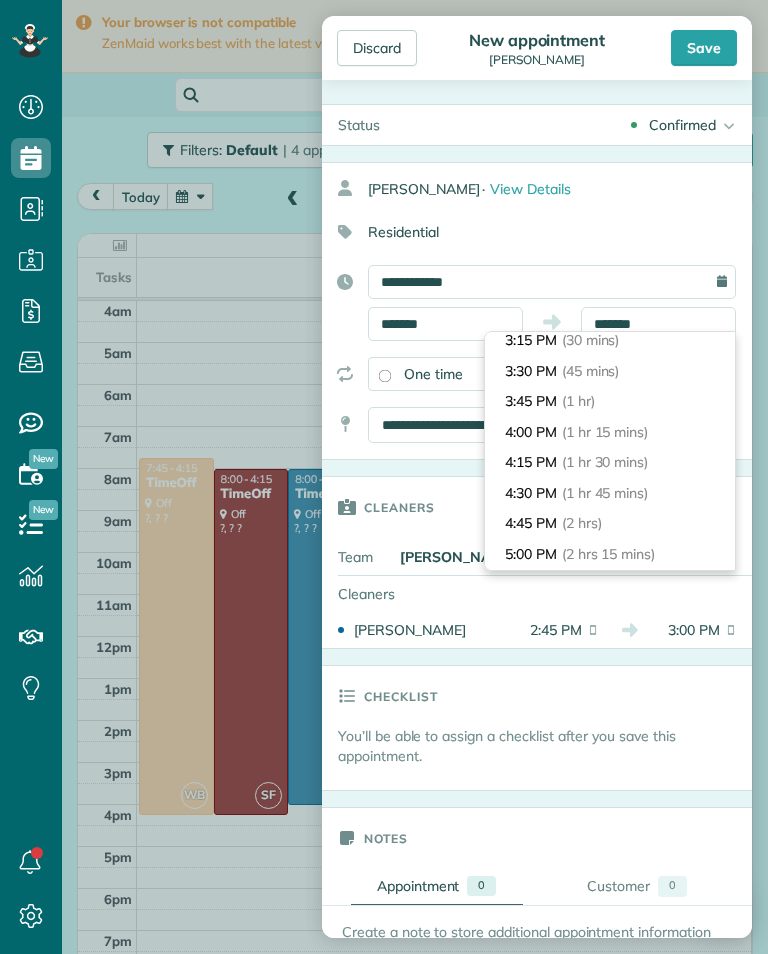 click on "3:45 PM  (1 hr)" at bounding box center [610, 401] 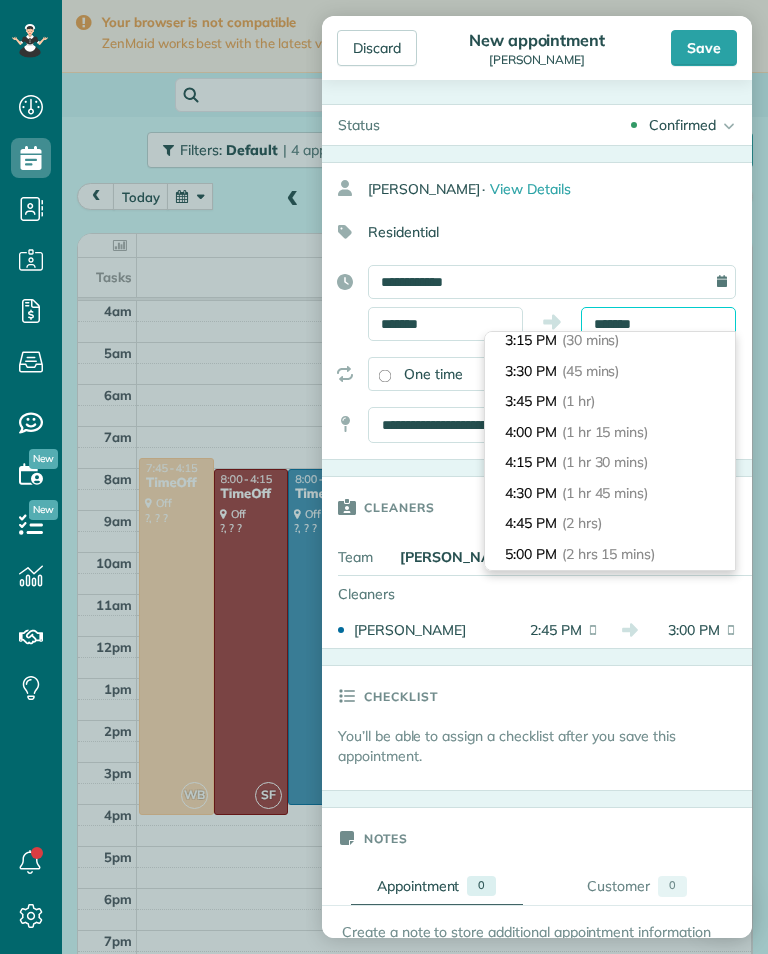 type on "*******" 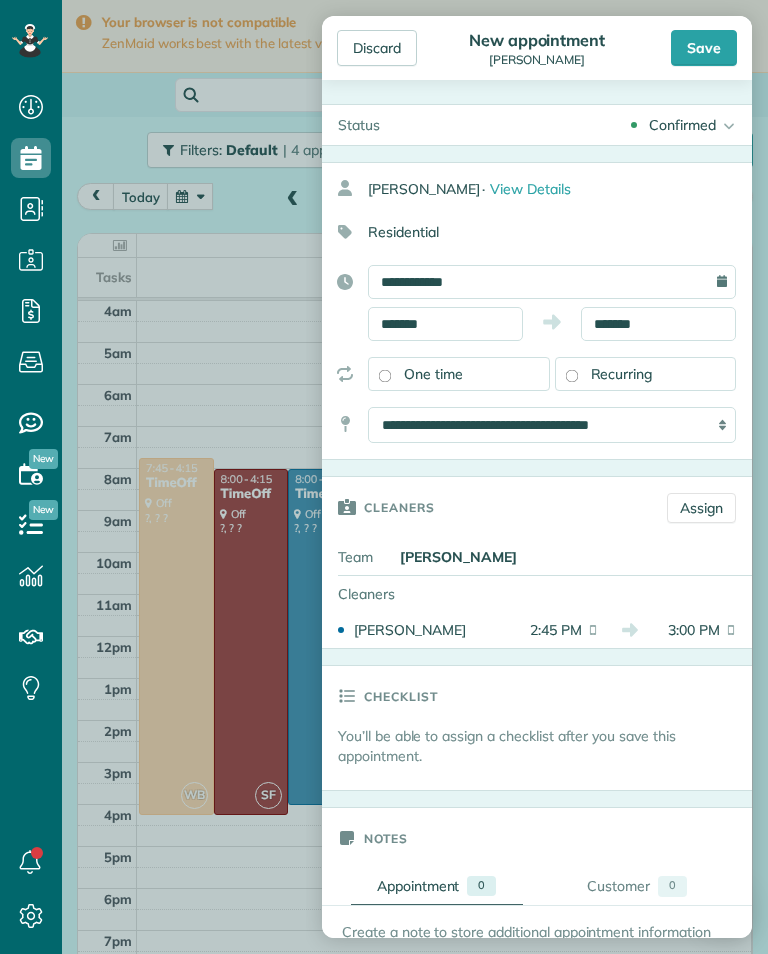 click on "Save" at bounding box center (704, 48) 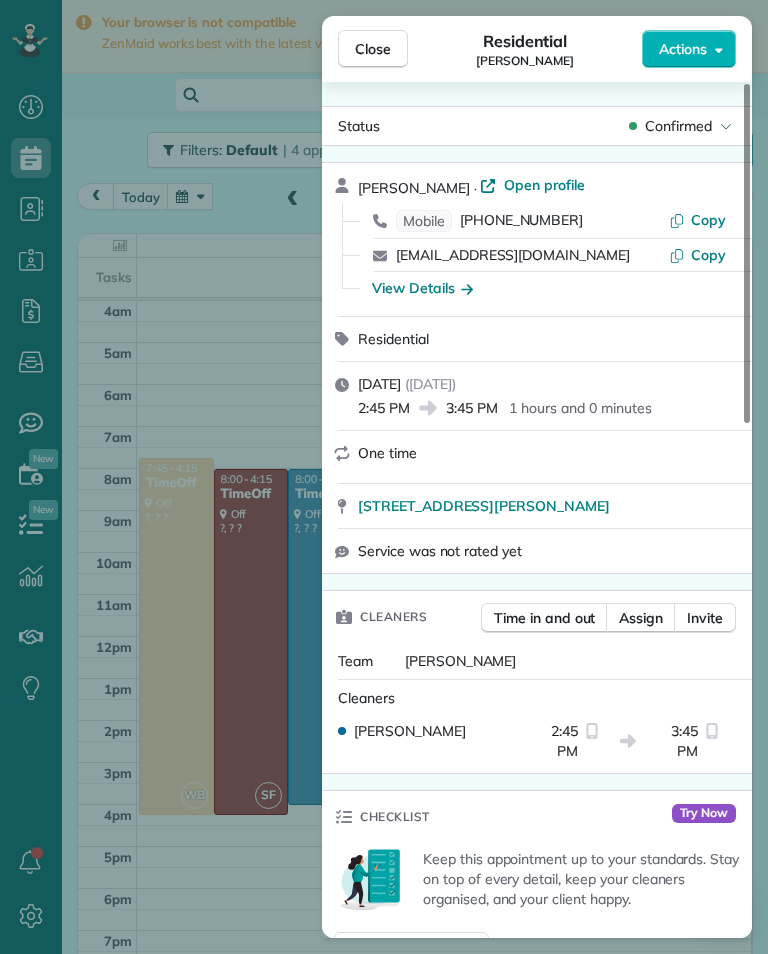 click on "Close Residential Margie Barnes Actions Status Confirmed Margie Barnes · Open profile Mobile (818) 404-3257 Copy margiebarnesrealtor@gmail.com Copy View Details Residential Friday, July 04, 2025 ( tomorrow ) 2:45 PM 3:45 PM 1 hours and 0 minutes One time 323 West Stocker Street Glendale CA 91202 Service was not rated yet Cleaners Time in and out Assign Invite Team Leslie Miranda Cleaners Leslie Mirnada   2:45 PM 3:45 PM Checklist Try Now Keep this appointment up to your standards. Stay on top of every detail, keep your cleaners organised, and your client happy. Assign a checklist Watch a 5 min demo Billing Billing actions Price $0.00 Overcharge $0.00 Discount $0.00 Coupon discount - Primary tax - Secondary tax - Total appointment price $0.00 Tips collected New feature! $0.00 Mark as paid Total including tip $0.00 Get paid online in no-time! Send an invoice and reward your cleaners with tips Charge customer credit card Appointment custom fields Key # - Work items No work items to display Notes Appointment 0 0" at bounding box center [384, 477] 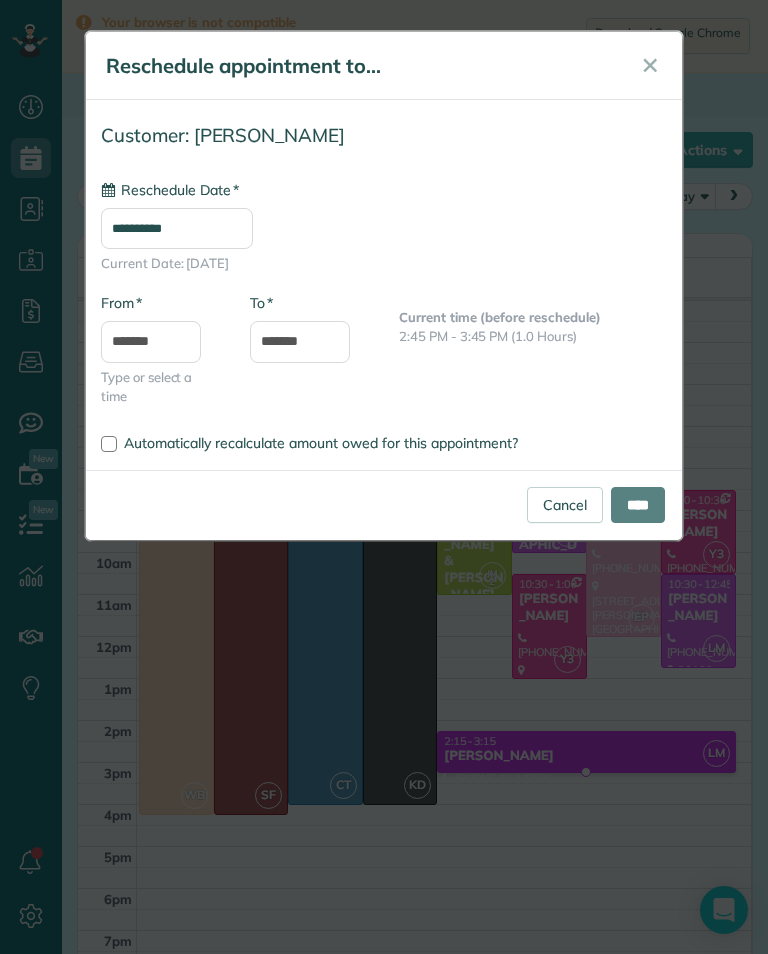 type on "**********" 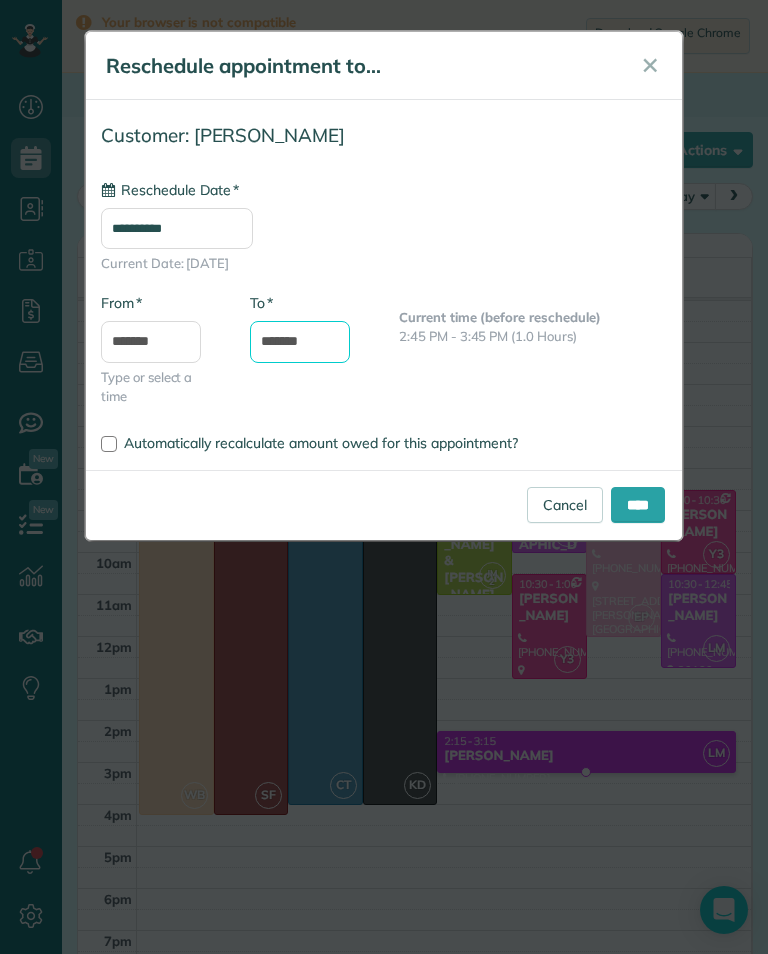 click on "*******" at bounding box center [300, 342] 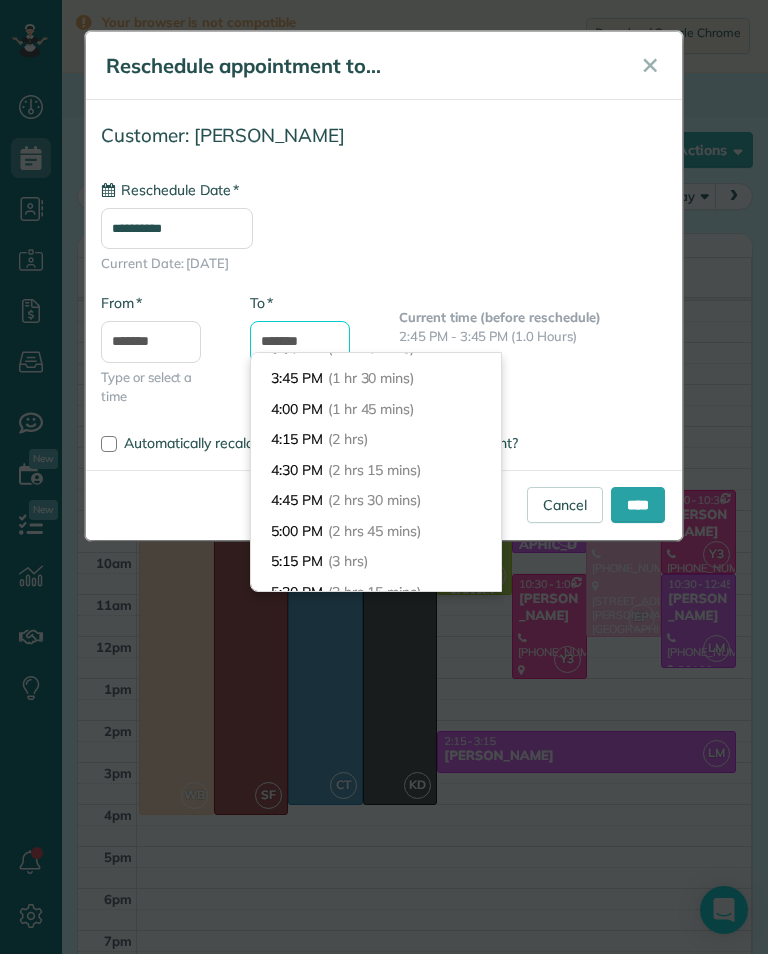 scroll, scrollTop: 174, scrollLeft: 0, axis: vertical 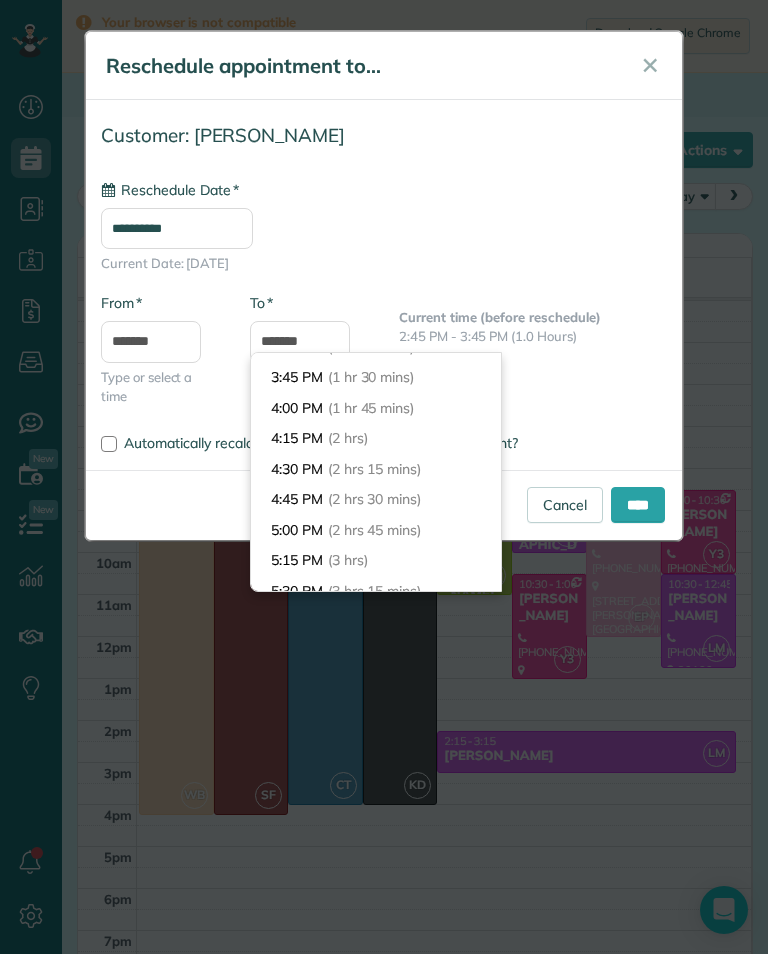click on "4:15 PM  (2 hrs)" at bounding box center [376, 438] 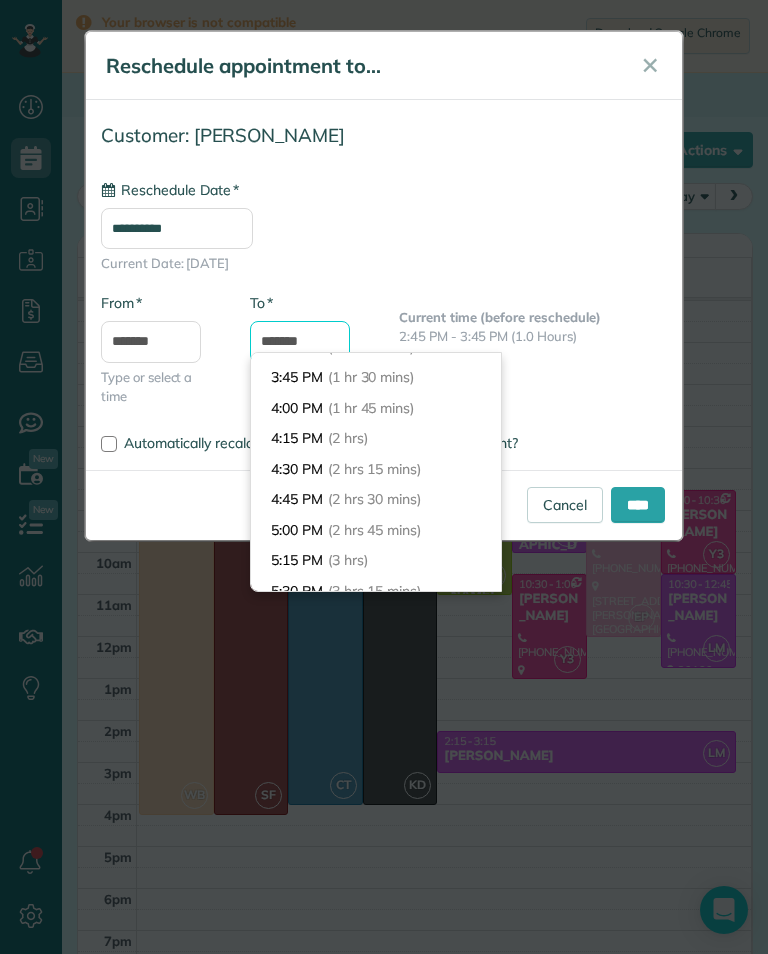 type on "*******" 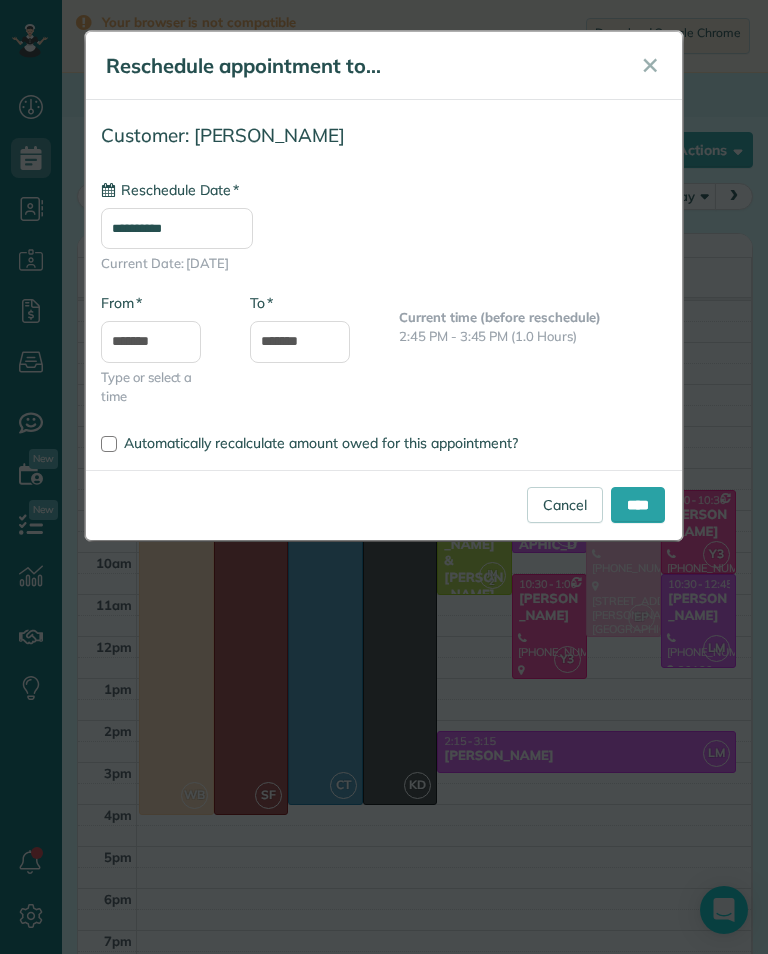 click on "****" at bounding box center (638, 505) 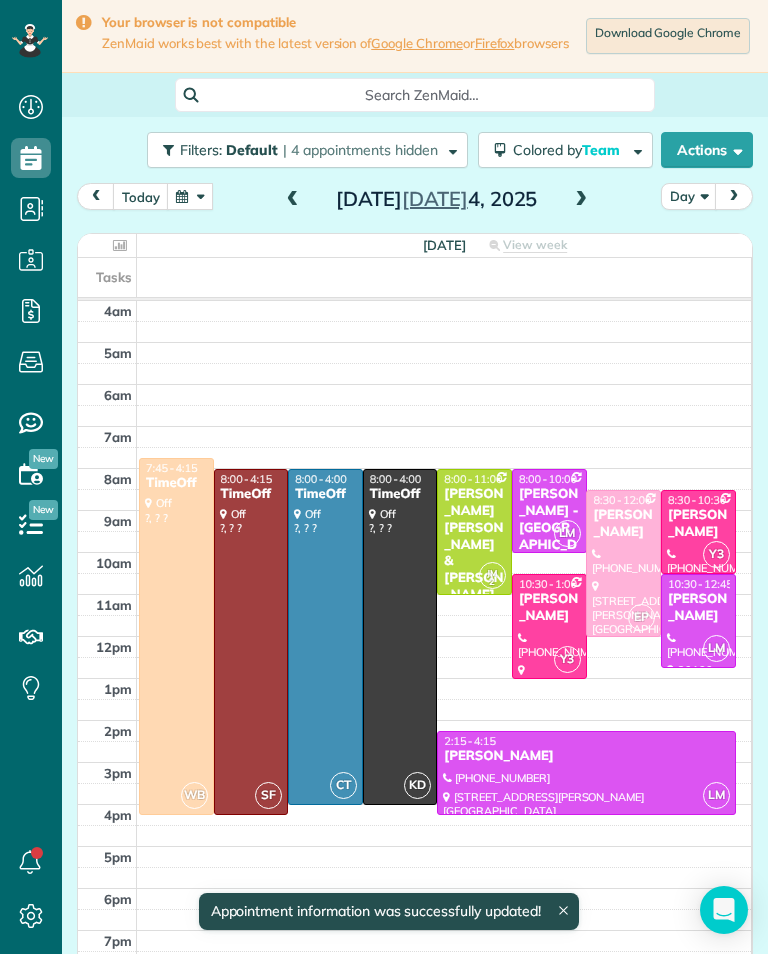 click at bounding box center [581, 200] 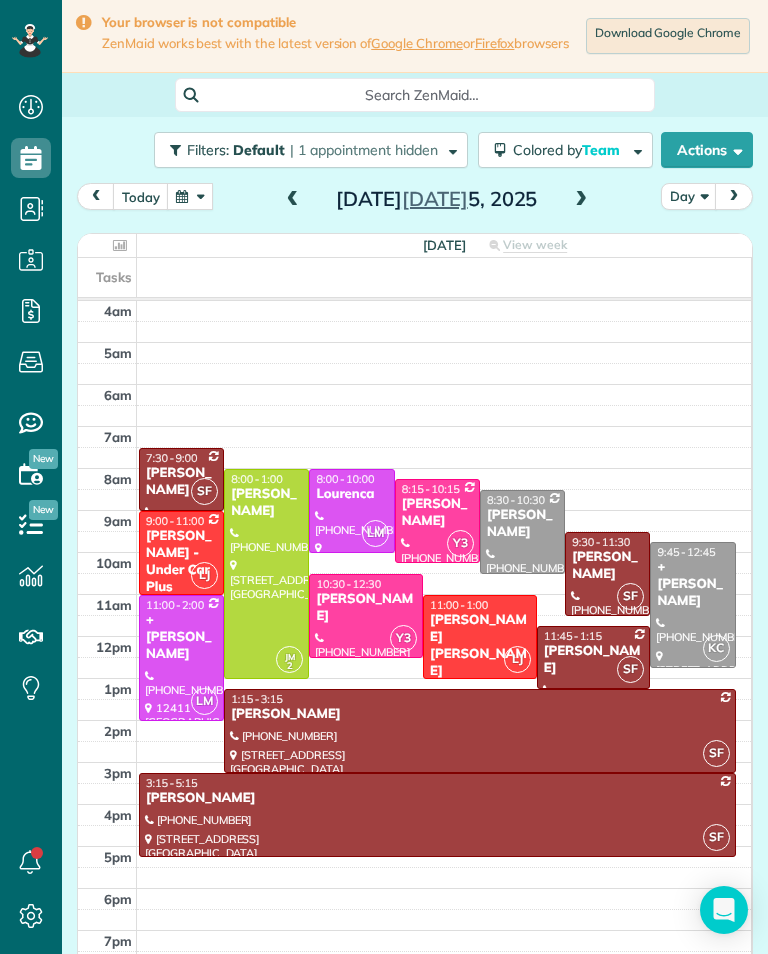 scroll, scrollTop: 985, scrollLeft: 62, axis: both 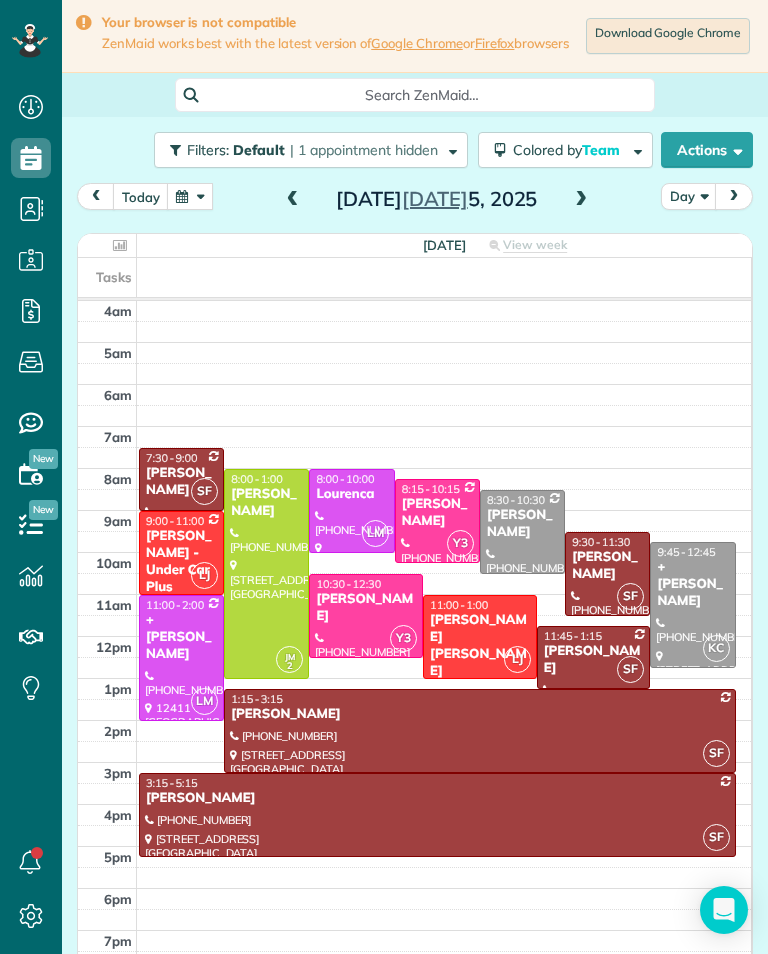 click at bounding box center (190, 196) 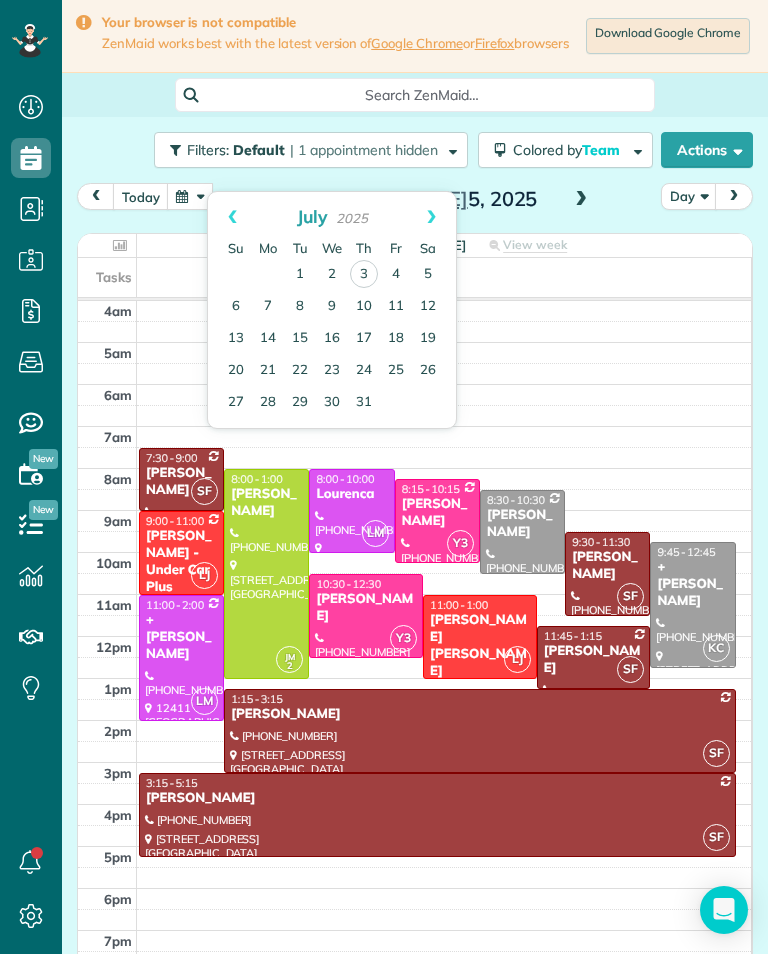 click on "8" at bounding box center (300, 307) 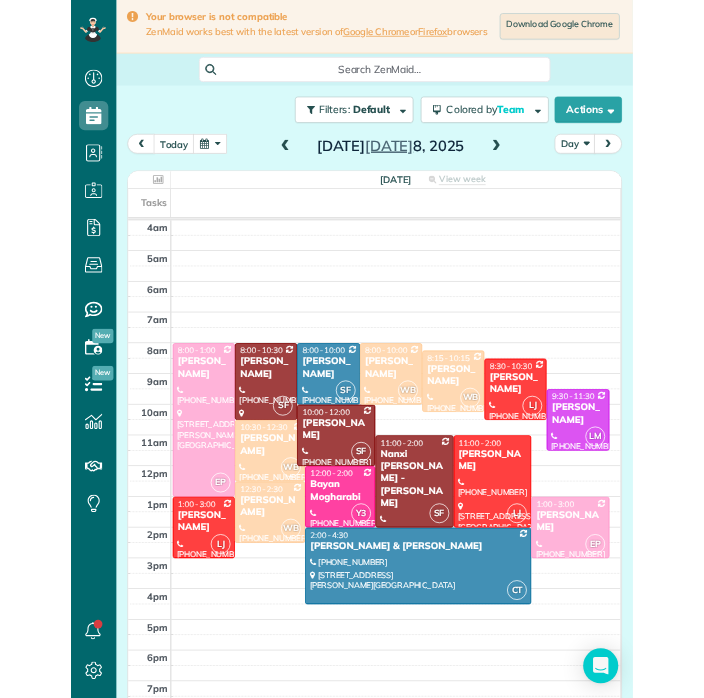 scroll, scrollTop: 985, scrollLeft: 62, axis: both 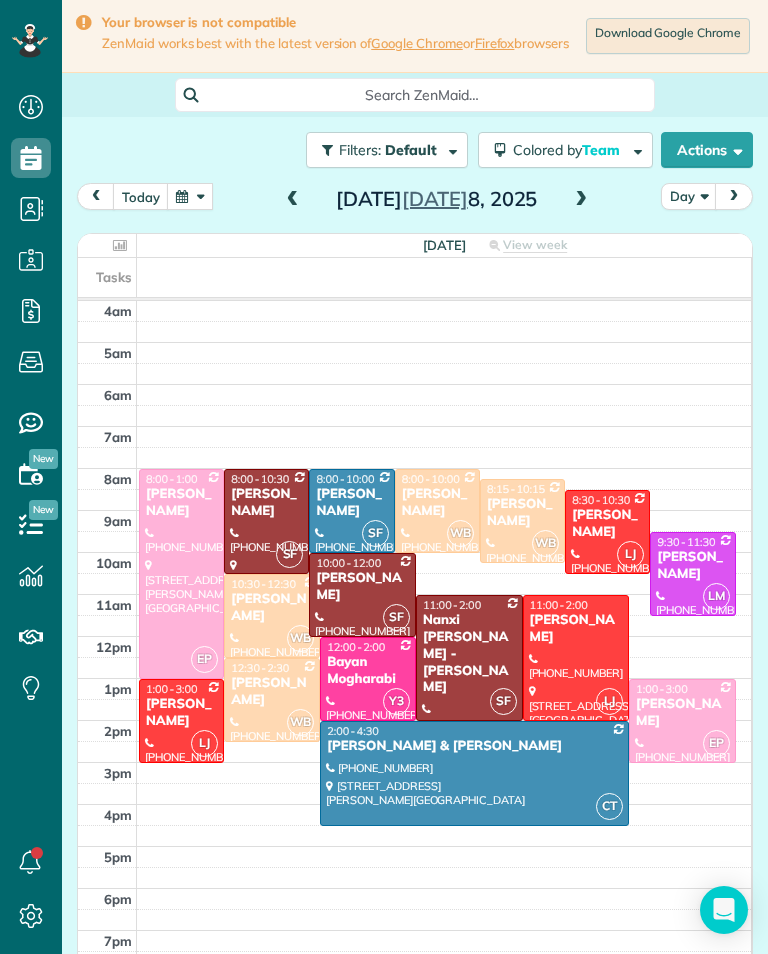 click at bounding box center [190, 196] 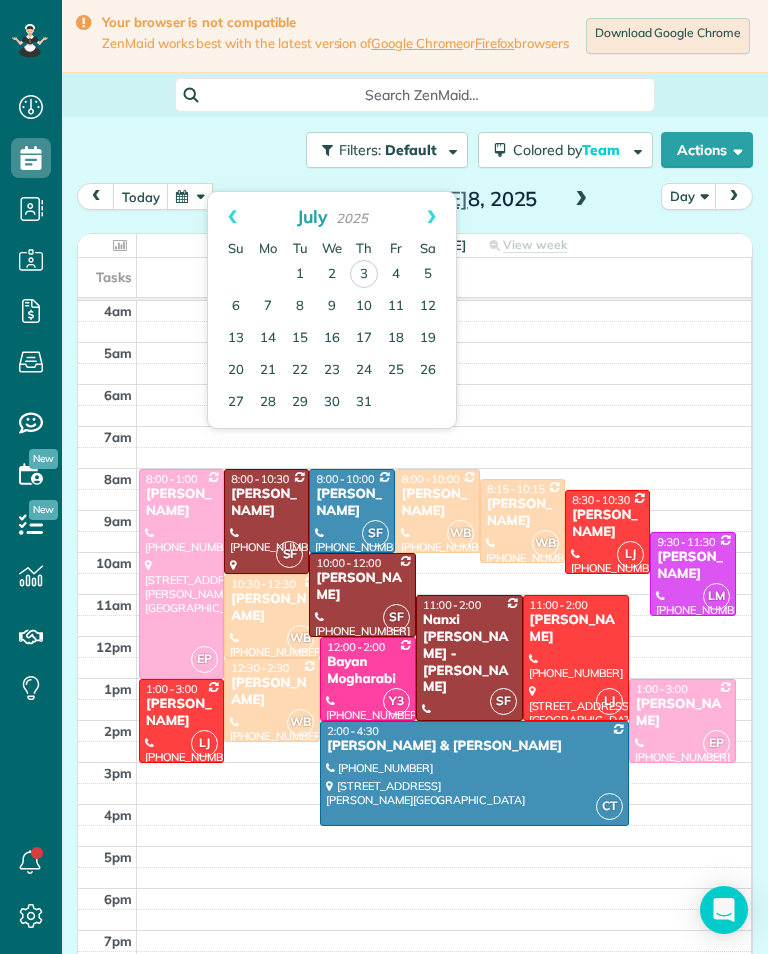 click on "Prev" at bounding box center [232, 217] 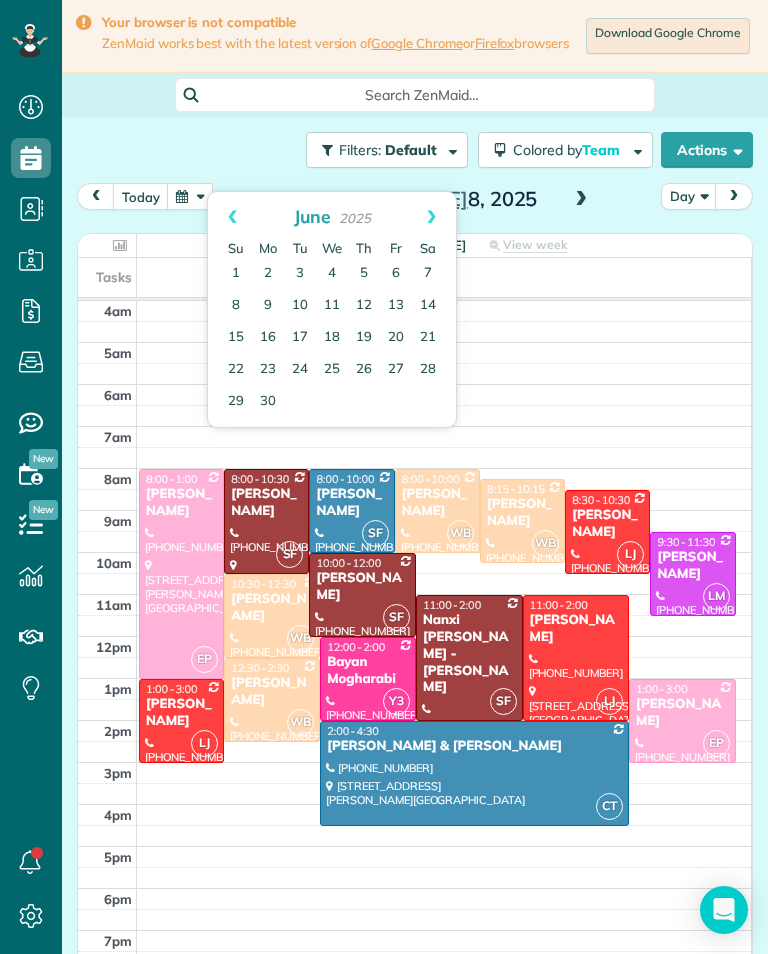 click on "27" at bounding box center (396, 370) 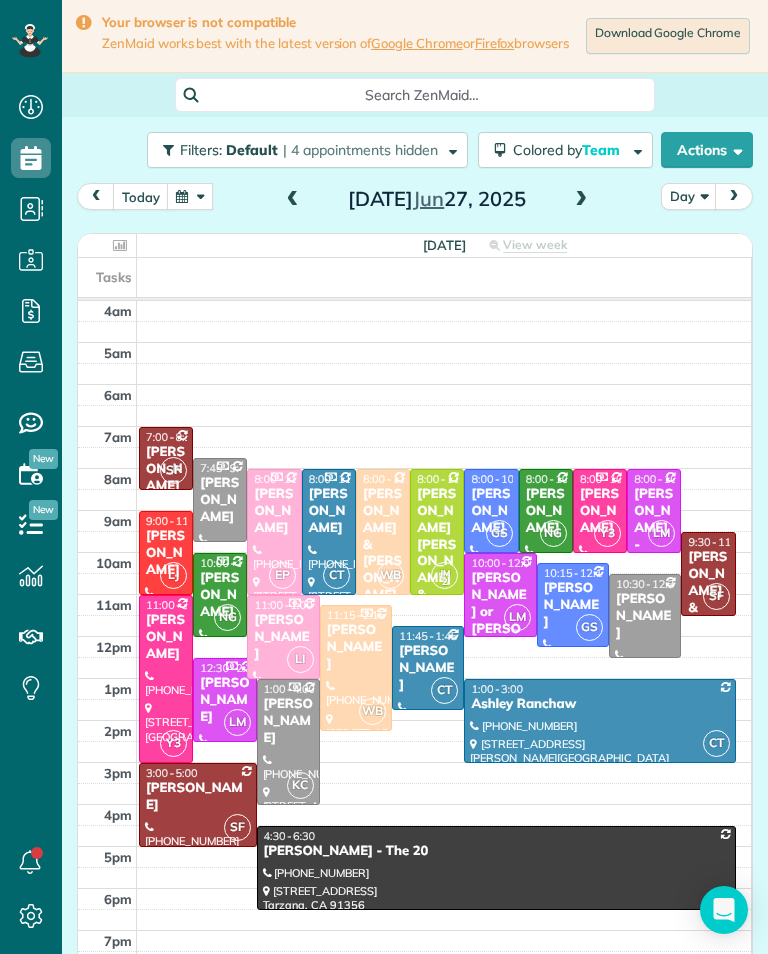 click at bounding box center [581, 200] 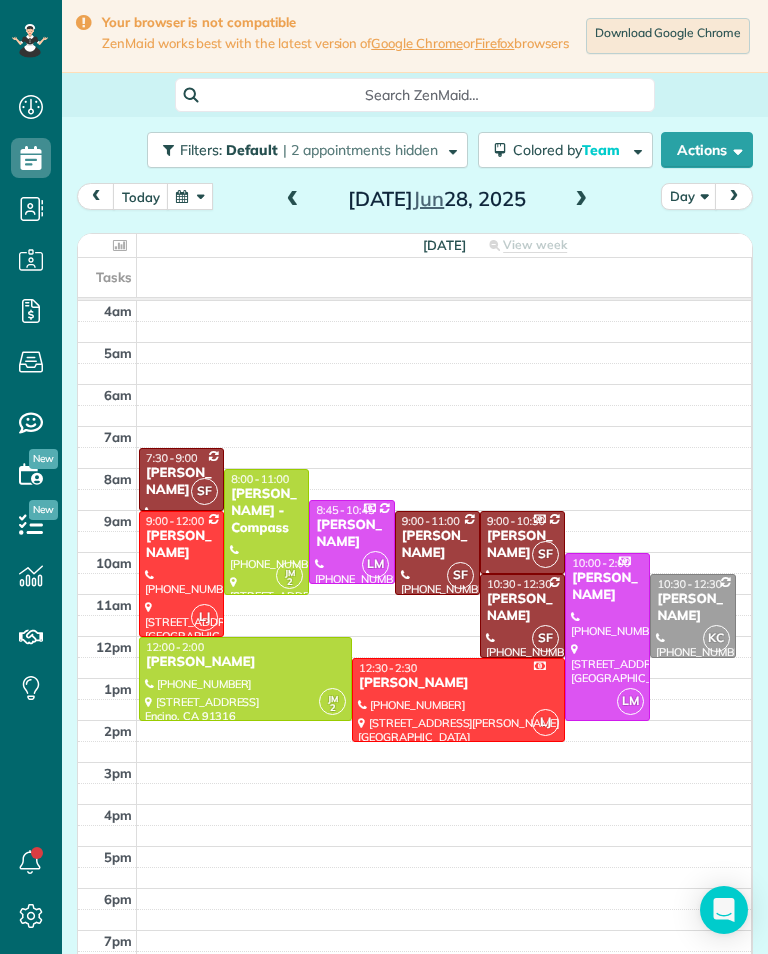 click at bounding box center [581, 200] 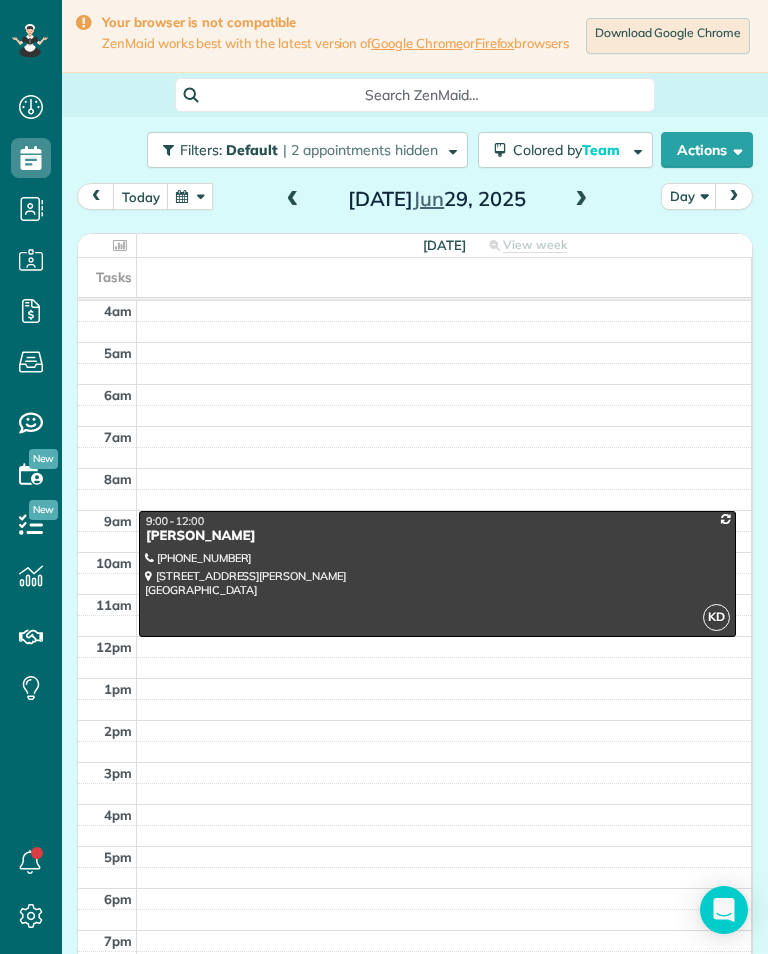 click at bounding box center [581, 200] 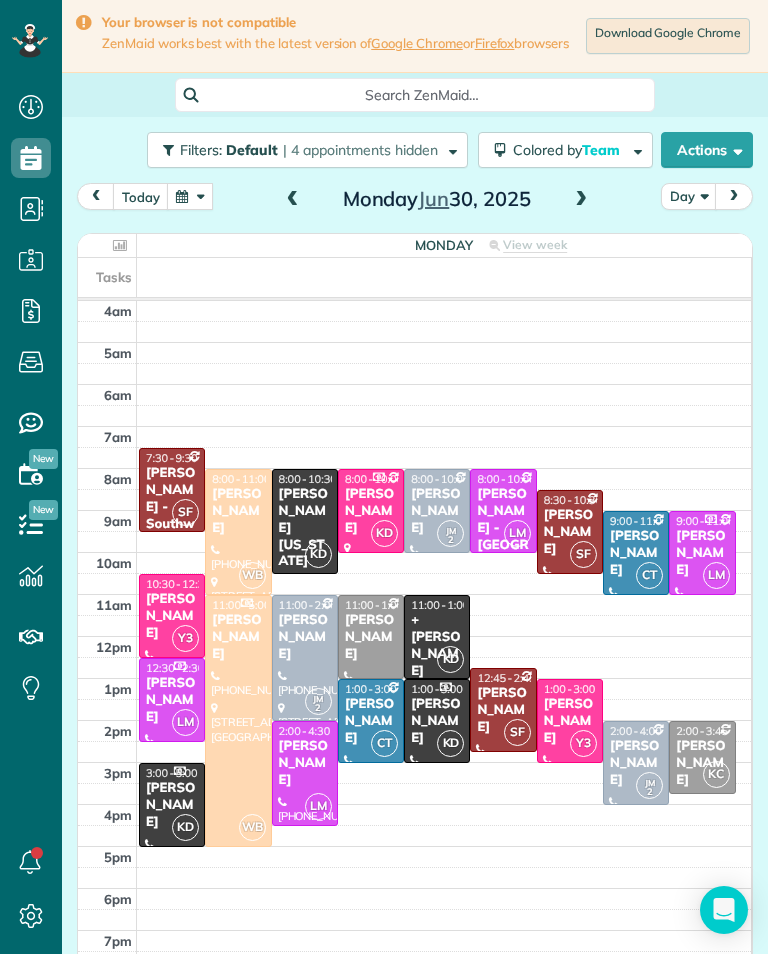 scroll, scrollTop: 985, scrollLeft: 62, axis: both 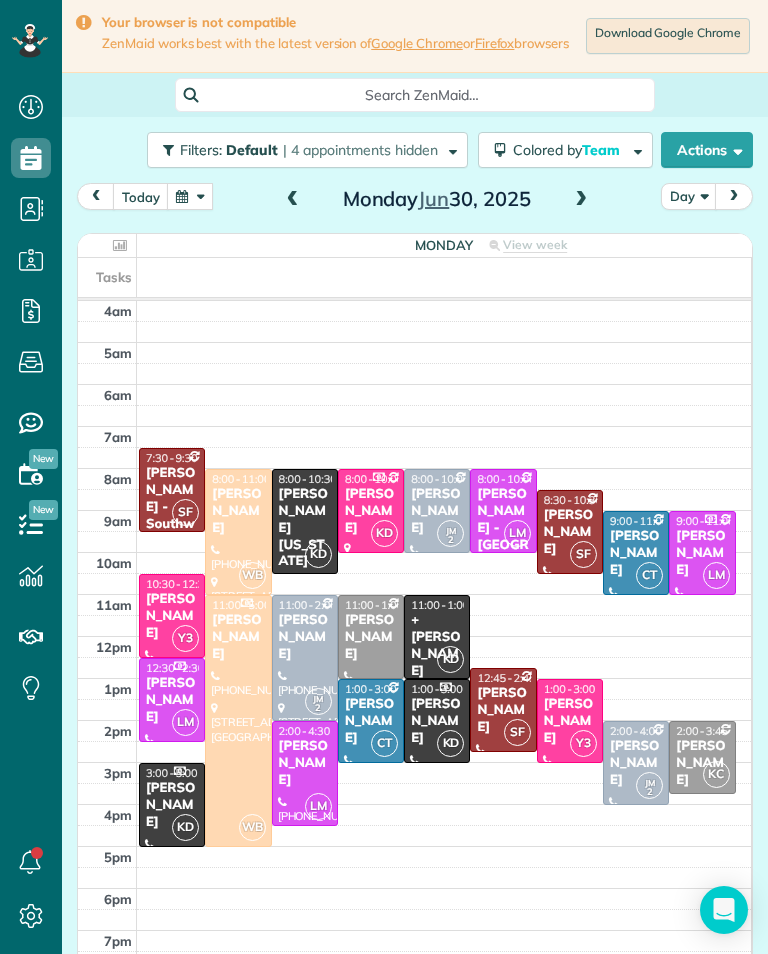 click on "+ Will Durghalli" at bounding box center [437, 646] 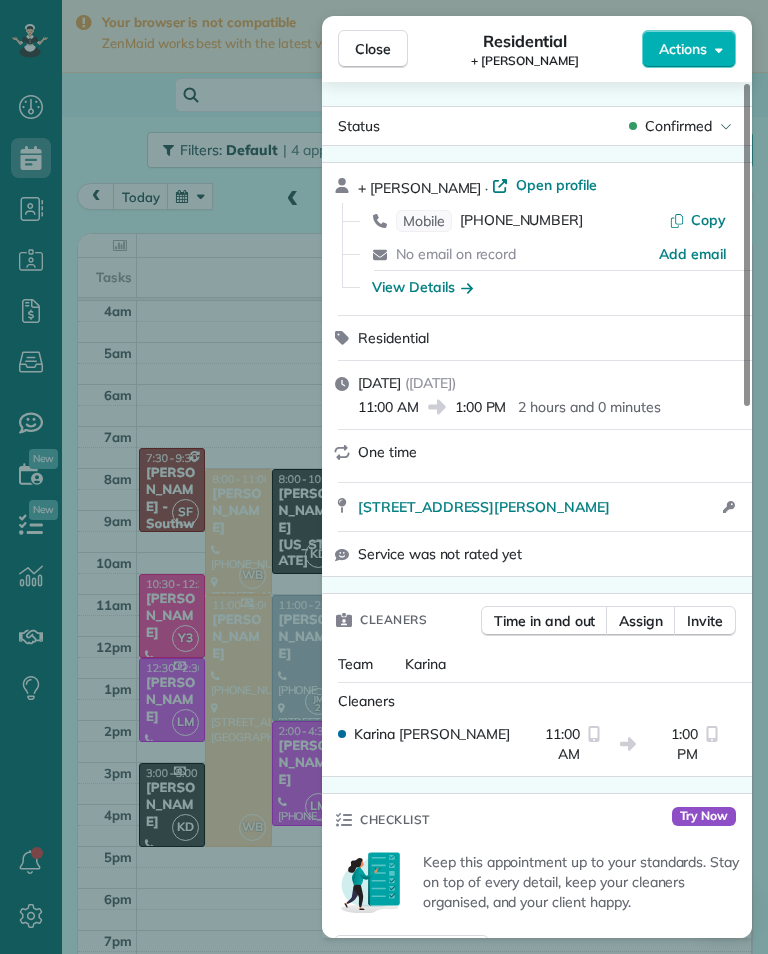 click on "(818) 497-3204" at bounding box center (521, 221) 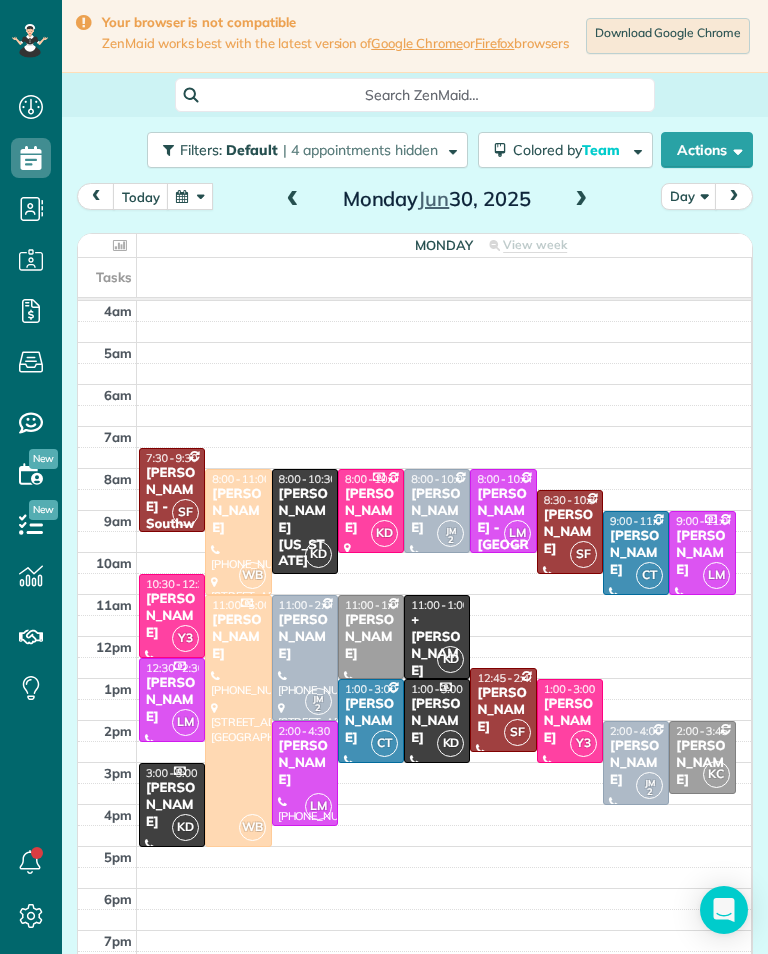 click on "+ Will Durghalli" at bounding box center (437, 646) 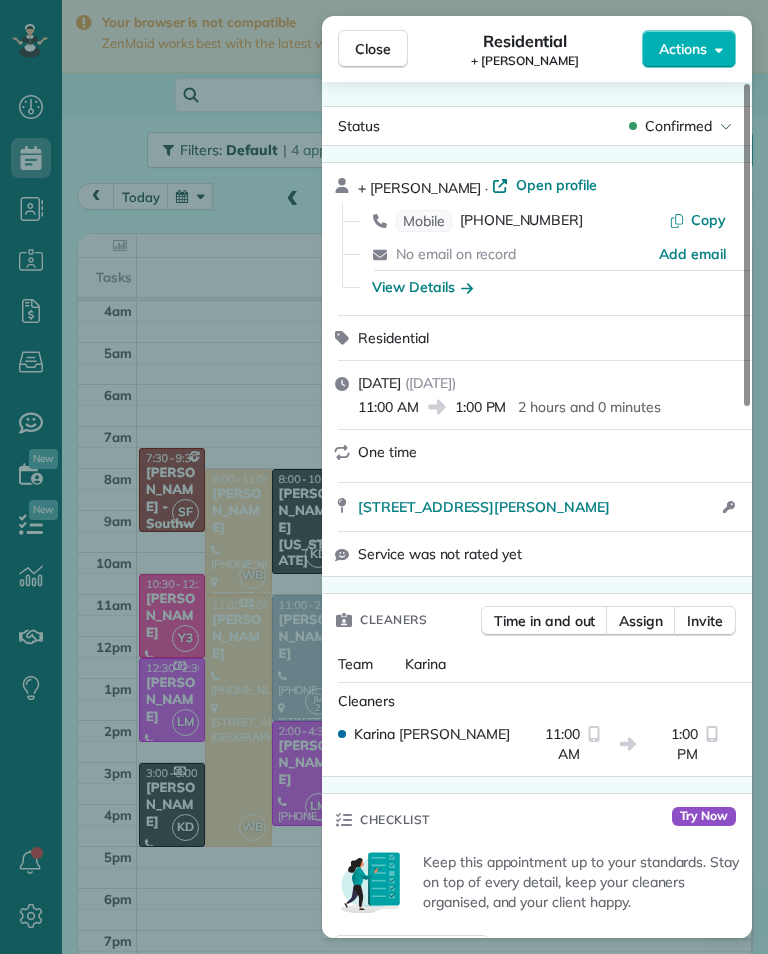 click on "(818) 497-3204" at bounding box center (521, 221) 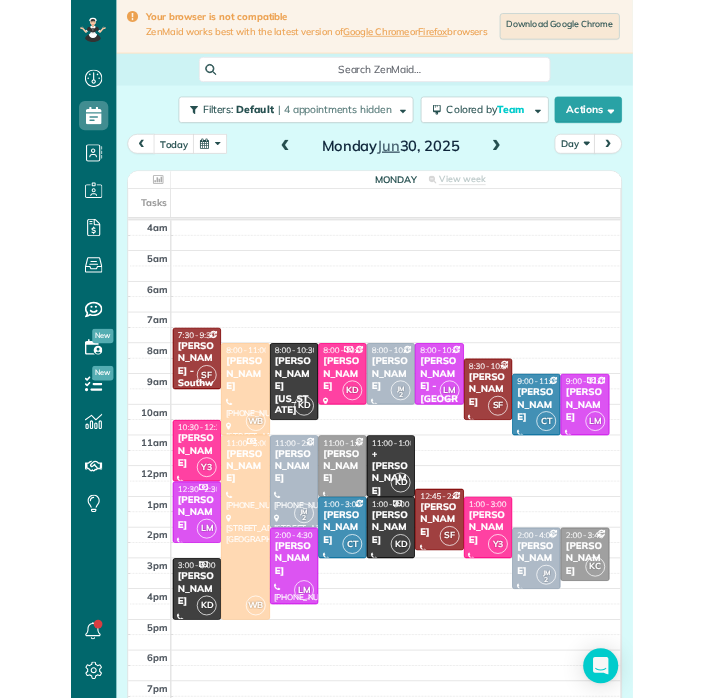 scroll, scrollTop: 985, scrollLeft: 62, axis: both 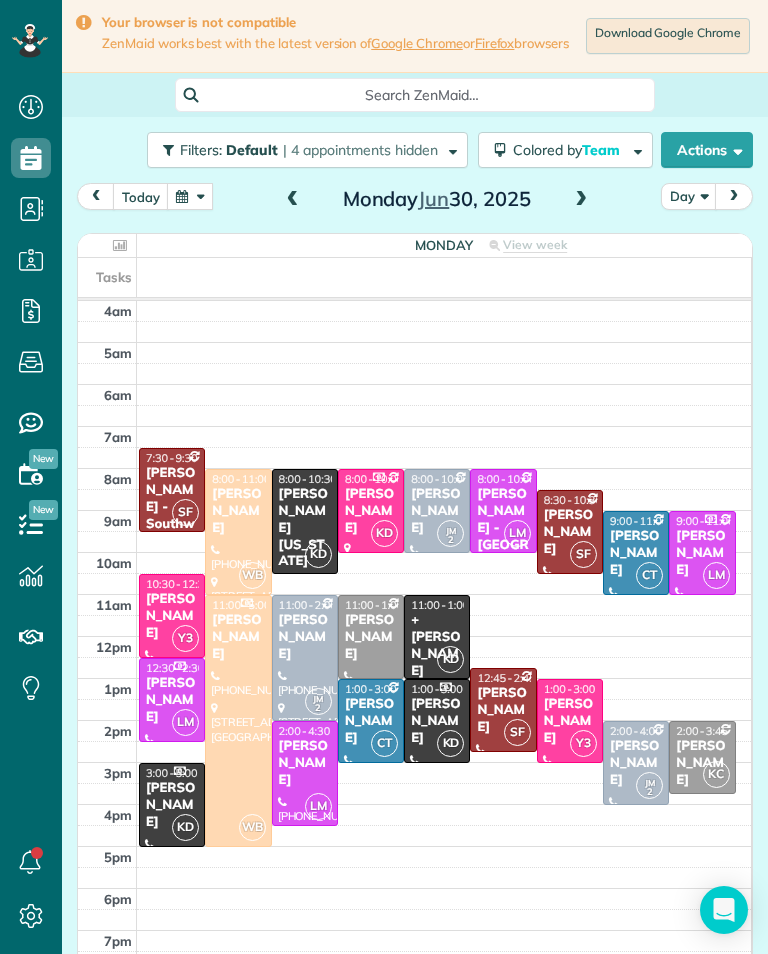 click at bounding box center (581, 200) 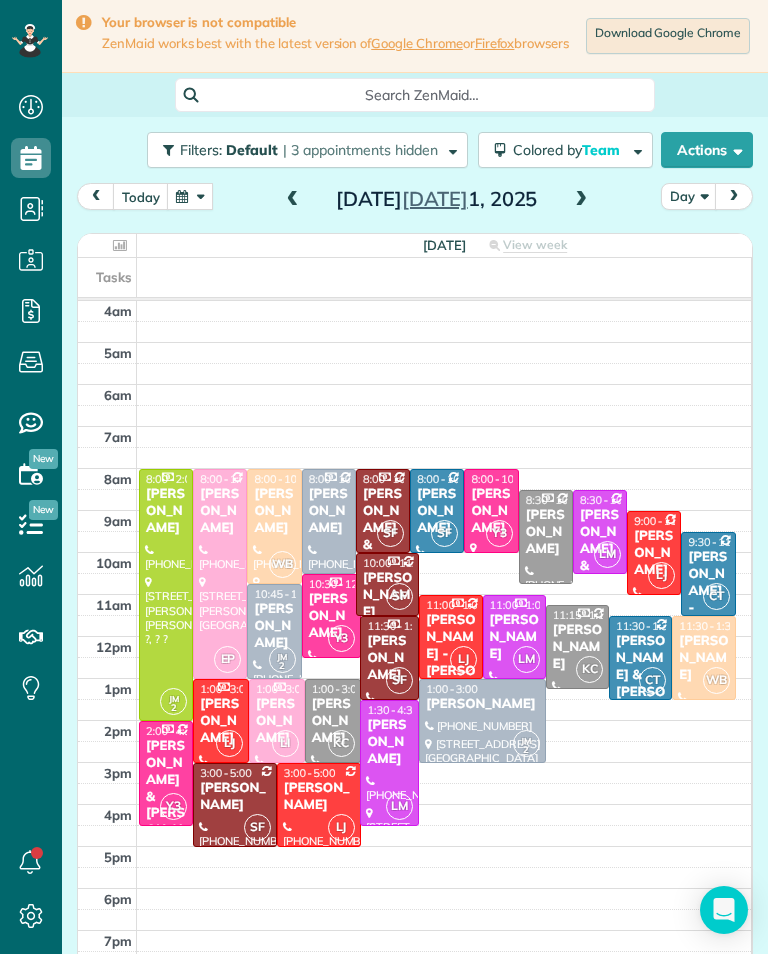 click at bounding box center [581, 200] 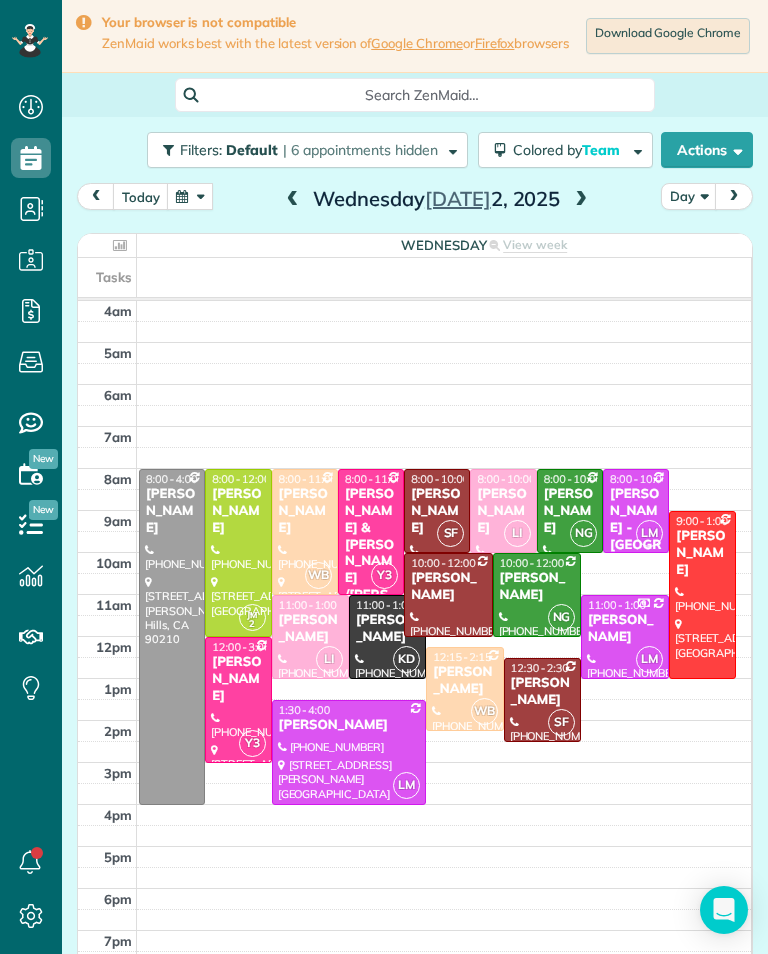 click at bounding box center (581, 200) 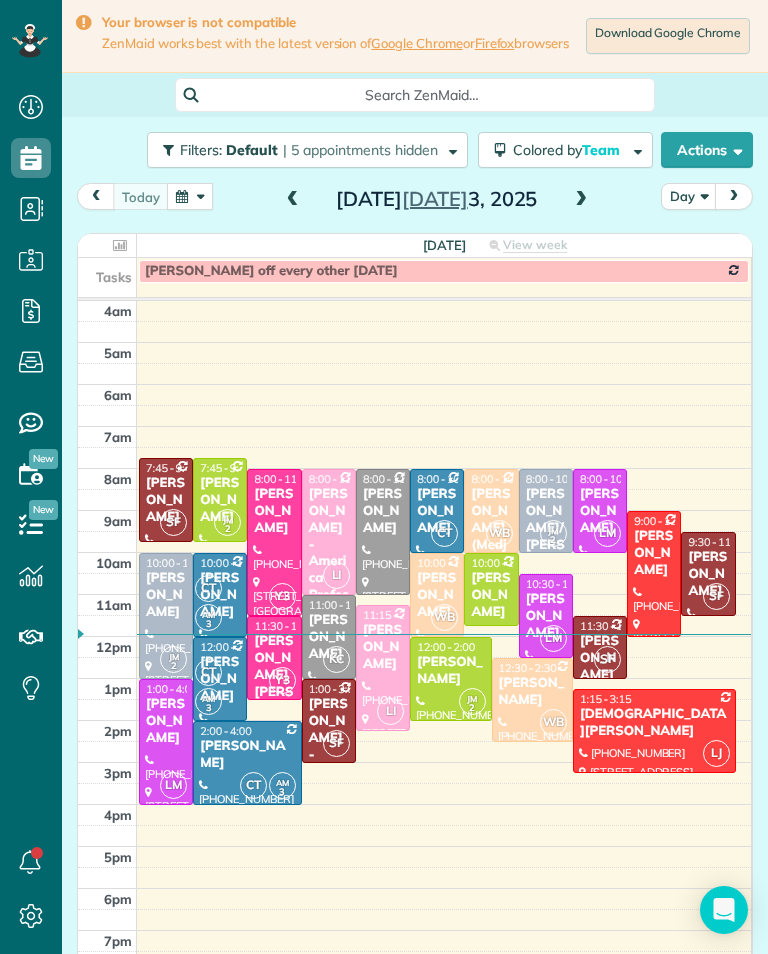 click at bounding box center (581, 200) 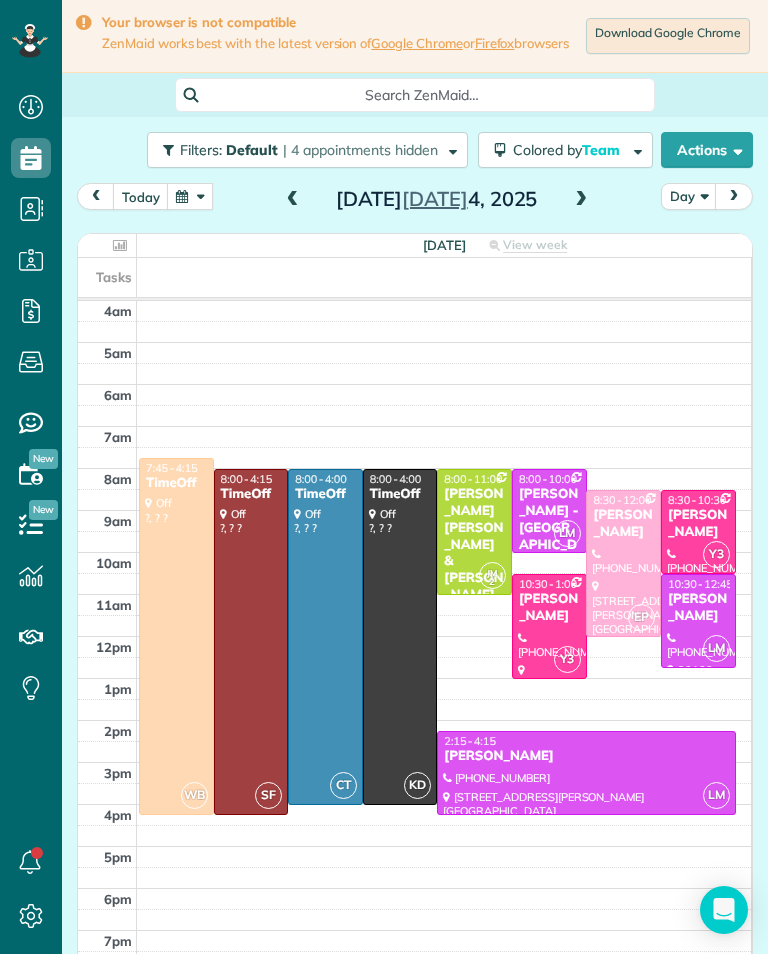 click at bounding box center [293, 200] 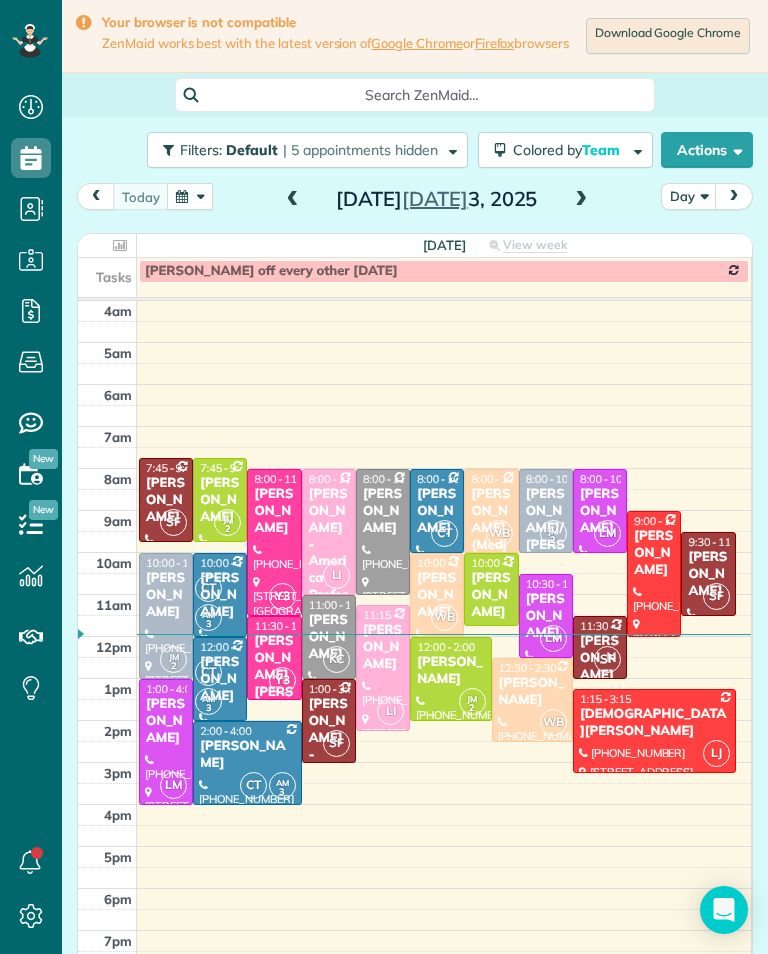 scroll, scrollTop: 985, scrollLeft: 62, axis: both 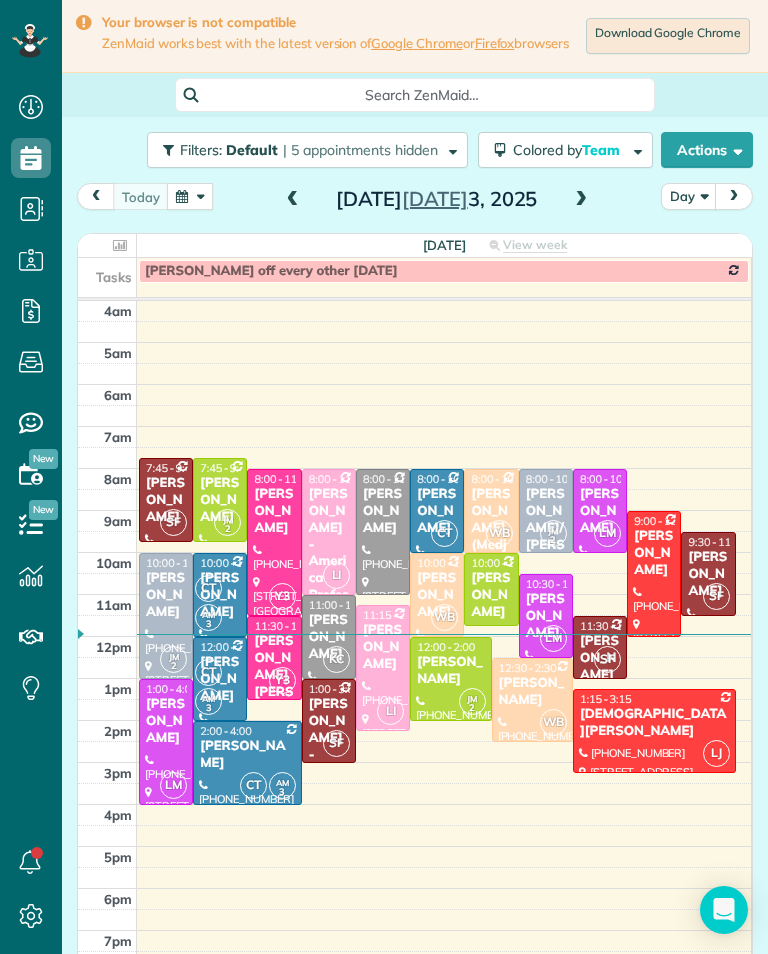 click at bounding box center (293, 200) 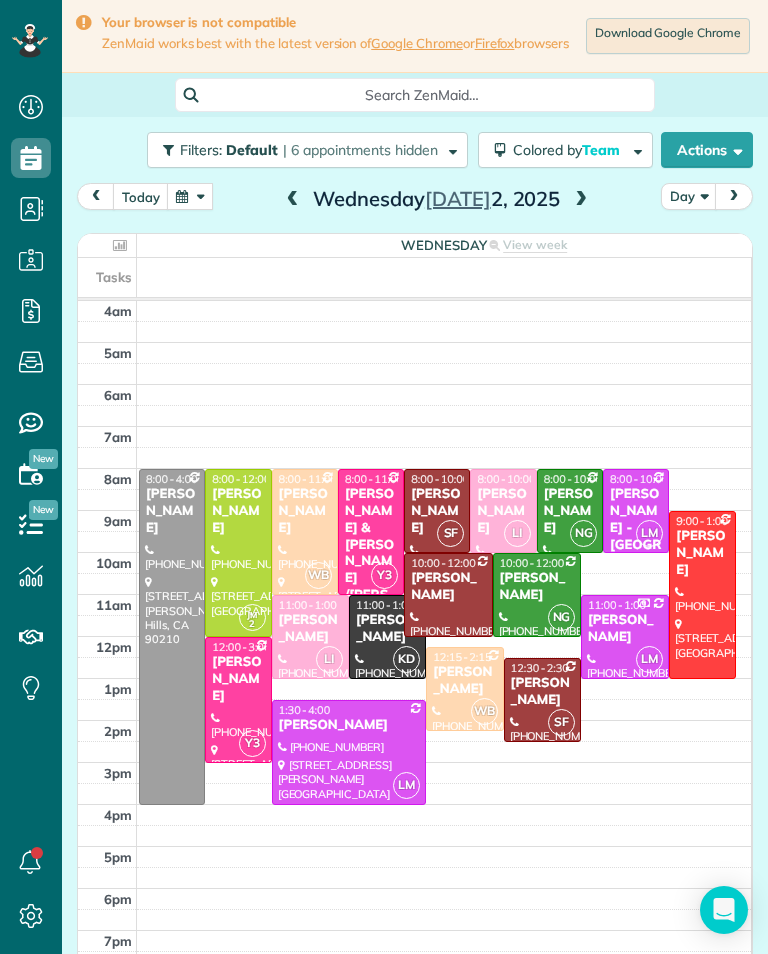 click at bounding box center (293, 200) 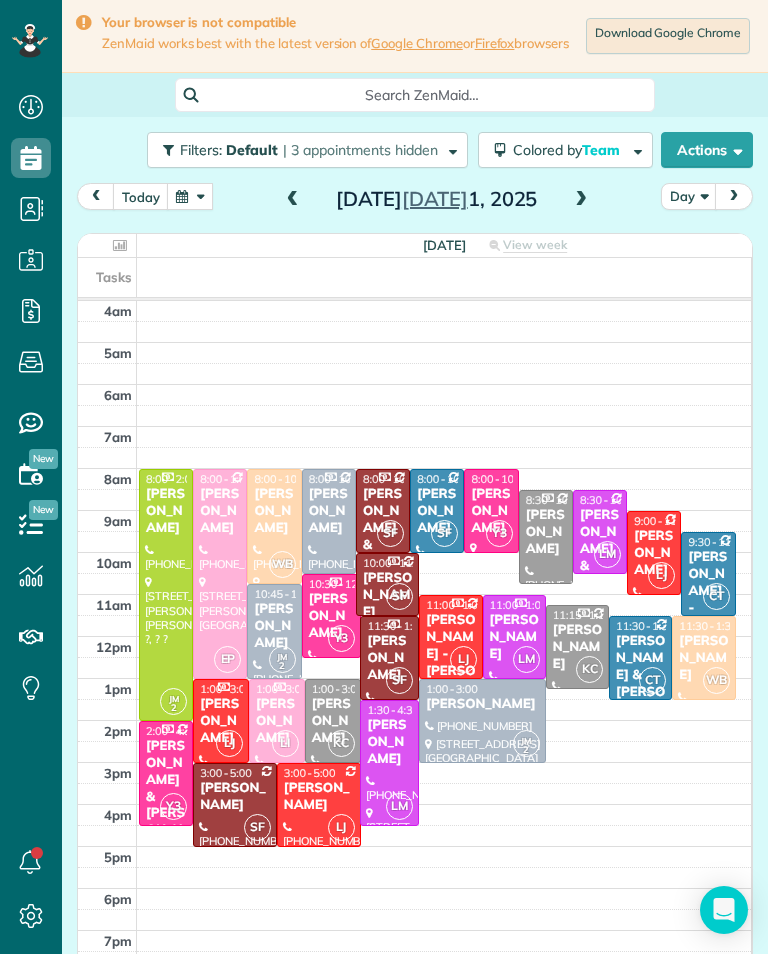 click at bounding box center [293, 200] 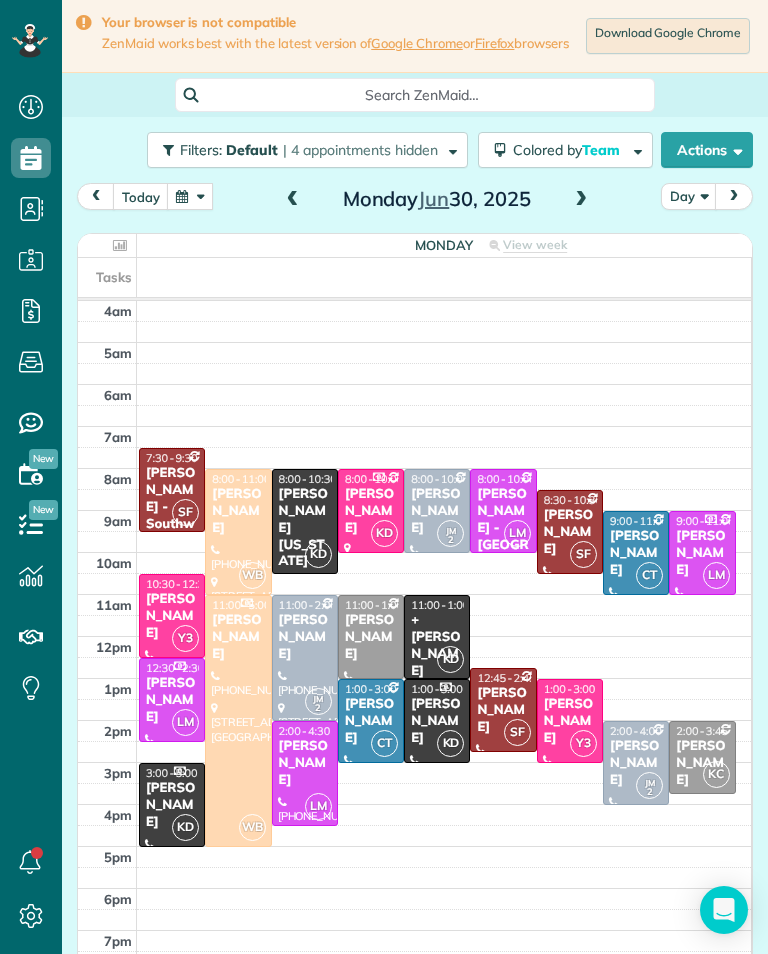 scroll, scrollTop: 985, scrollLeft: 62, axis: both 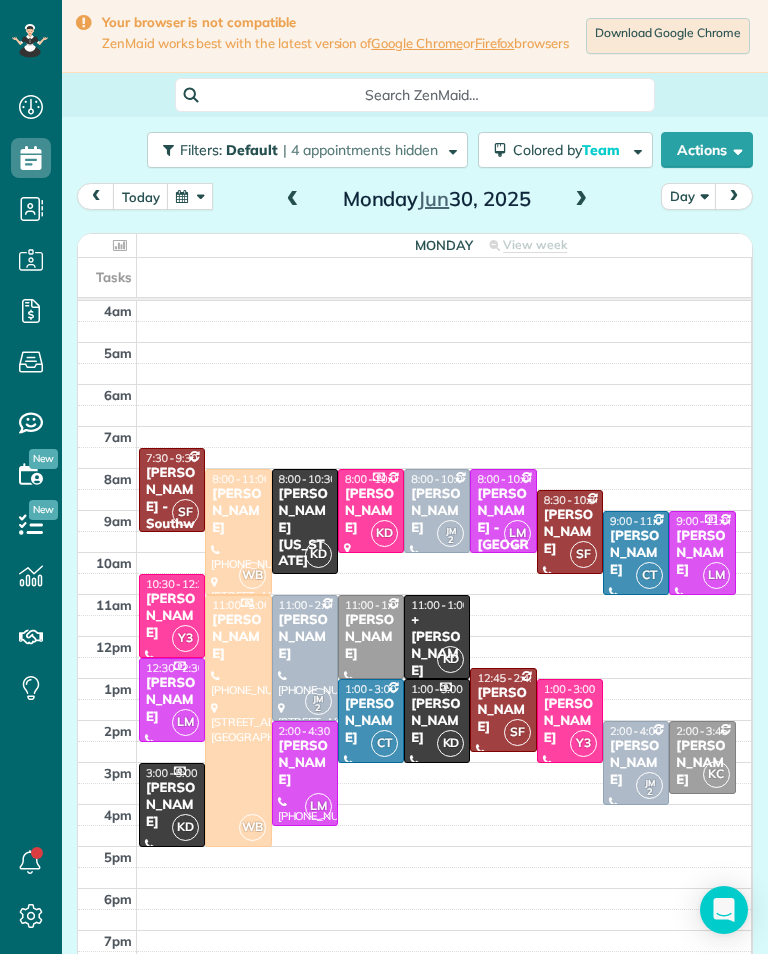 click on "+ Will Durghalli" at bounding box center (437, 646) 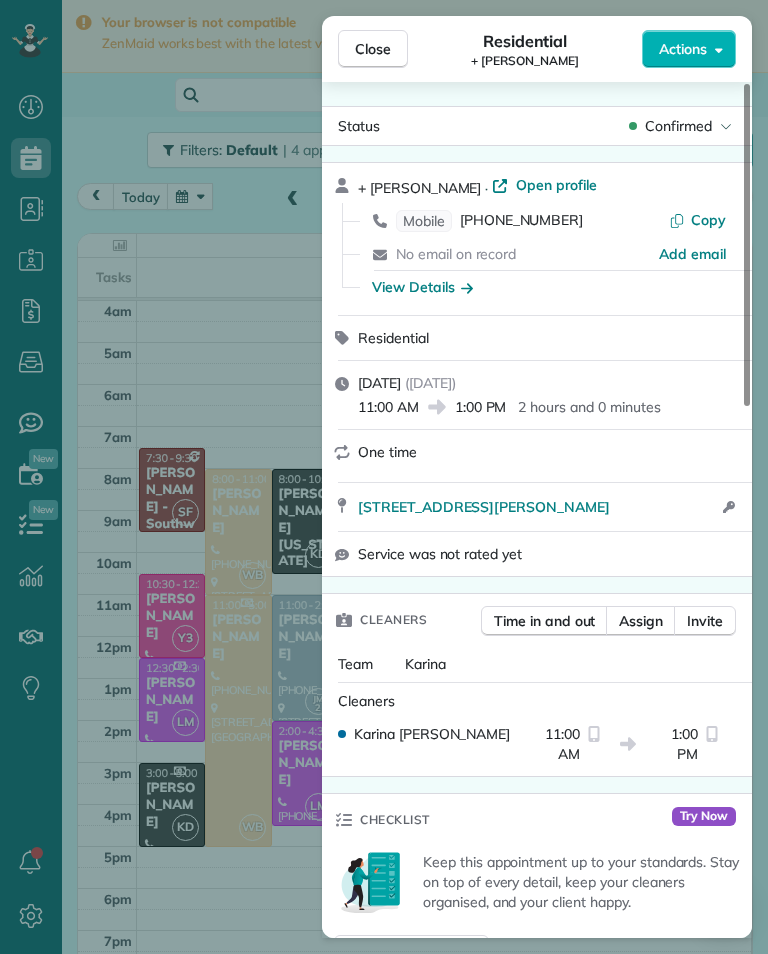 click on "(818) 497-3204" at bounding box center [521, 221] 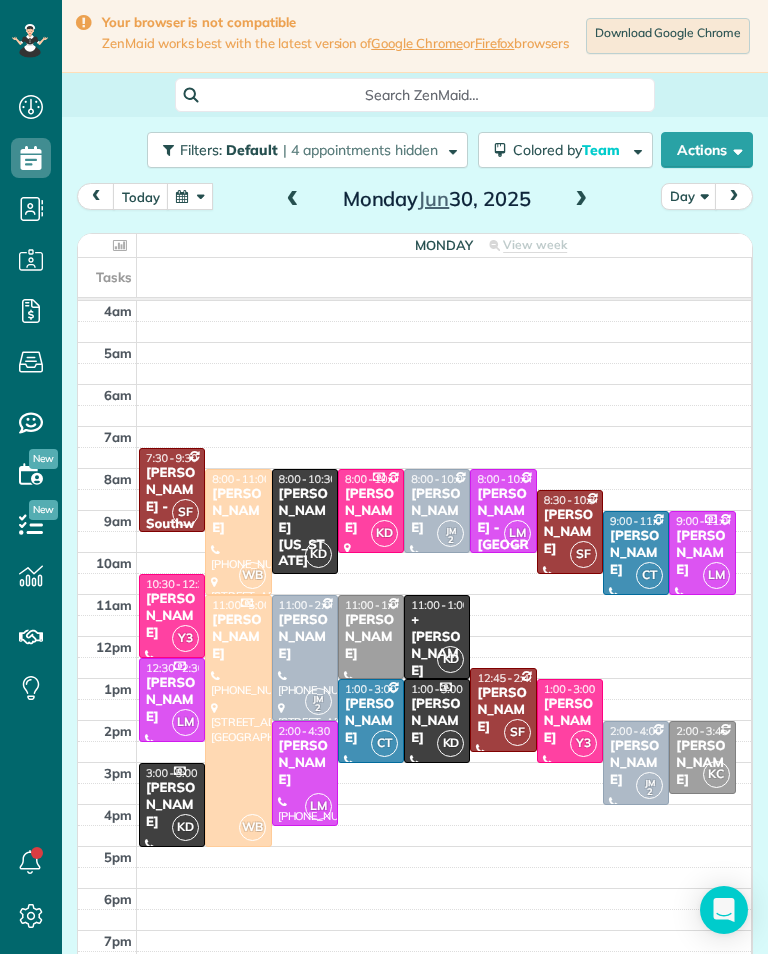 click on "4am 5am 6am 7am 8am 9am 10am 11am 12pm 1pm 2pm 3pm 4pm 5pm 6pm 7pm 8pm SF 7:30 - 9:30 Laura Malm - Southwest Industrial Electric (323) 255-6563 4557 York Blvd Los Angeles, CA 90041 WB 8:00 - 11:00 Diane Cripe (818) 568-5095 601 South Beachwood Drive Burbank, CA 91506 KD 8:00 - 10:30 Deborah Washington (323) 496-5331 1729 West 107th St. Los Angeles, CA 90047 KD 8:00 - 10:00 Joyce Rangen 14440 Dickens Street Sherman oaks, CA 91423 JM 2 8:00 - 10:00 Mark Ransom (774) 259-1119 2208 Silver Lake Boulevard Los Angeles, CA 90039 LM 8:00 - 10:00 Evelyn Dierna - Mountain View Manor (818) 701-6421 21700 Septo Street Chatsworth, CA 91311 SF 8:30 - 10:30 Kitty Dustin (626) 487-8717 5322 Neal Drive Los Angeles, CA 90041 CT 9:00 - 11:00 Ariel Bahner (818) 442-1824 6556 McLennan Avenue Van Nuys, CA 91406 LM 9:00 - 11:00 Carlee Malemute (907) 388-3399 5316 Auckland Avenue North Hollywood, CA 91601 Y3 10:30 - 12:30 Luiza Negret (310) 500-9565 738 South Los Angeles Street Los Angeles, CA 90012 WB 11:00 - 5:00 Lori Morgan JM 2 2" at bounding box center [414, 691] 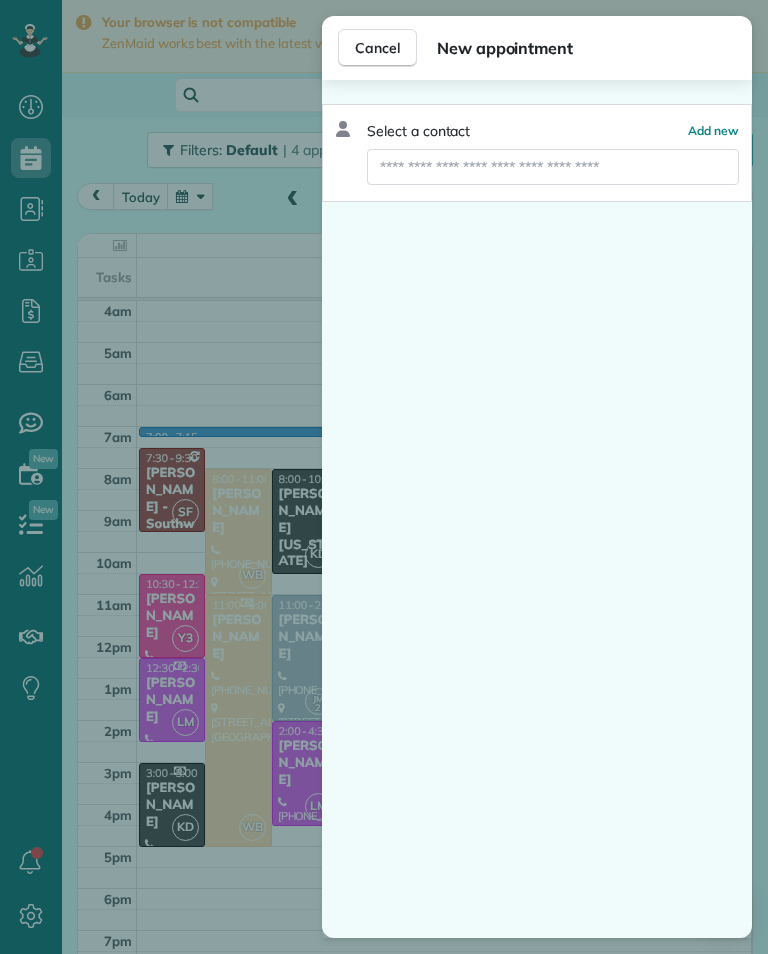 click on "Cancel New appointment Select a contact Add new" at bounding box center (384, 477) 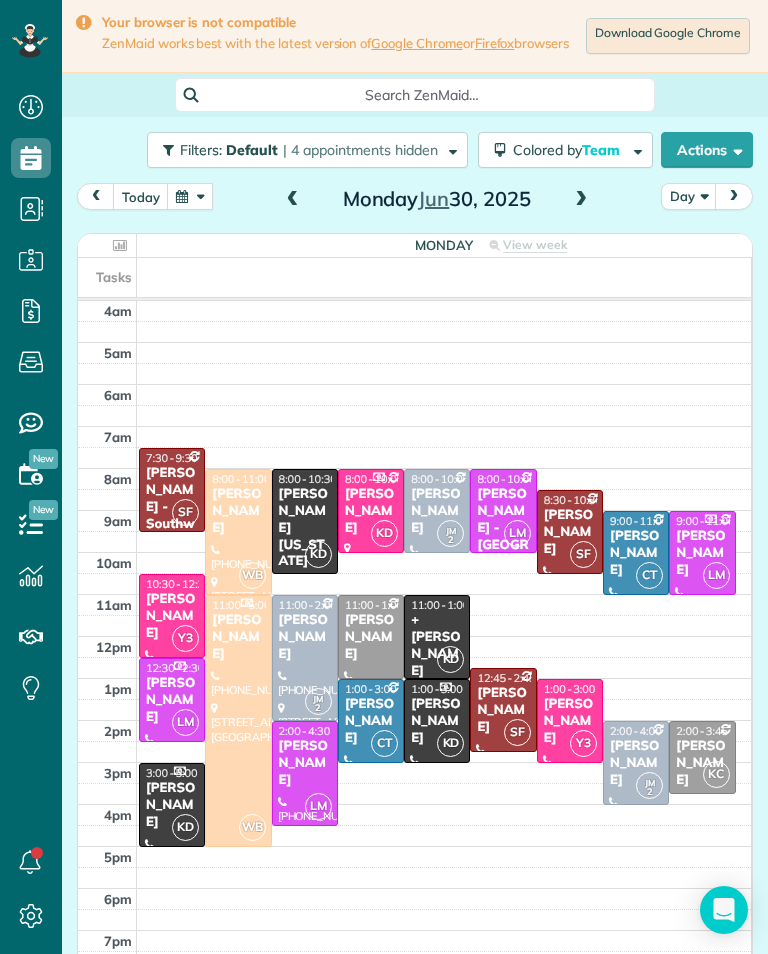 scroll, scrollTop: 985, scrollLeft: 62, axis: both 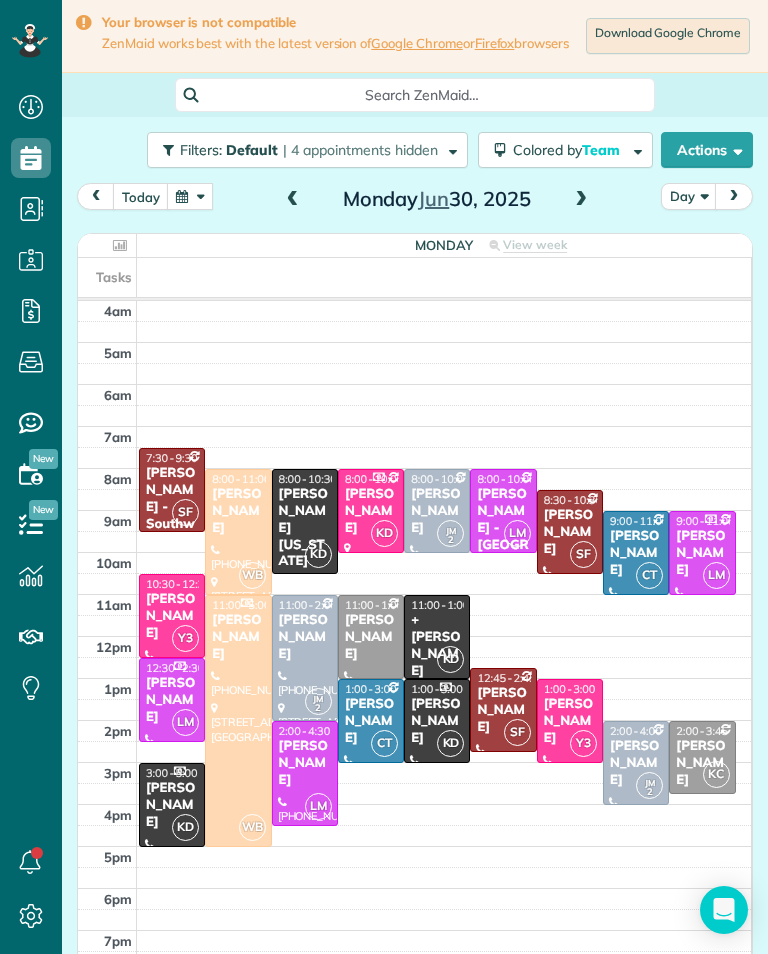 click at bounding box center [581, 200] 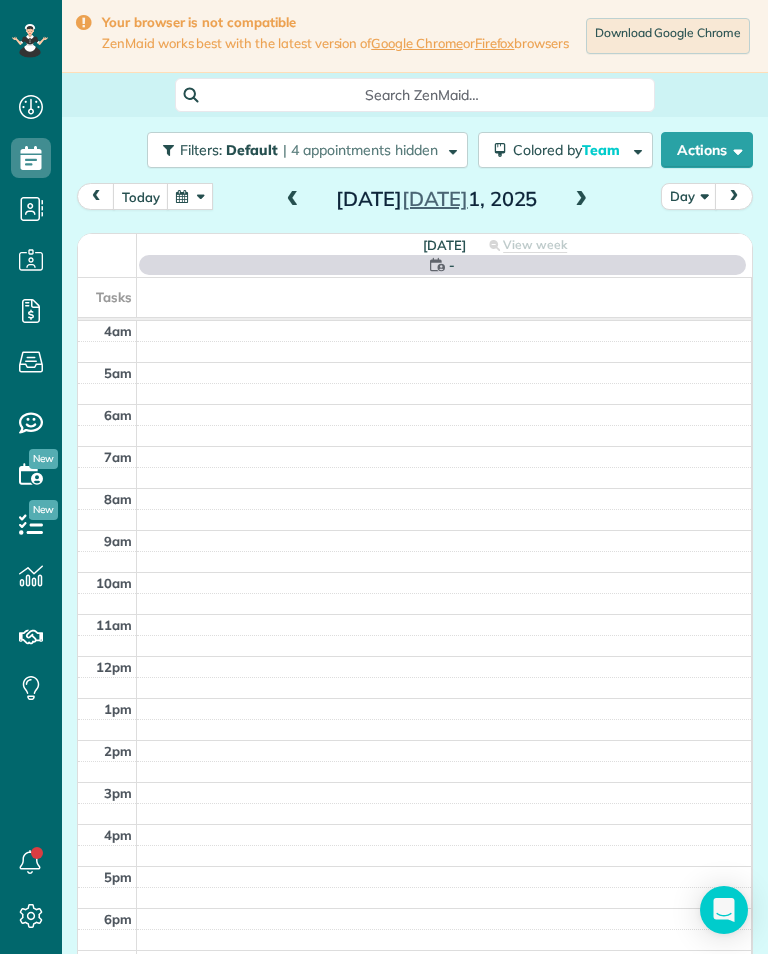 click at bounding box center (581, 200) 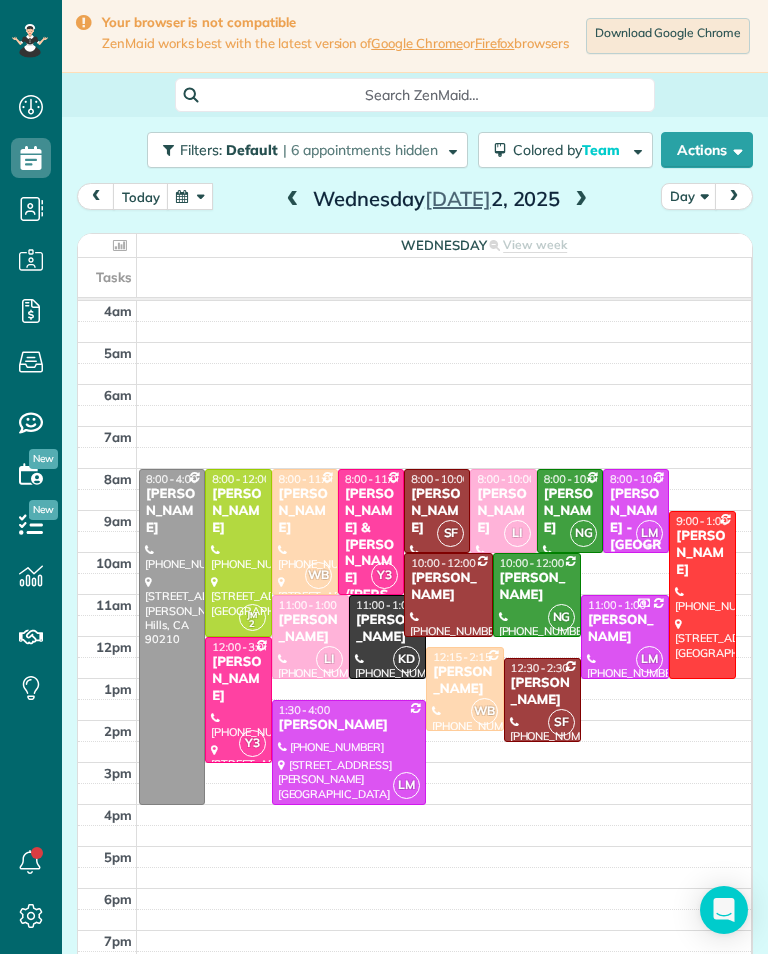 click at bounding box center [581, 200] 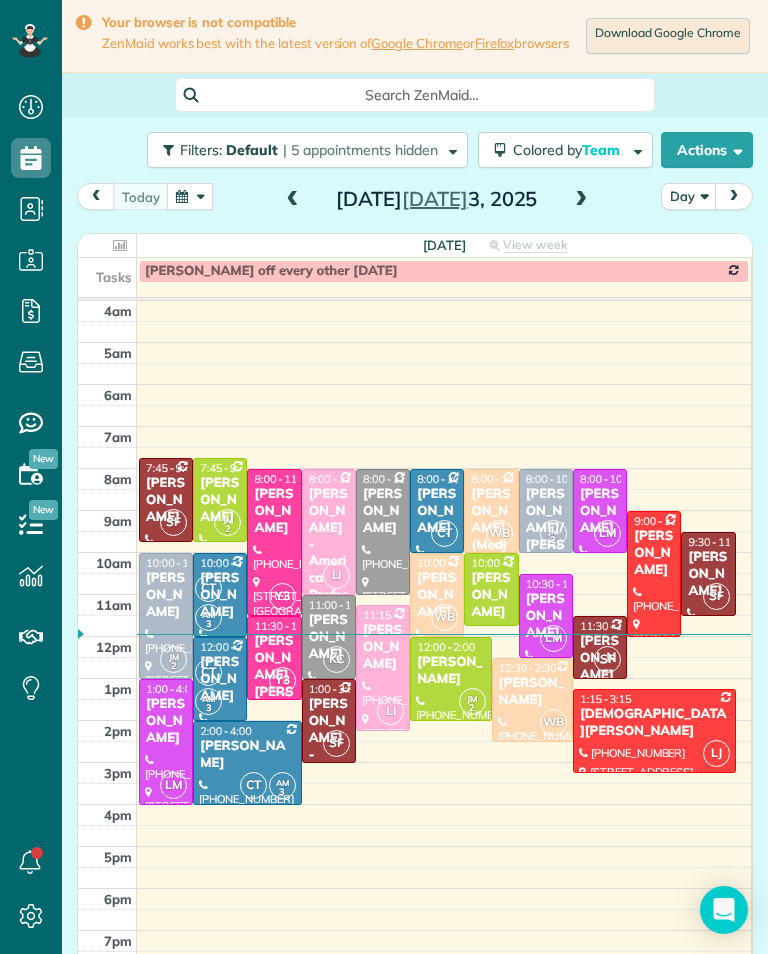click on "[PERSON_NAME] - [PERSON_NAME]" at bounding box center (329, 755) 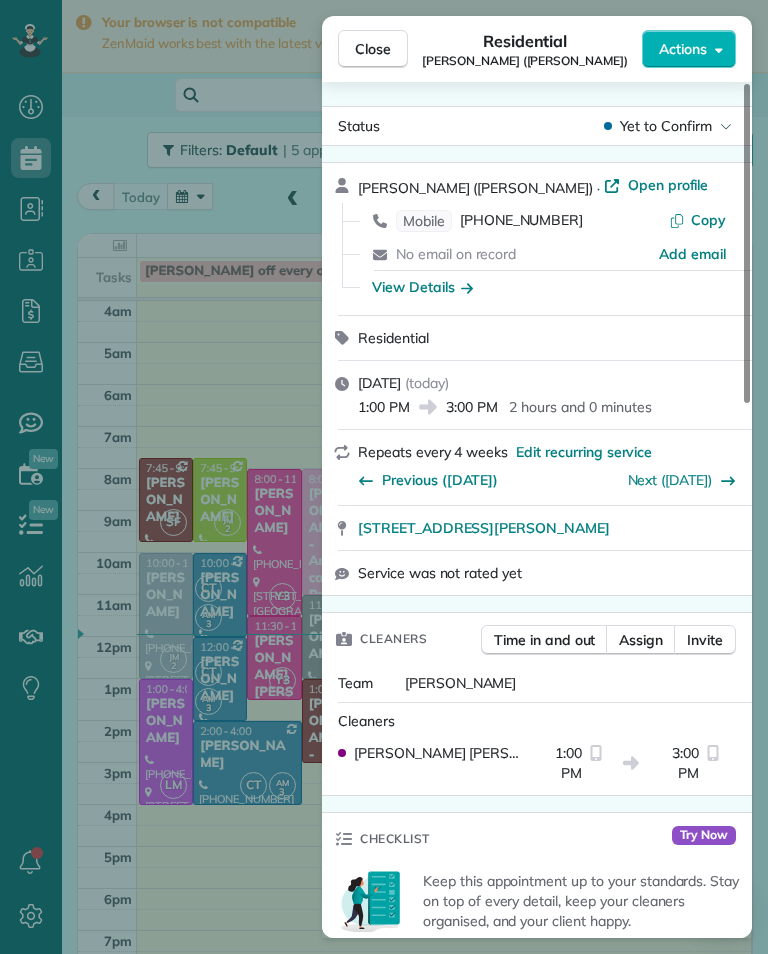 click on "Close Residential Evelyn Galstian (Mario J. Vindeni) Actions Status Yet to Confirm Evelyn Galstian (Mario J. Vindeni) · Open profile Mobile (310) 908-5937 Copy No email on record Add email View Details Residential Thursday, July 03, 2025 ( today ) 1:00 PM 3:00 PM 2 hours and 0 minutes Repeats every 4 weeks Edit recurring service Previous (May 31) Next (Jul 26) 18247 Bermuda Street Porter Ranch CA 91326 Service was not rated yet Cleaners Time in and out Assign Invite Team Santy Cleaners Santy   Flores 1:00 PM 3:00 PM Checklist Try Now Keep this appointment up to your standards. Stay on top of every detail, keep your cleaners organised, and your client happy. Assign a checklist Watch a 5 min demo Billing Billing actions Price $155.00 Overcharge $0.00 Discount $0.00 Coupon discount - Primary tax - Secondary tax - Total appointment price $155.00 Tips collected New feature! $0.00 Unpaid Mark as paid Total including tip $155.00 Get paid online in no-time! Send an invoice and reward your cleaners with tips Key # -" at bounding box center (384, 477) 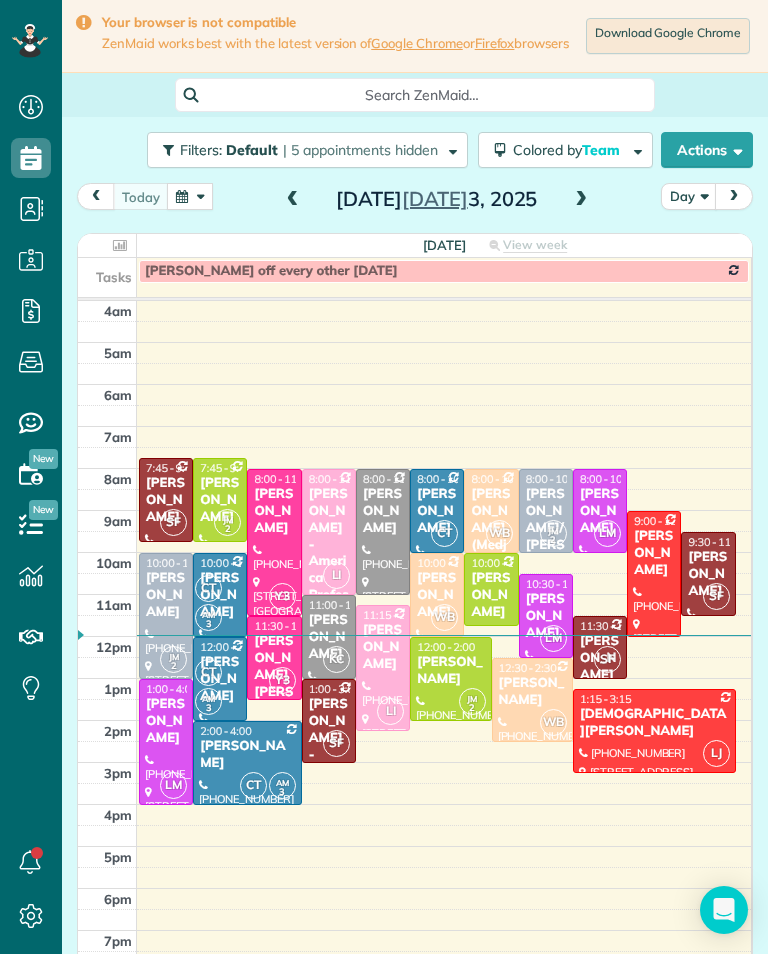 click at bounding box center (581, 200) 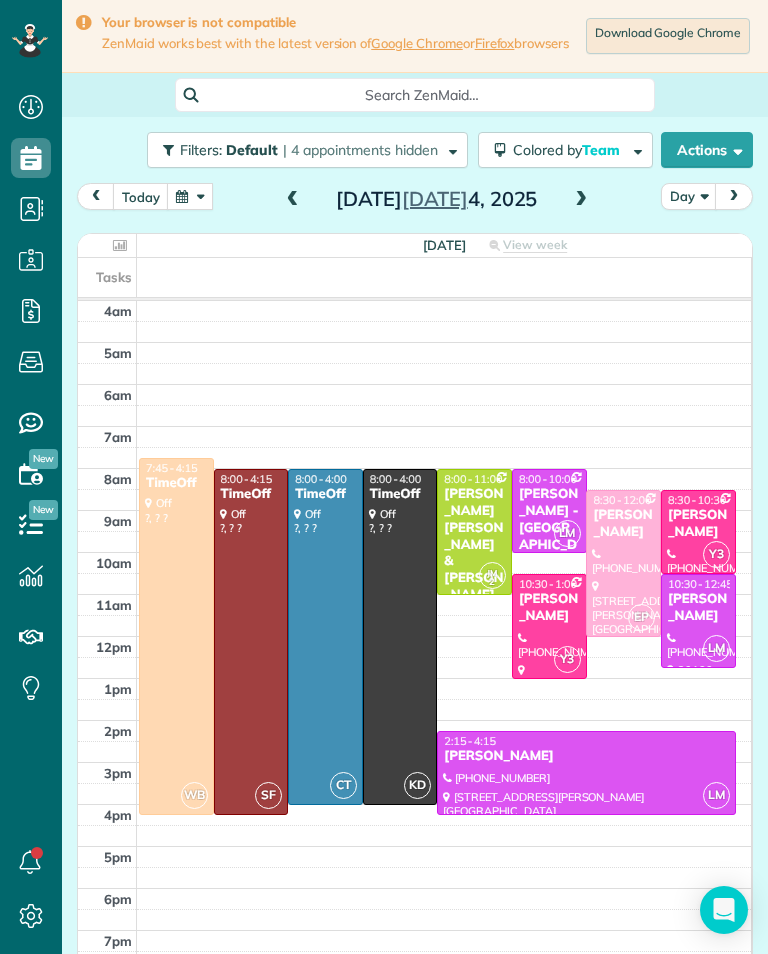 scroll, scrollTop: 985, scrollLeft: 62, axis: both 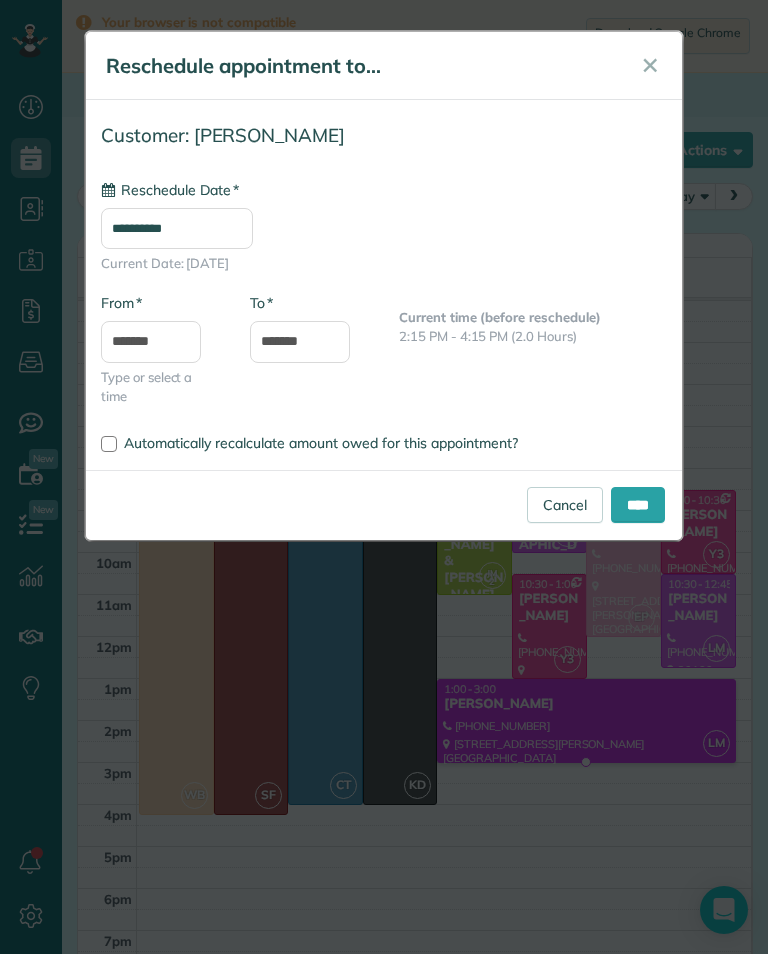 click on "**********" at bounding box center (177, 228) 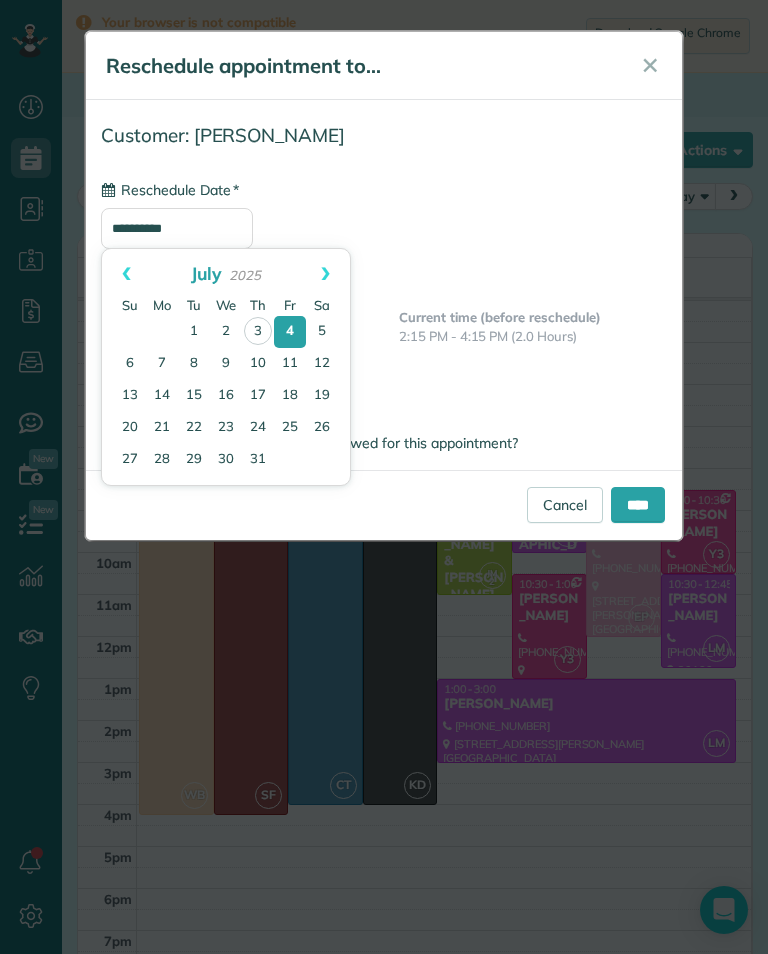 click on "5" at bounding box center (322, 332) 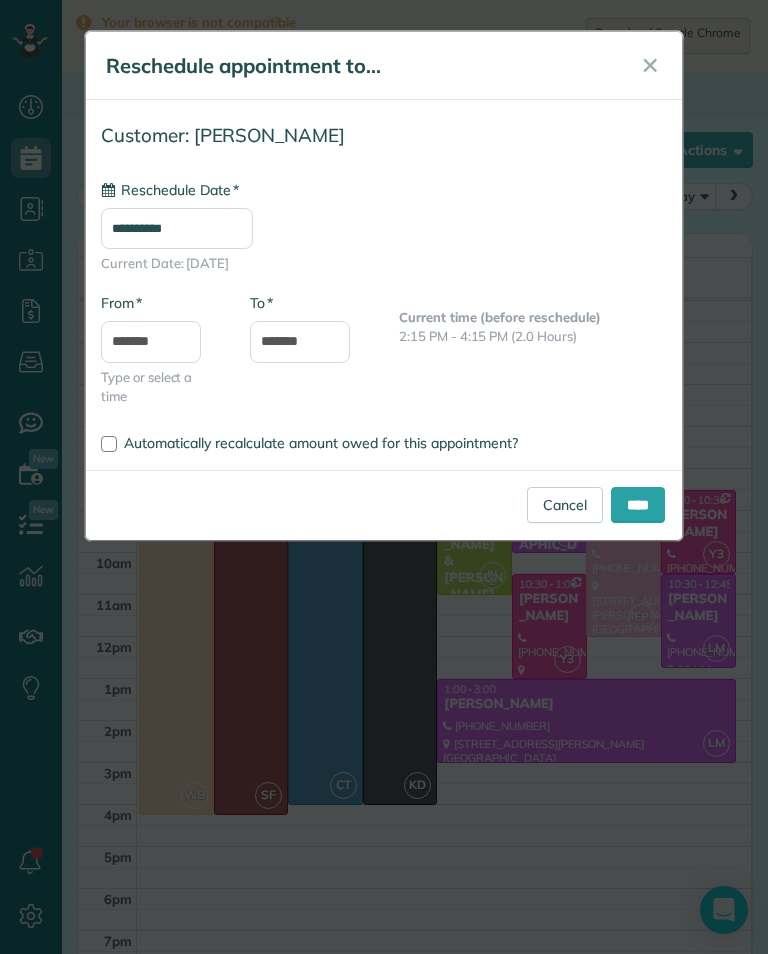 click on "****" at bounding box center [638, 505] 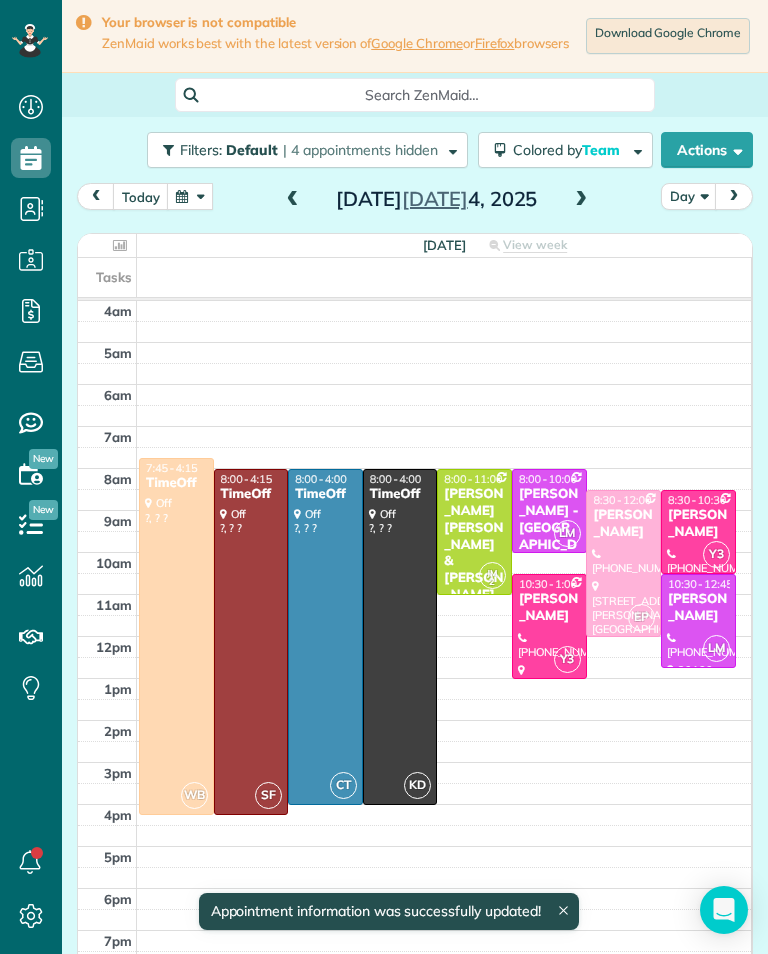 click on "Friday  Jul  4, 2025" at bounding box center [437, 199] 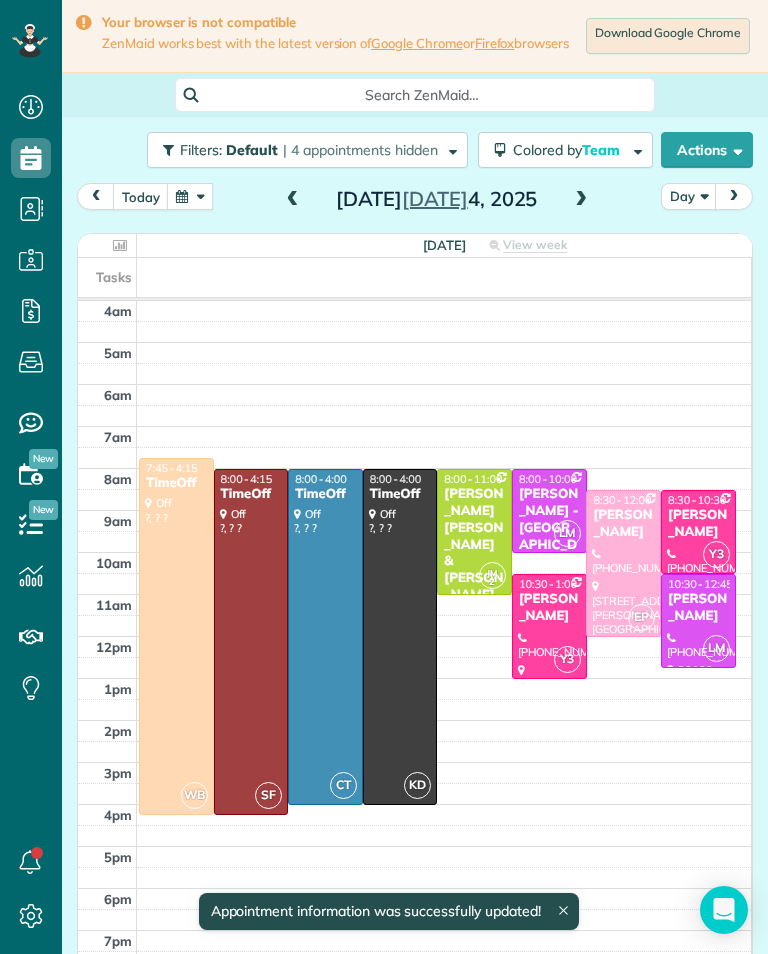 click at bounding box center (581, 200) 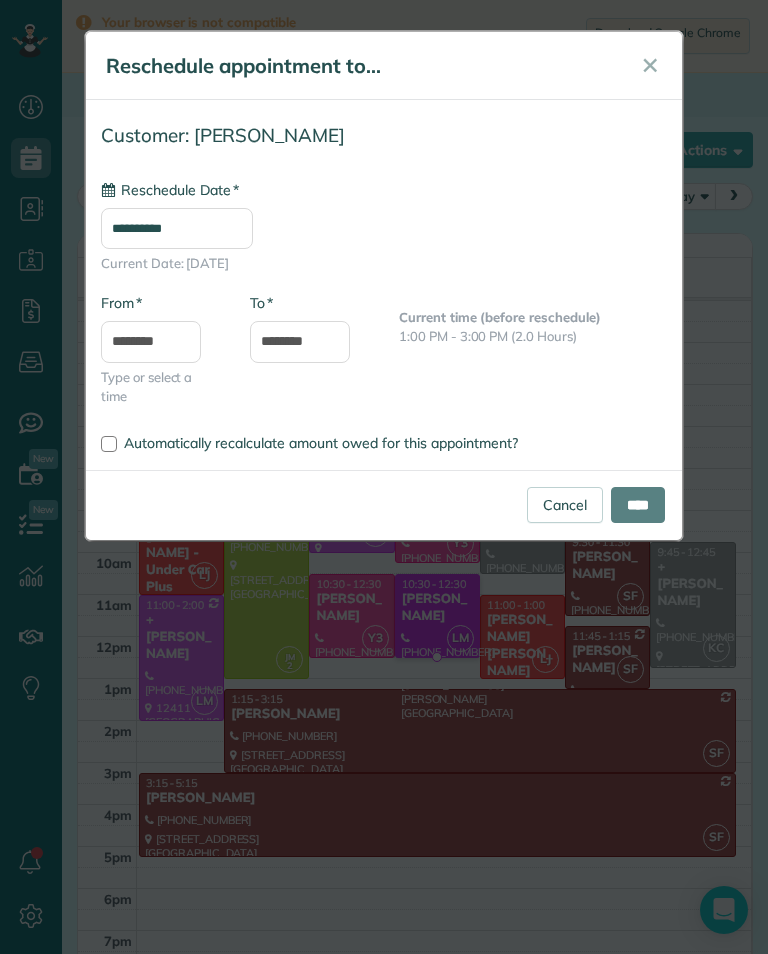type on "**********" 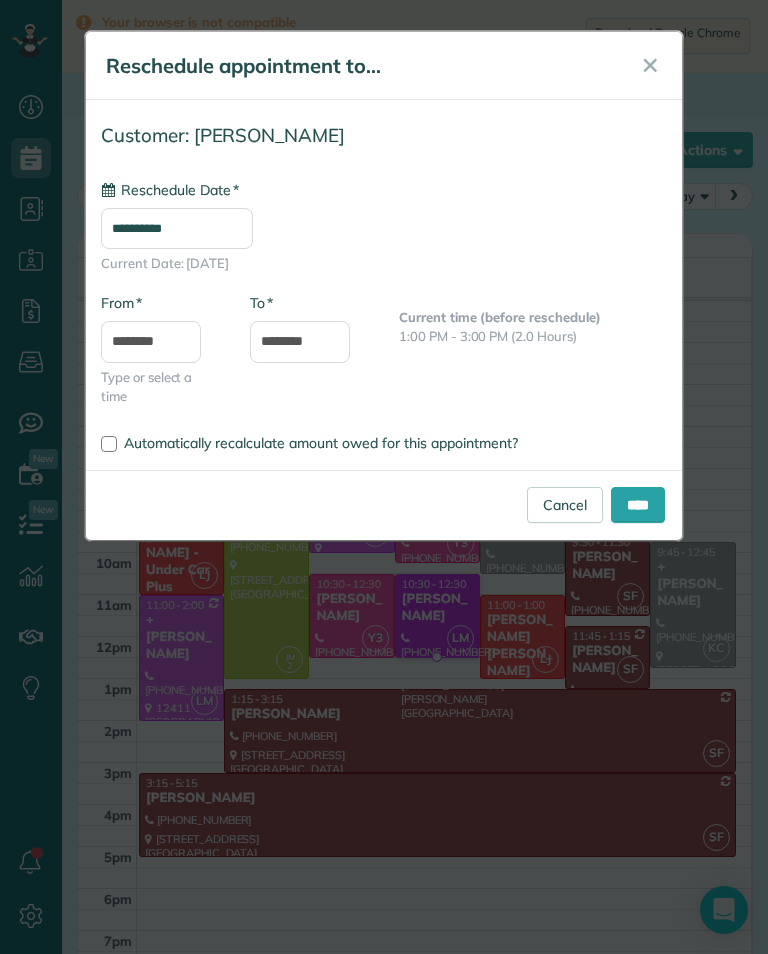 click on "****" at bounding box center [638, 505] 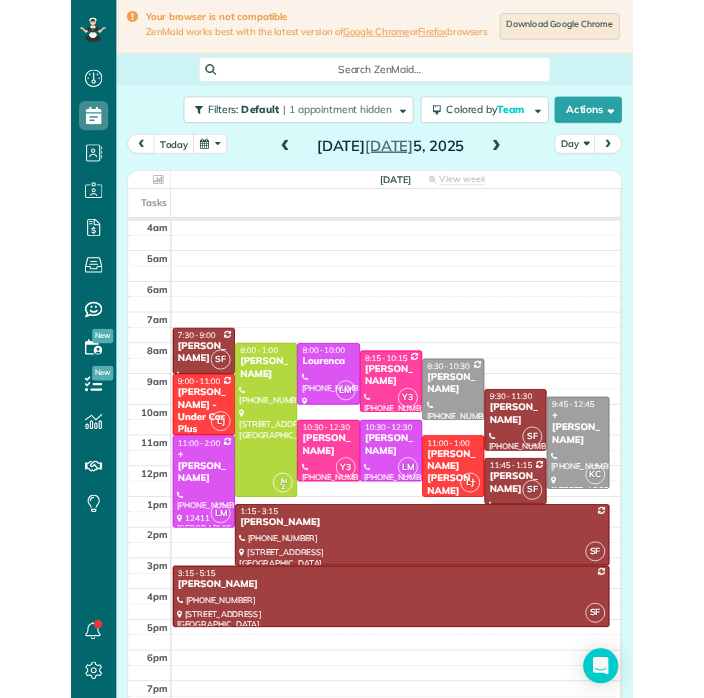 scroll, scrollTop: 985, scrollLeft: 62, axis: both 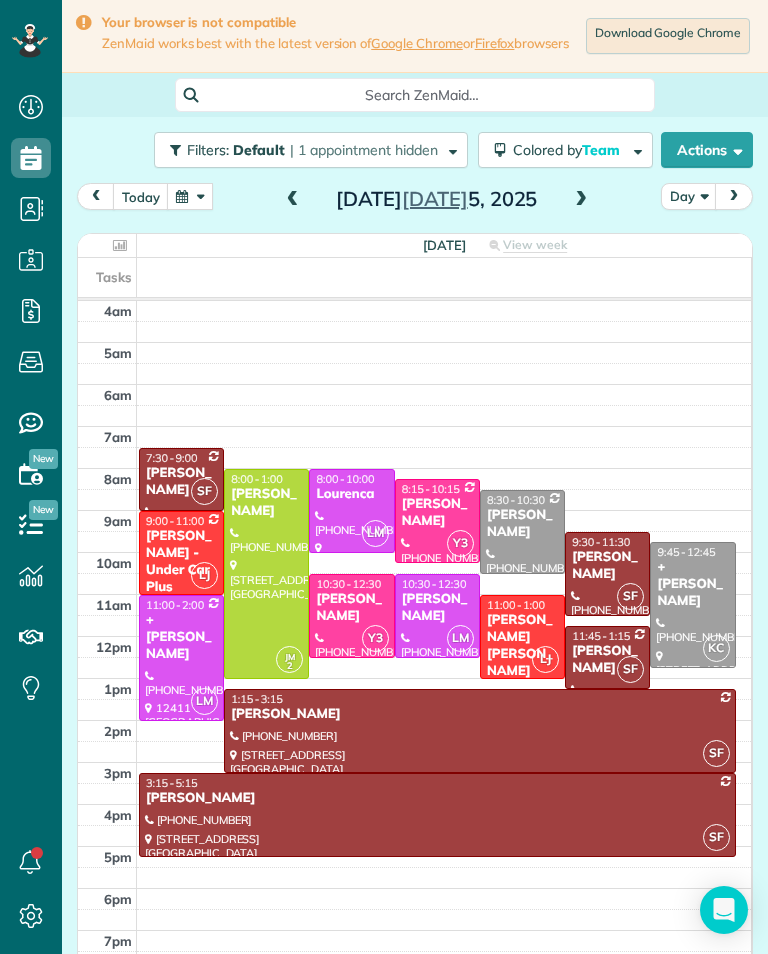 click at bounding box center [181, 658] 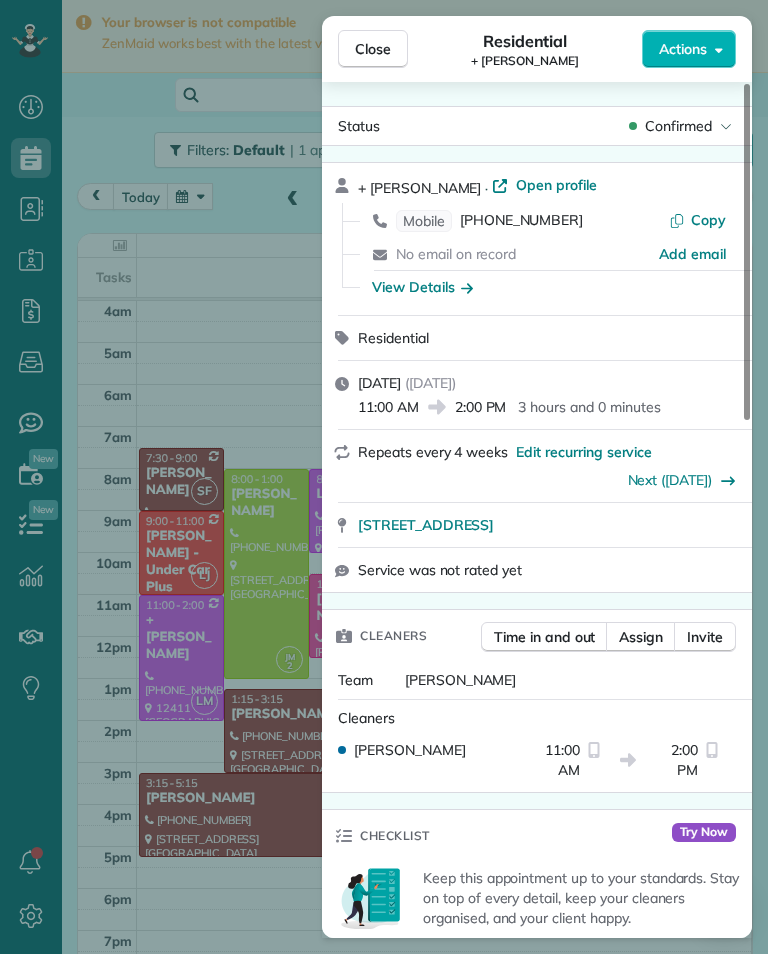 click on "(865) 776-7894" at bounding box center (521, 221) 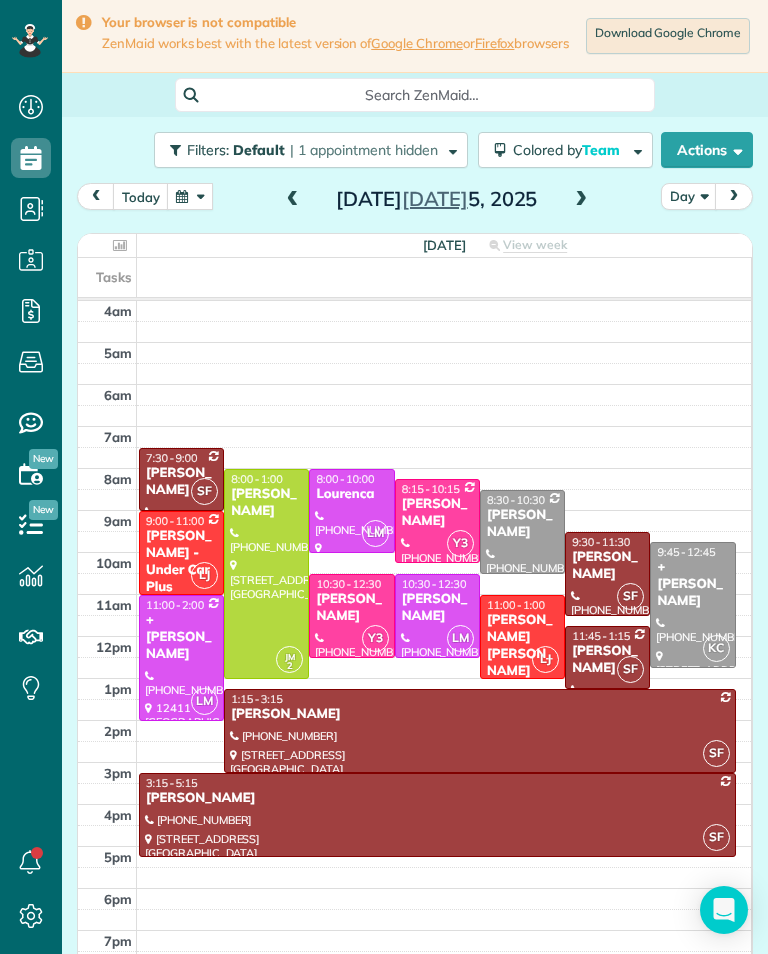 scroll, scrollTop: 985, scrollLeft: 62, axis: both 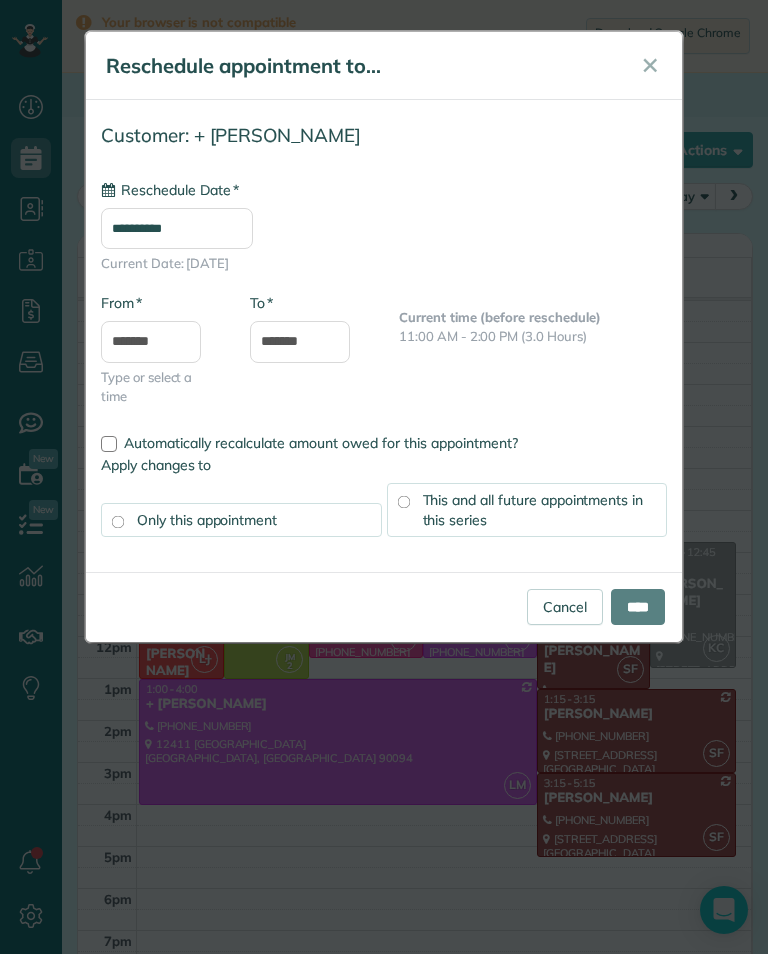 type on "**********" 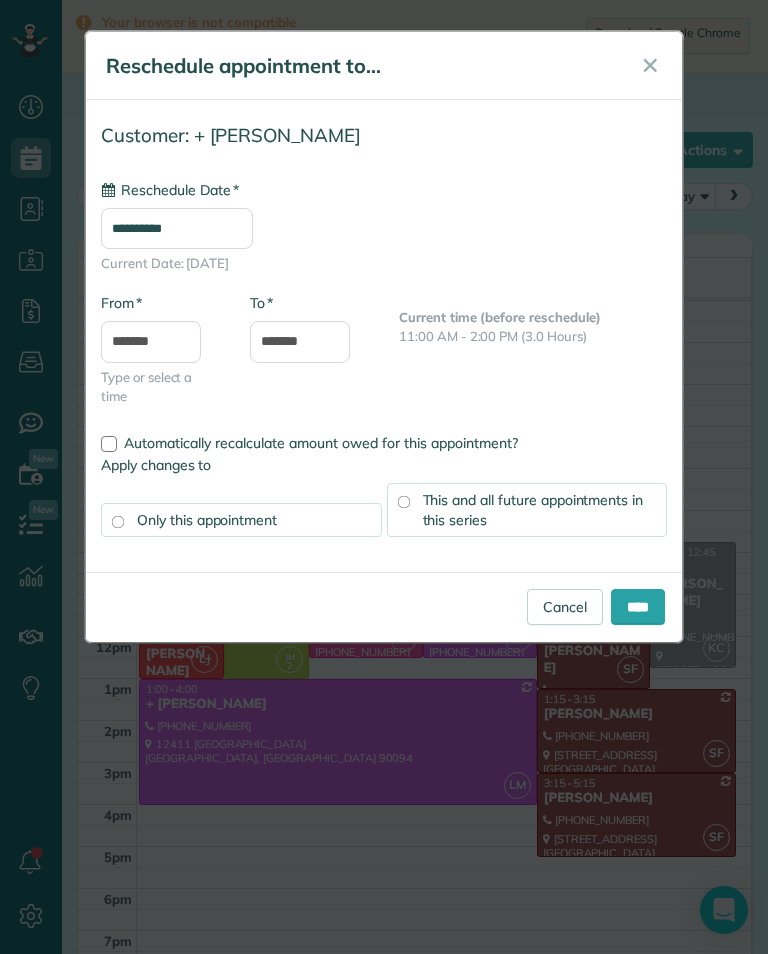 click on "**********" at bounding box center (384, 477) 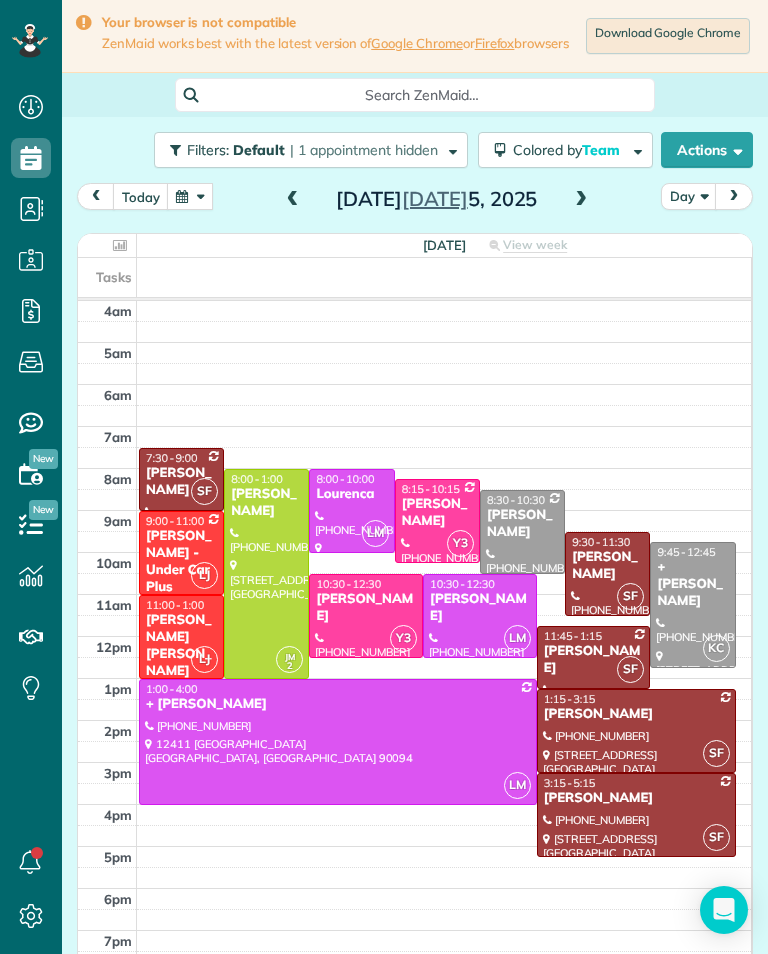 click at bounding box center [480, 616] 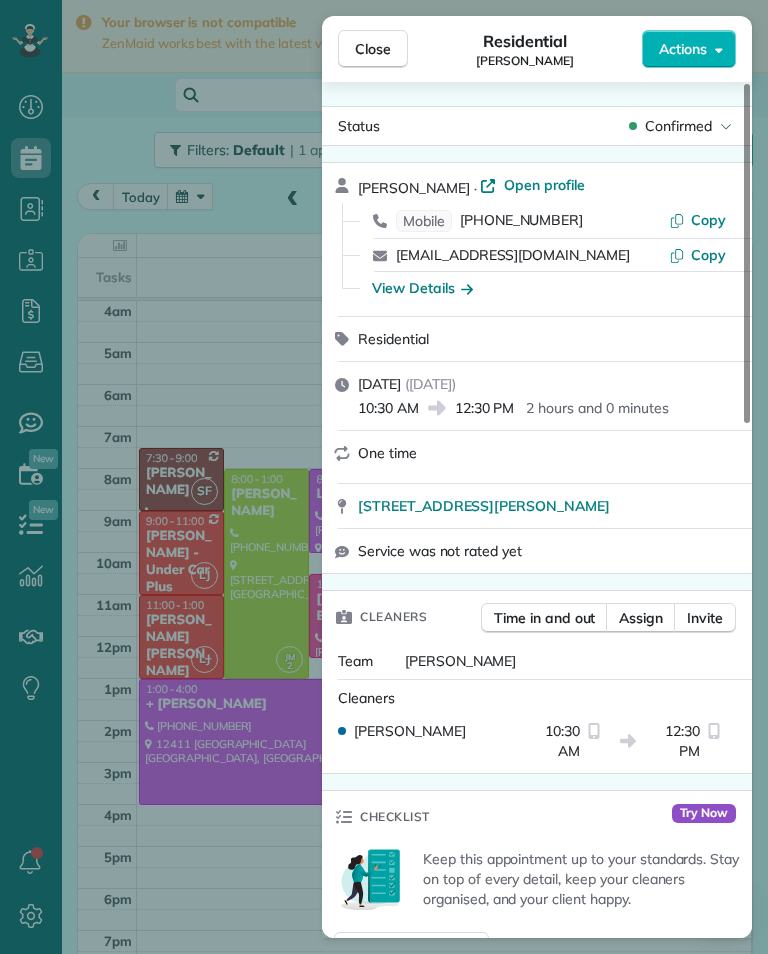 click on "Actions" at bounding box center [689, 49] 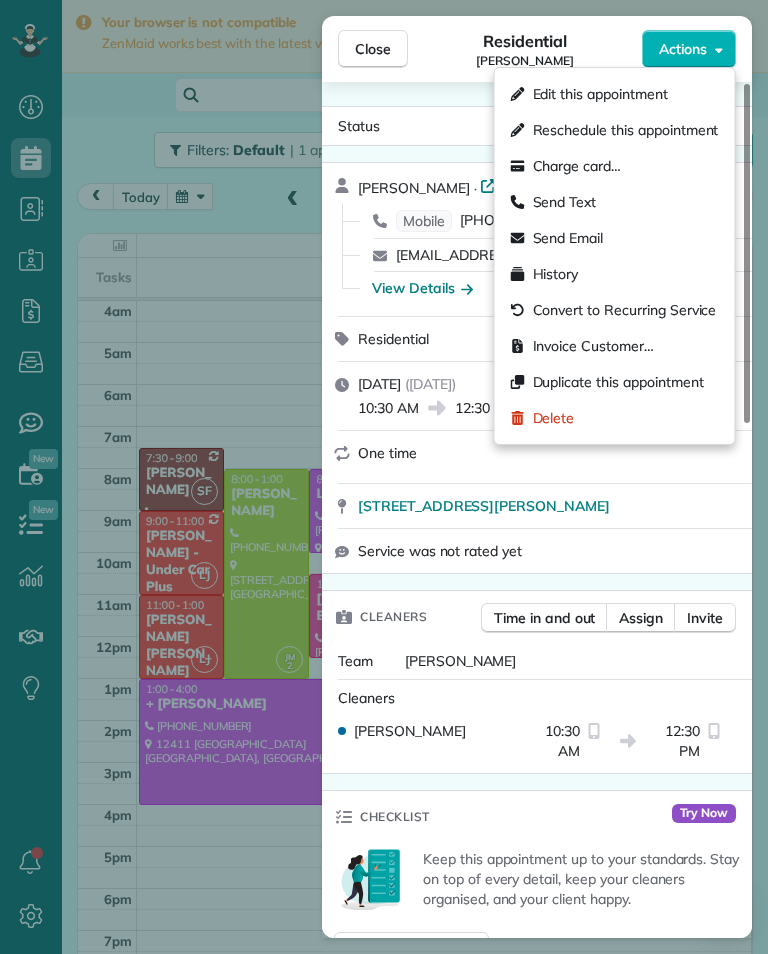 click on "Edit this appointment" at bounding box center (600, 94) 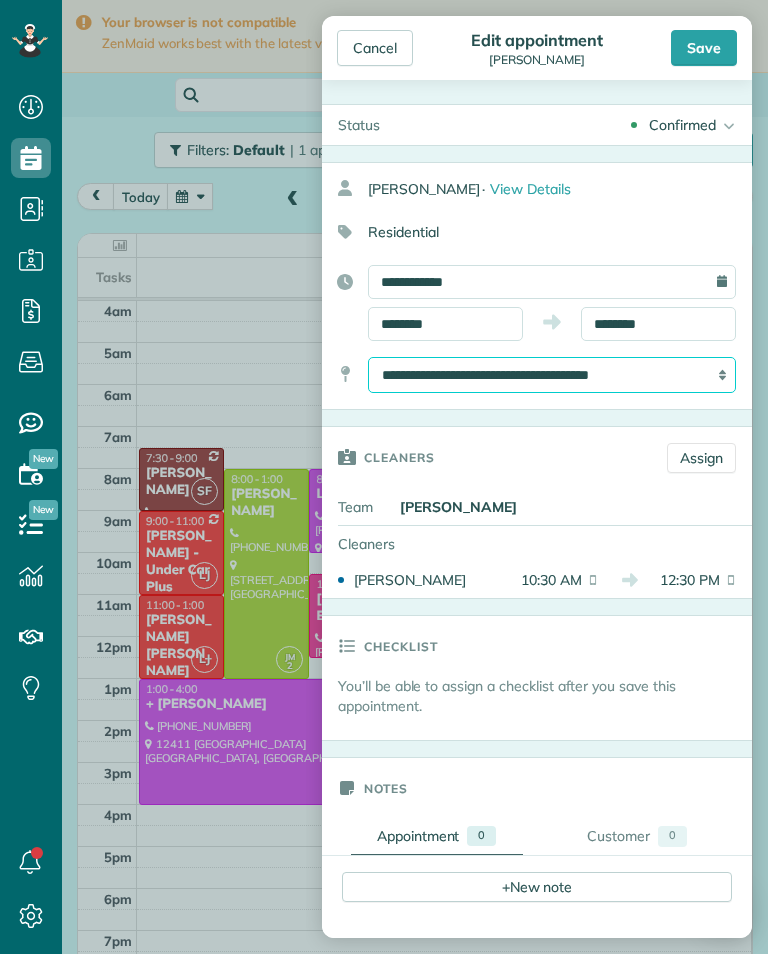 click on "**********" at bounding box center [552, 375] 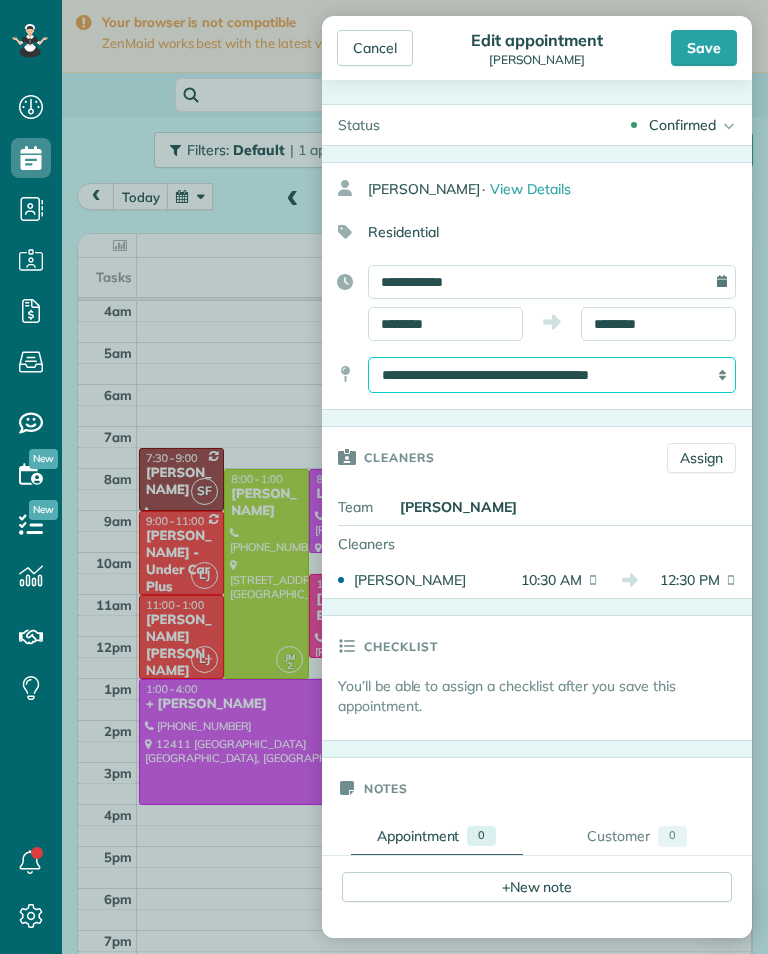 select on "*" 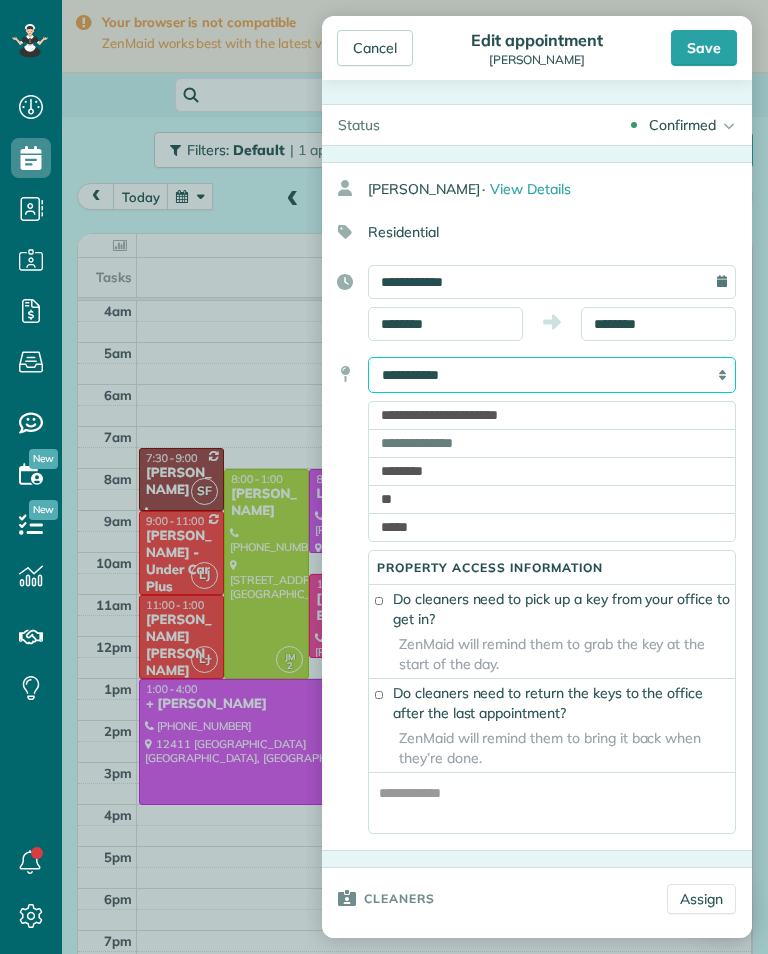 scroll, scrollTop: 985, scrollLeft: 62, axis: both 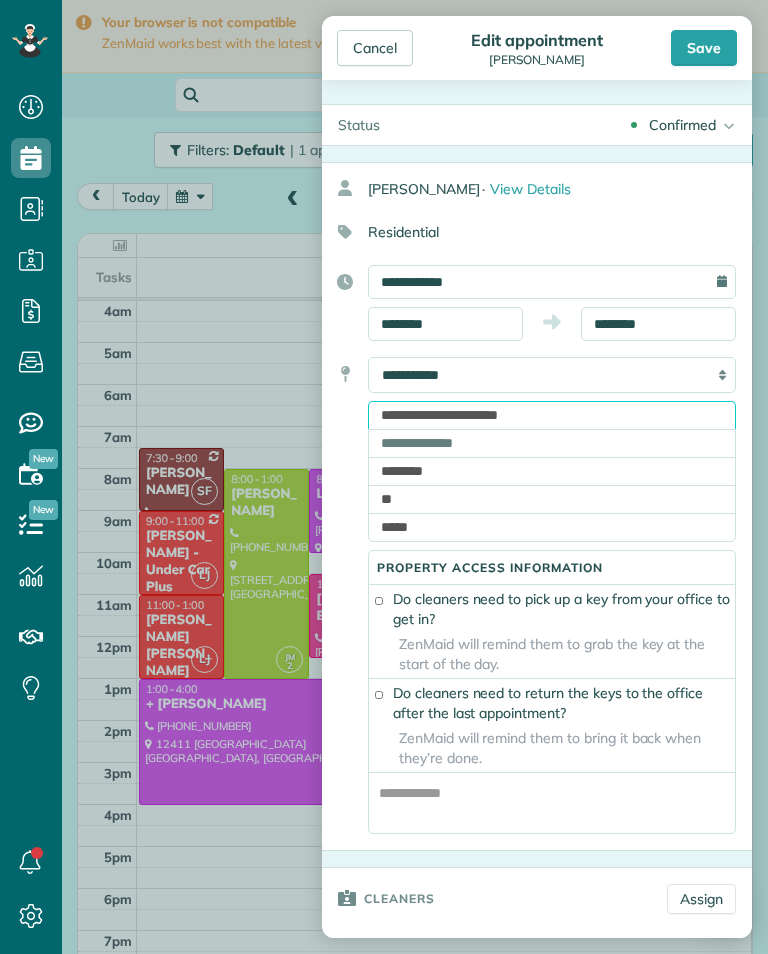 click on "**********" at bounding box center (552, 415) 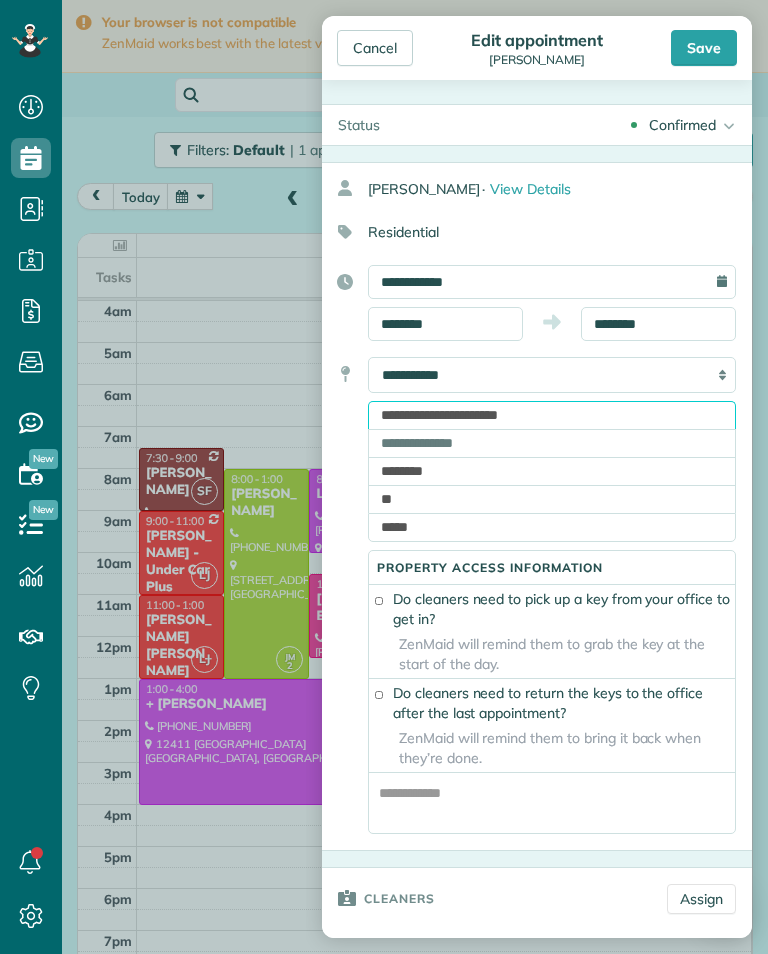 click on "**********" at bounding box center (552, 415) 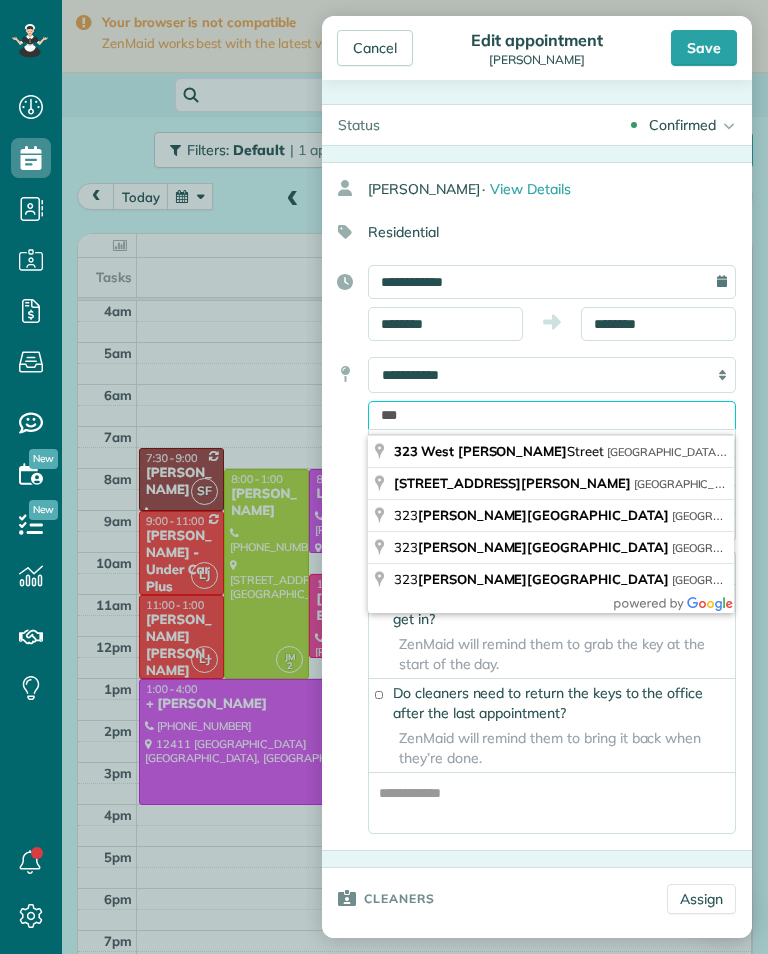type on "**" 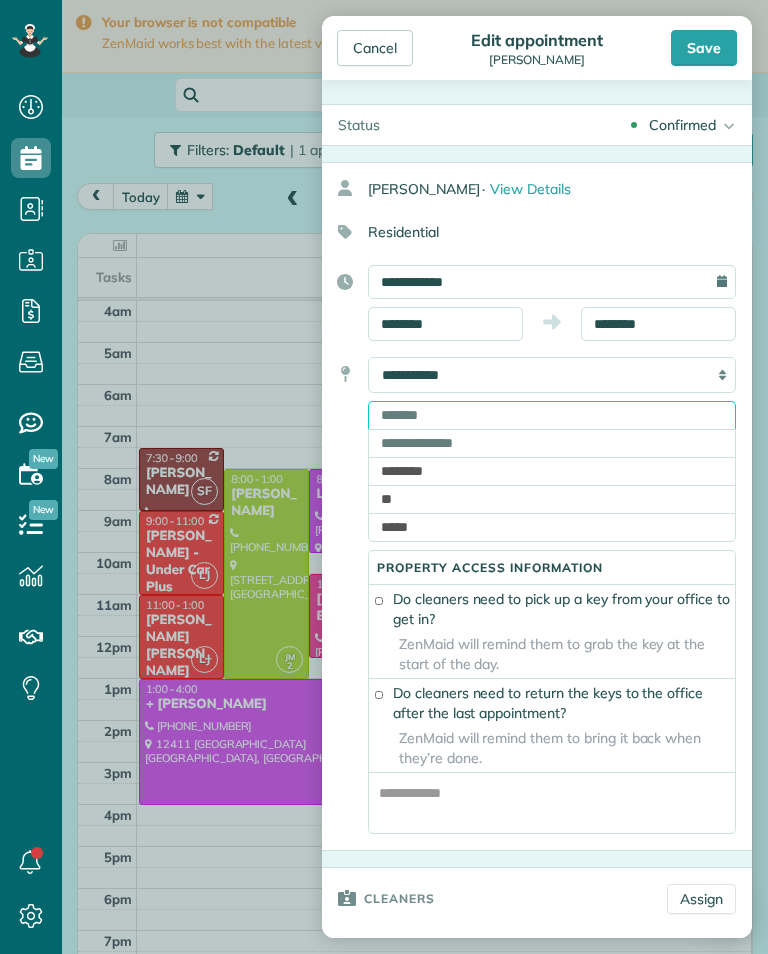 click at bounding box center [552, 415] 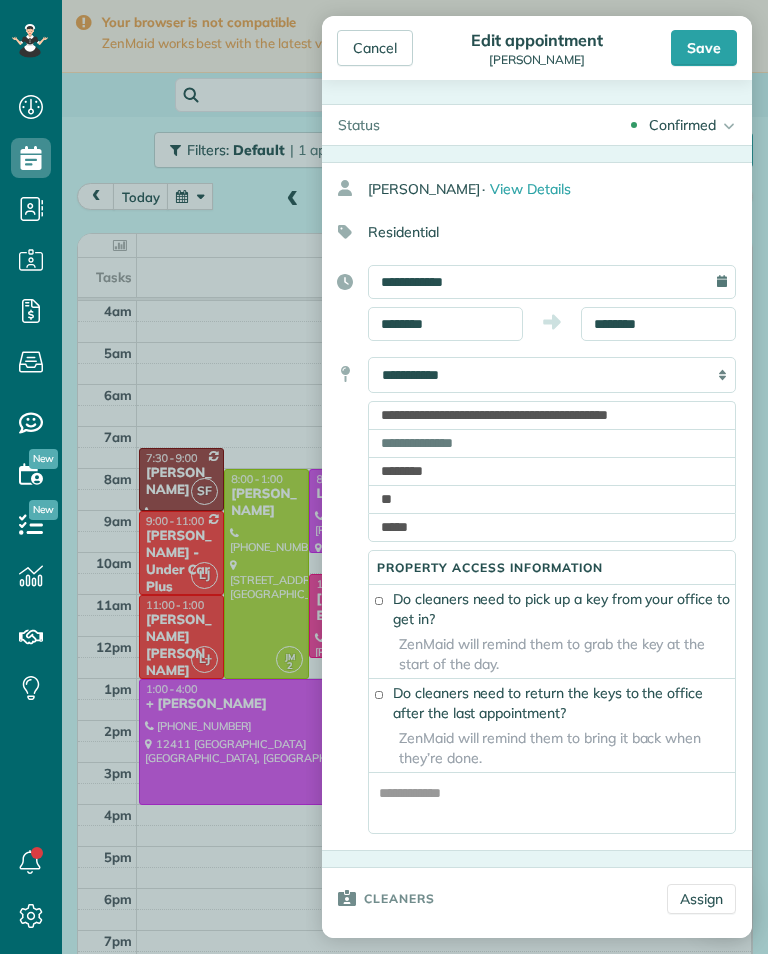 type on "**********" 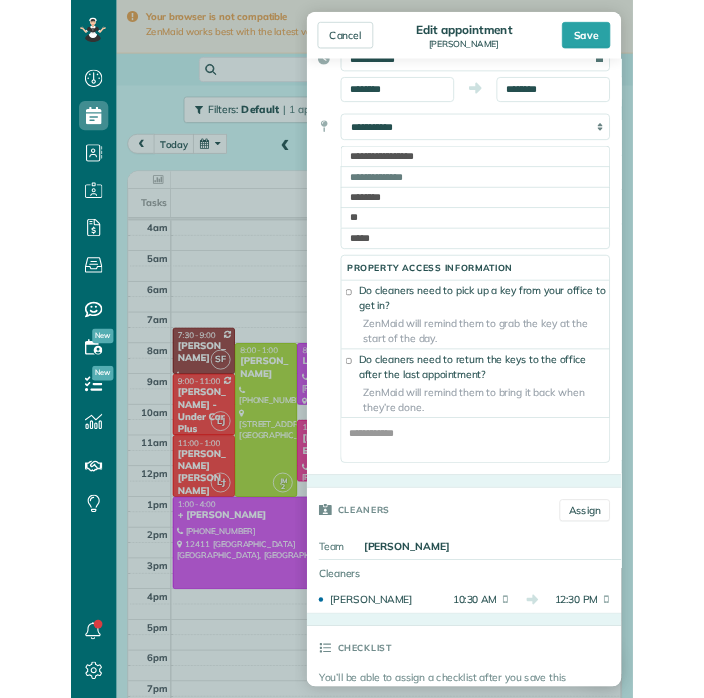 scroll, scrollTop: 205, scrollLeft: 0, axis: vertical 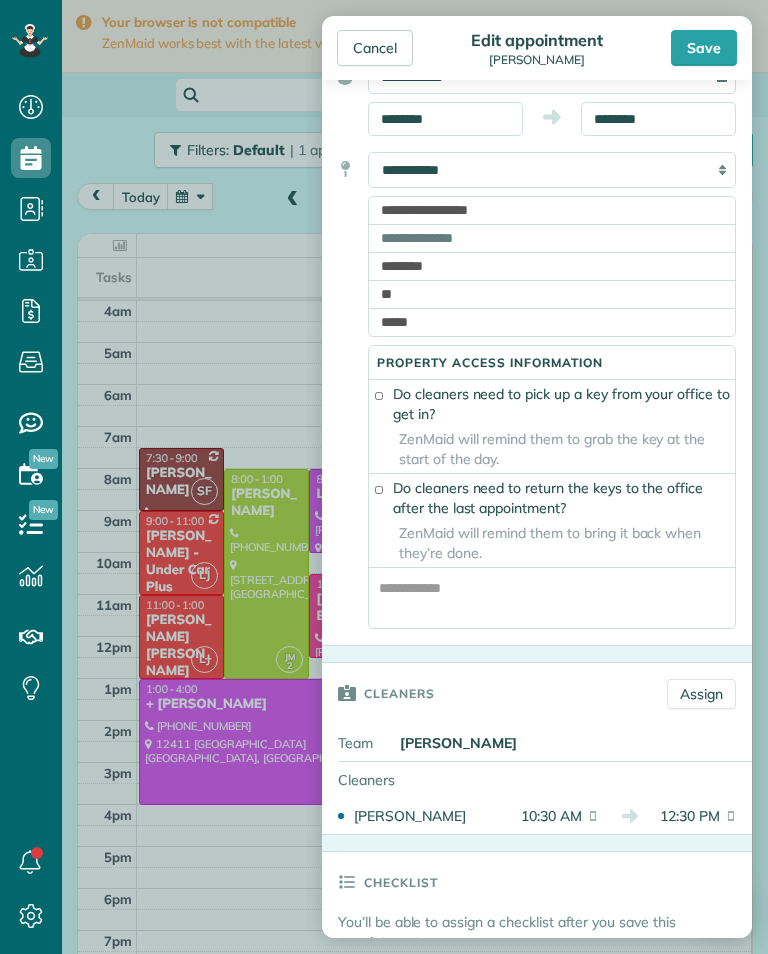 click on "Save" at bounding box center (704, 48) 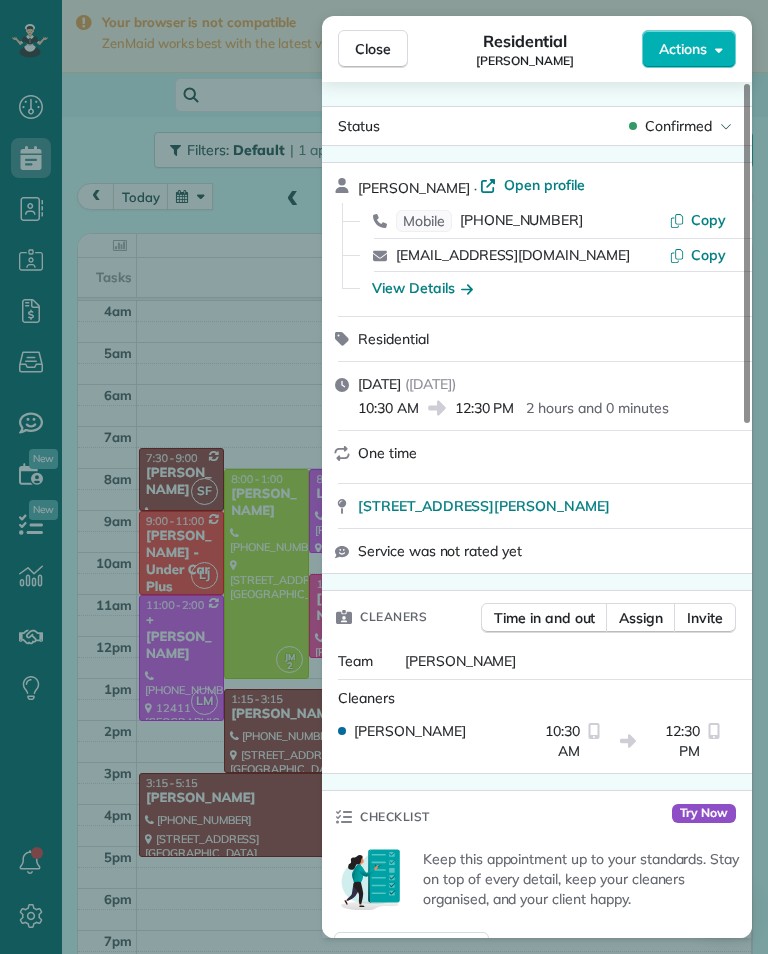 click on "Close Residential Margie Barnes Actions Status Confirmed Margie Barnes · Open profile Mobile (818) 404-3257 Copy margiebarnesrealtor@gmail.com Copy View Details Residential Saturday, July 05, 2025 ( in 2 days ) 10:30 AM 12:30 PM 2 hours and 0 minutes One time 323 West Stocker Street Glendale CA 91202 Service was not rated yet Cleaners Time in and out Assign Invite Team Leslie Miranda Cleaners Leslie Mirnada   10:30 AM 12:30 PM Checklist Try Now Keep this appointment up to your standards. Stay on top of every detail, keep your cleaners organised, and your client happy. Assign a checklist Watch a 5 min demo Billing Billing actions Price $0.00 Overcharge $0.00 Discount $0.00 Coupon discount - Primary tax - Secondary tax - Total appointment price $0.00 Tips collected New feature! $0.00 Mark as paid Total including tip $0.00 Get paid online in no-time! Send an invoice and reward your cleaners with tips Charge customer credit card Appointment custom fields Key # - Work items No work items to display Notes 0 0" at bounding box center [384, 477] 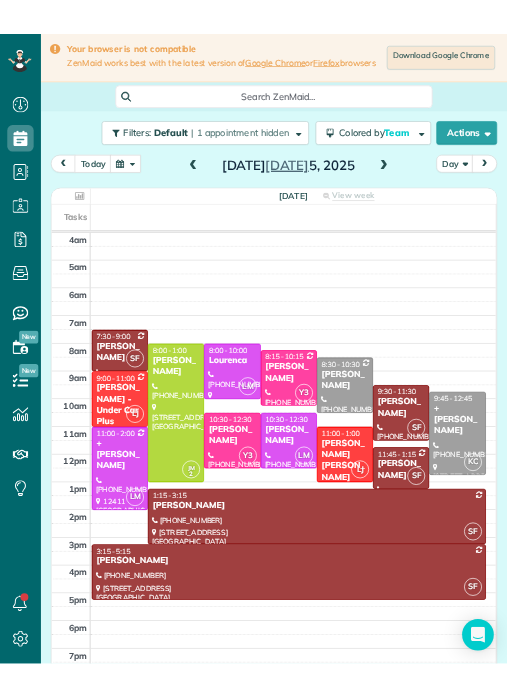 scroll, scrollTop: 985, scrollLeft: 62, axis: both 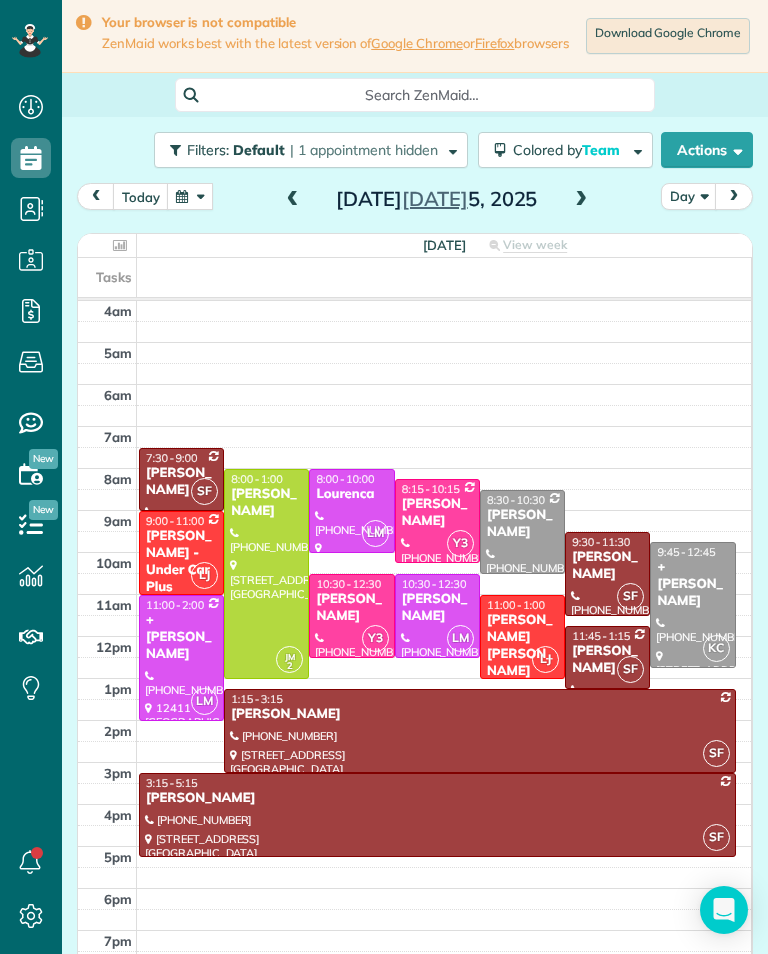 click at bounding box center (190, 196) 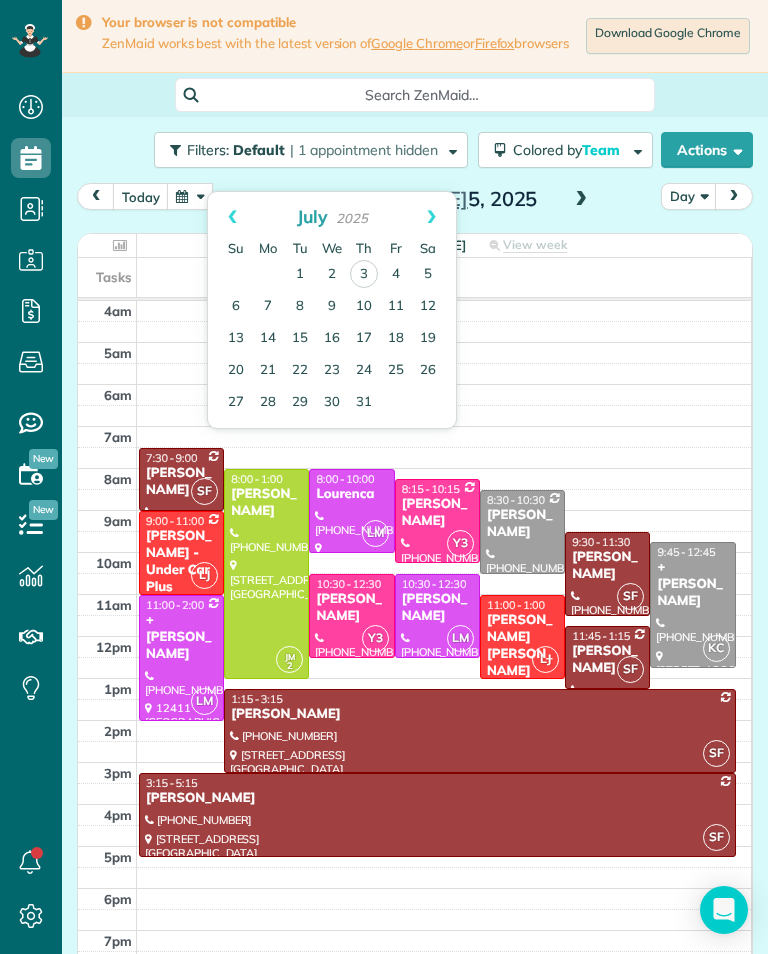 click on "Prev" at bounding box center [232, 217] 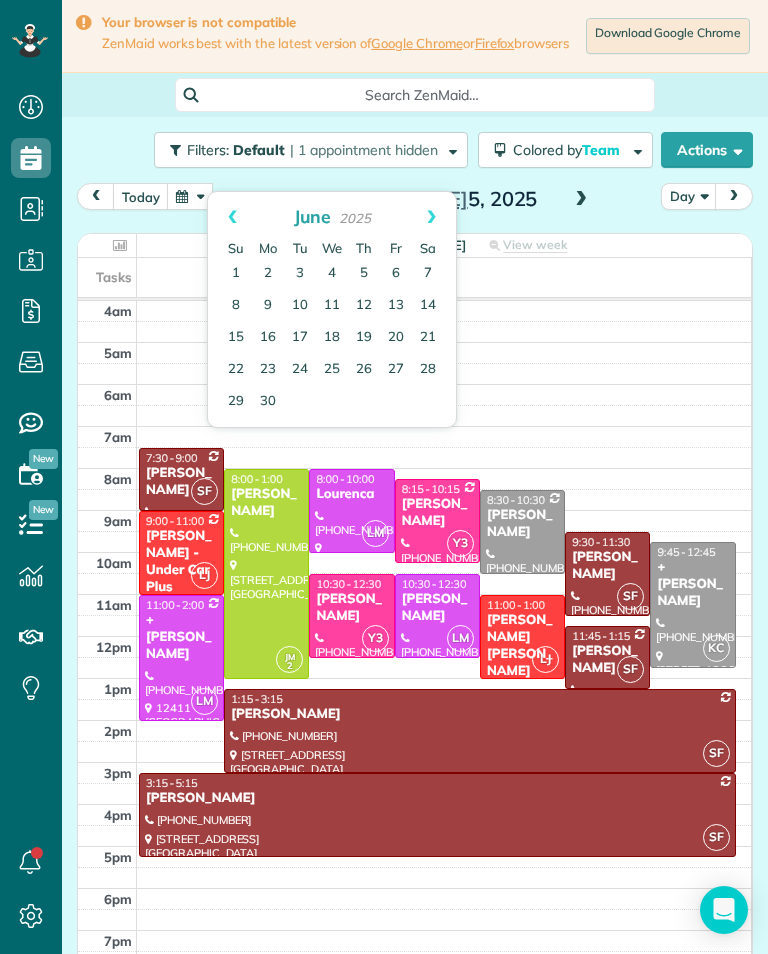 click on "30" at bounding box center (268, 402) 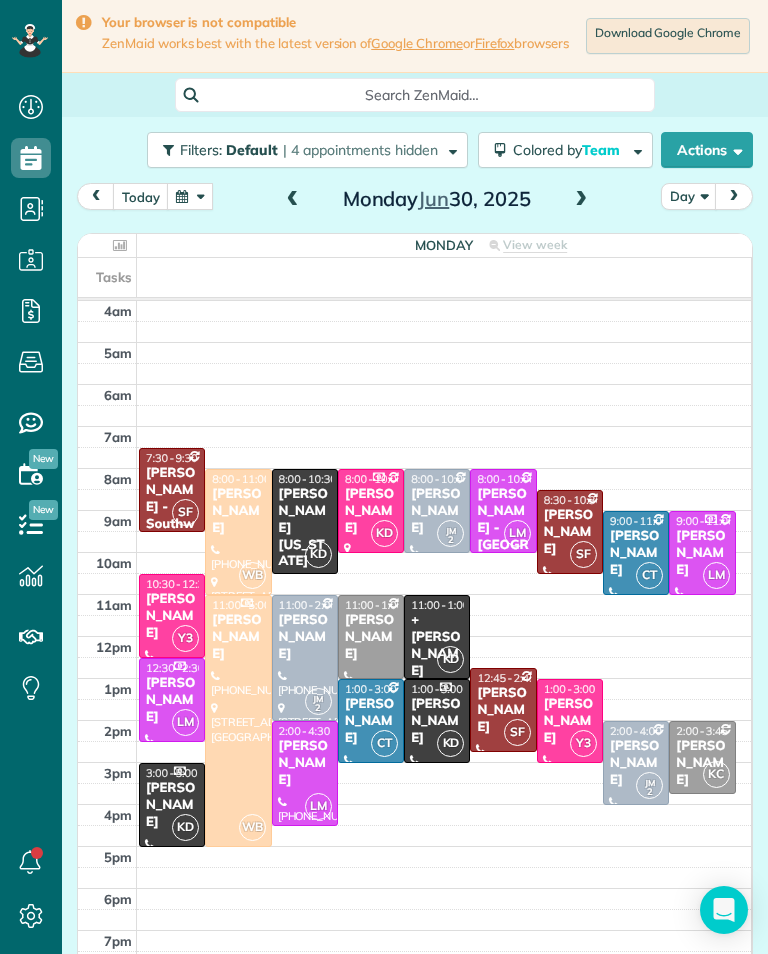 click on "+ Will Durghalli" at bounding box center [437, 646] 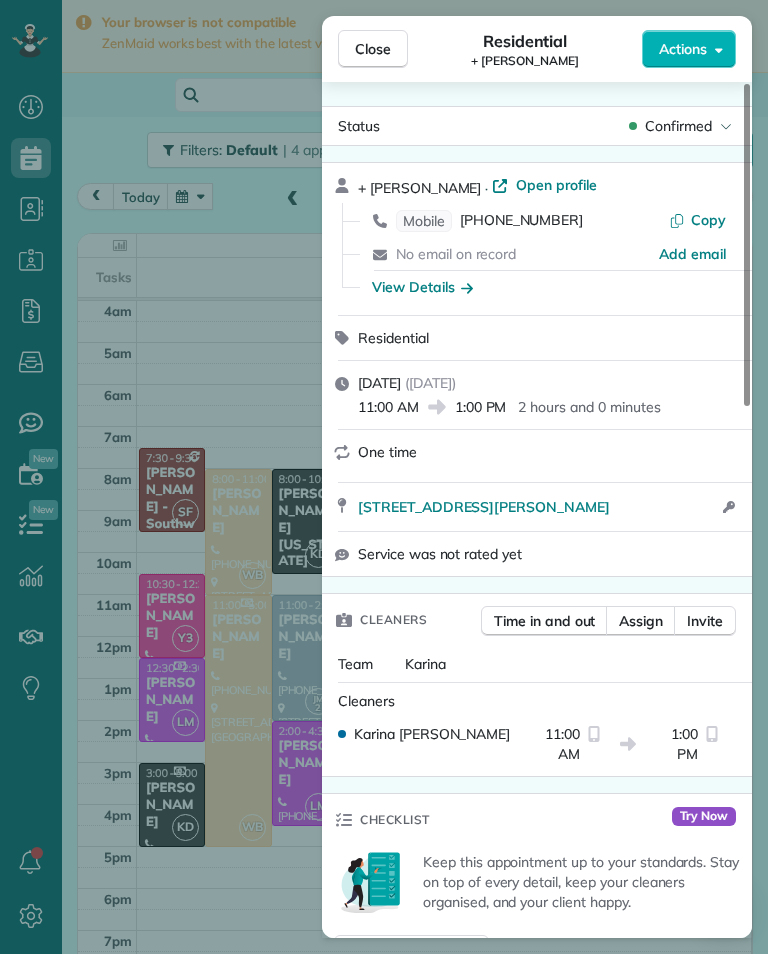 click on "(818) 497-3204" at bounding box center [521, 221] 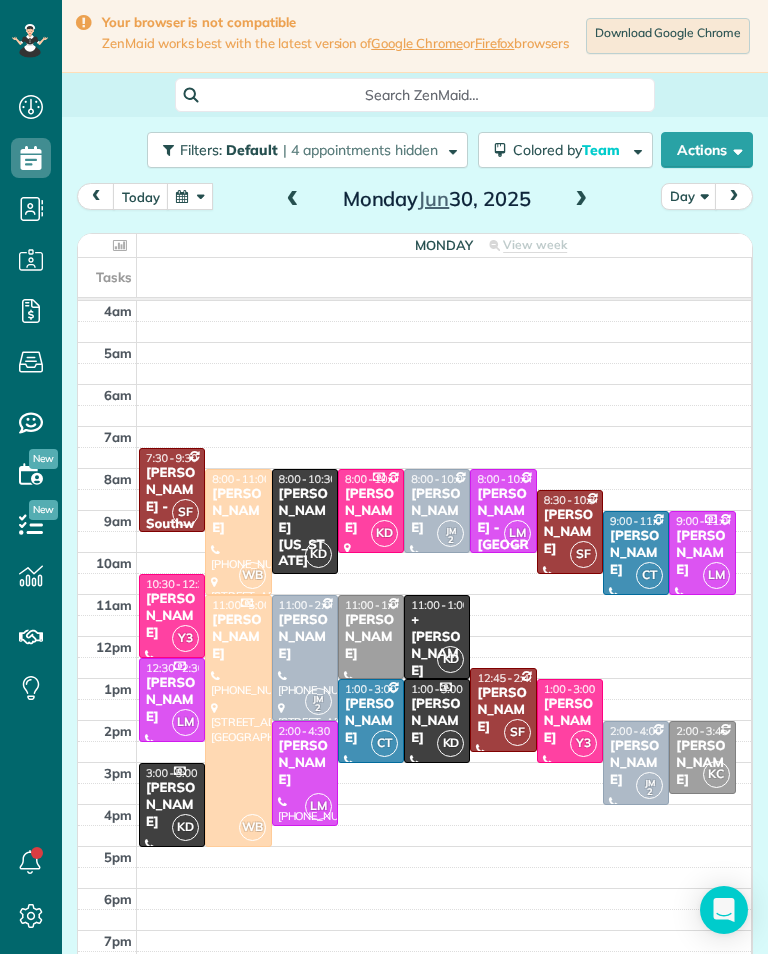 click at bounding box center [190, 196] 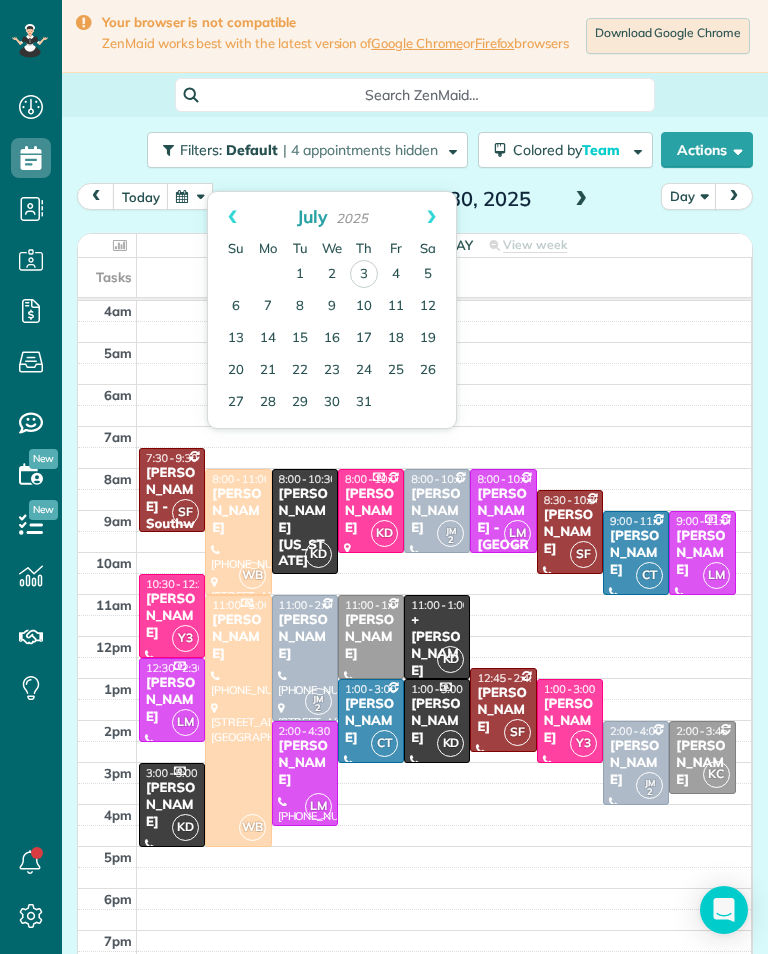 click on "5" at bounding box center (428, 275) 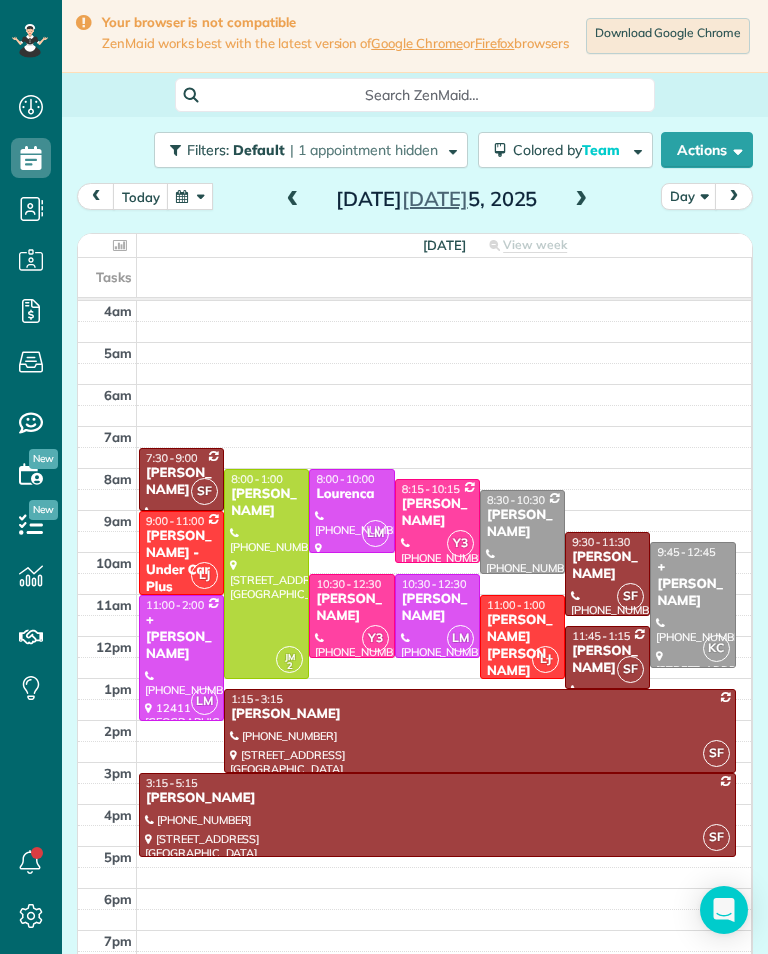 click at bounding box center (293, 200) 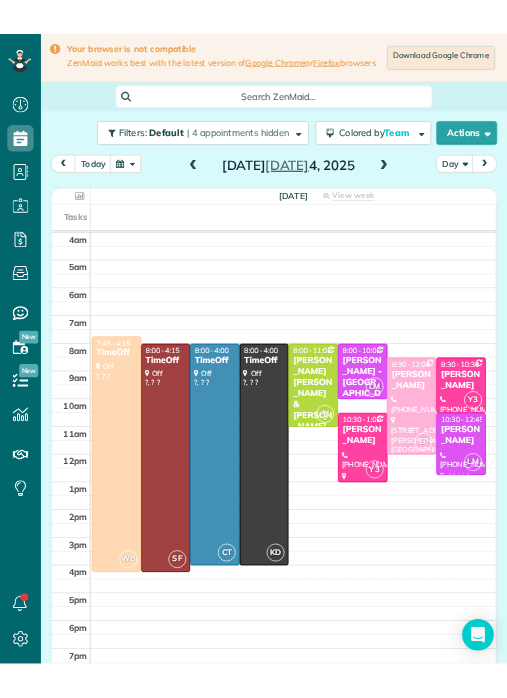 scroll, scrollTop: 985, scrollLeft: 62, axis: both 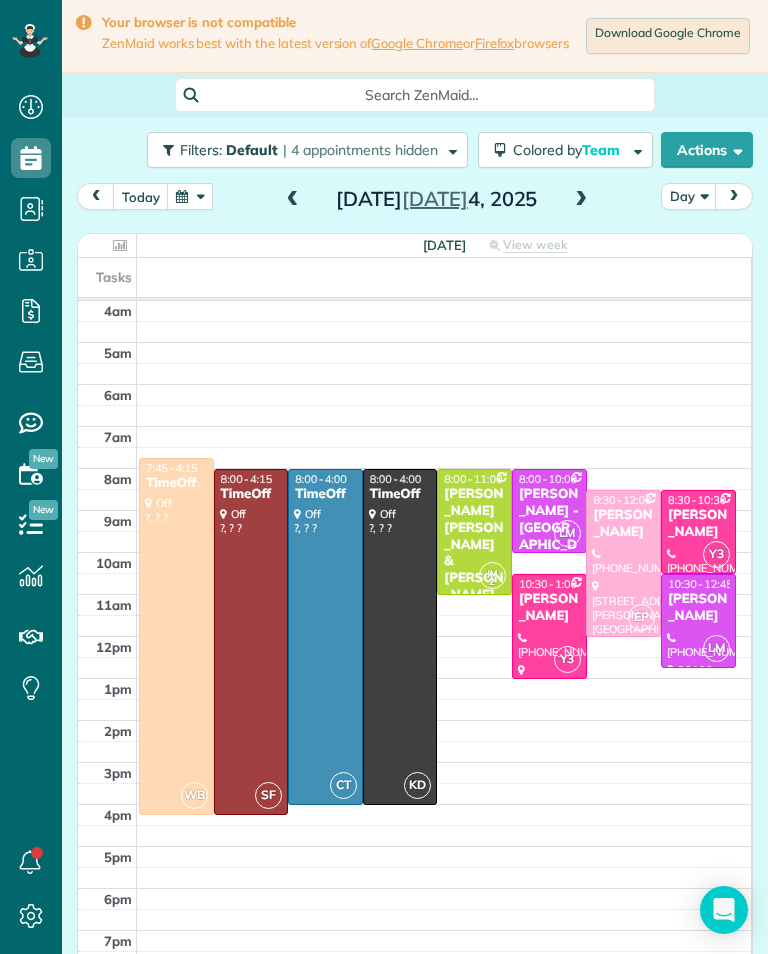 click at bounding box center [190, 196] 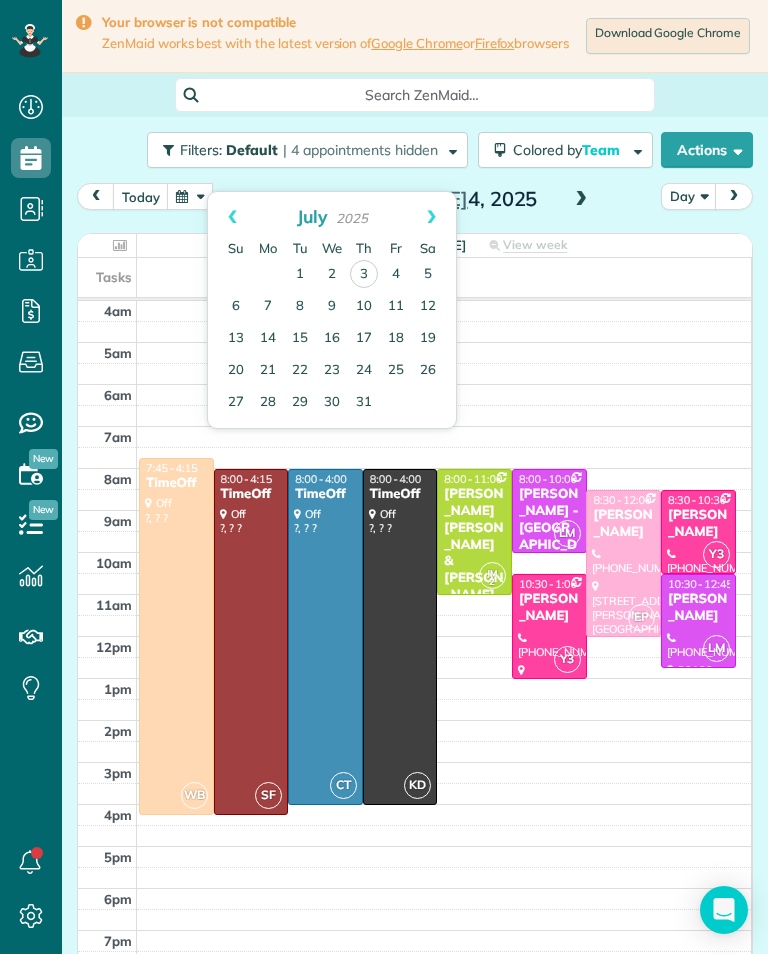 click on "18" at bounding box center (396, 339) 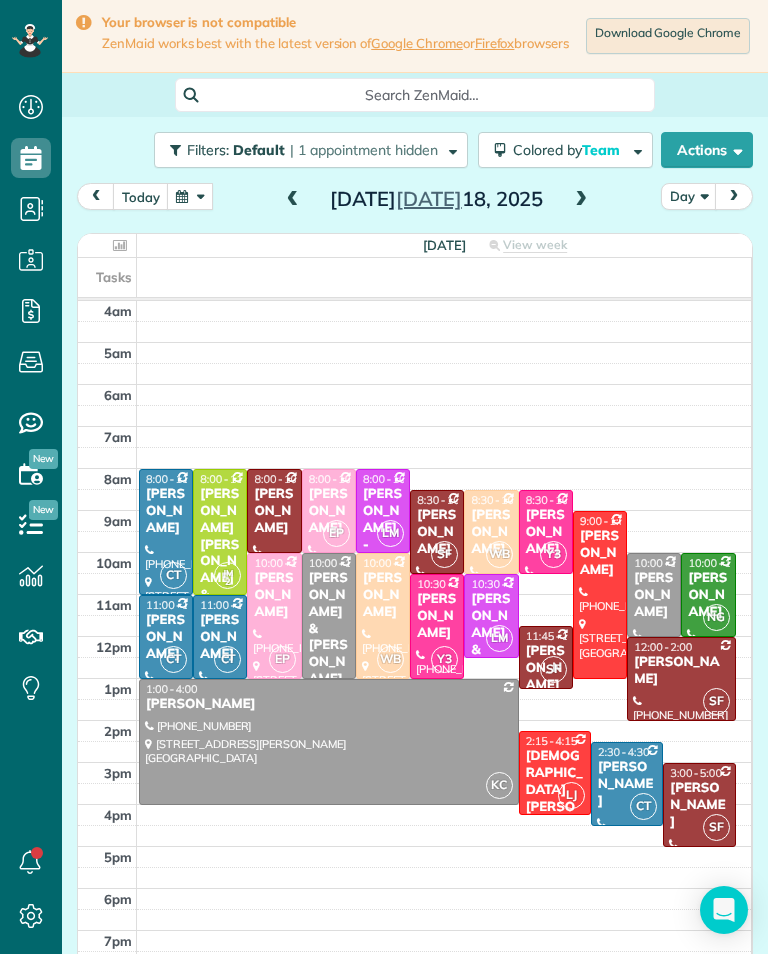 click at bounding box center (293, 200) 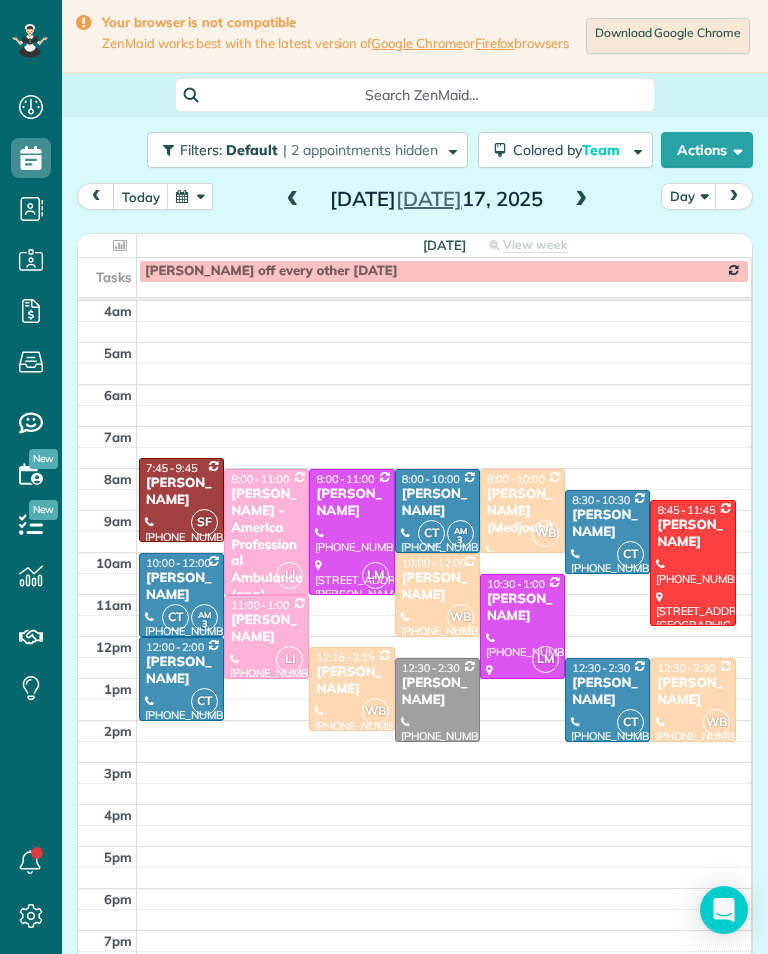 click at bounding box center (581, 200) 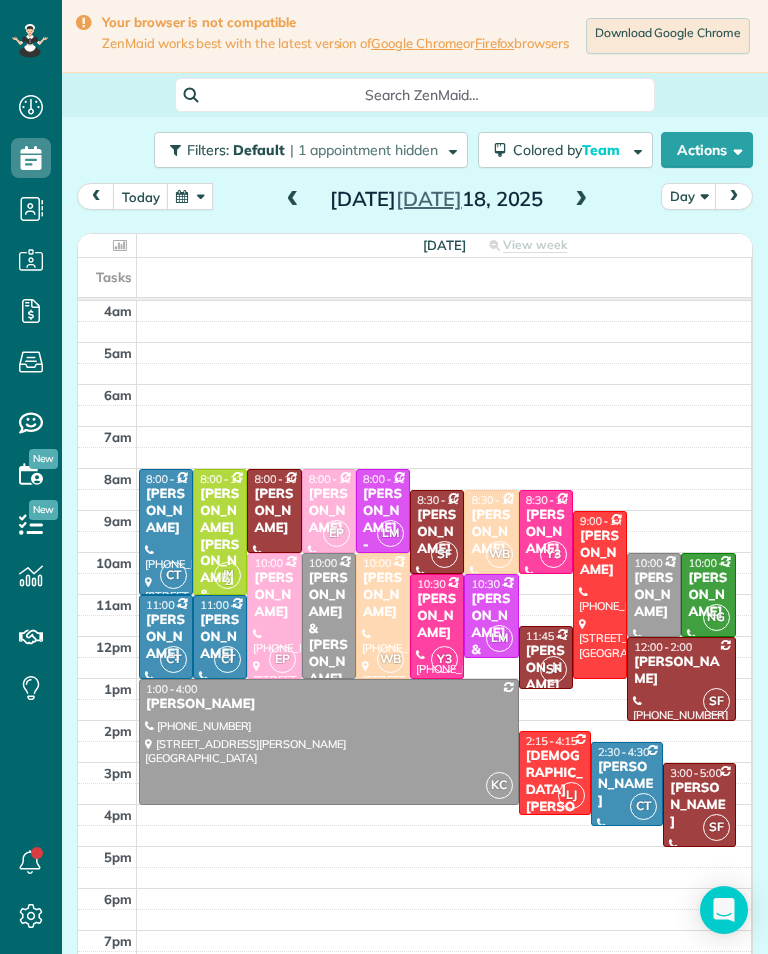 click at bounding box center (190, 196) 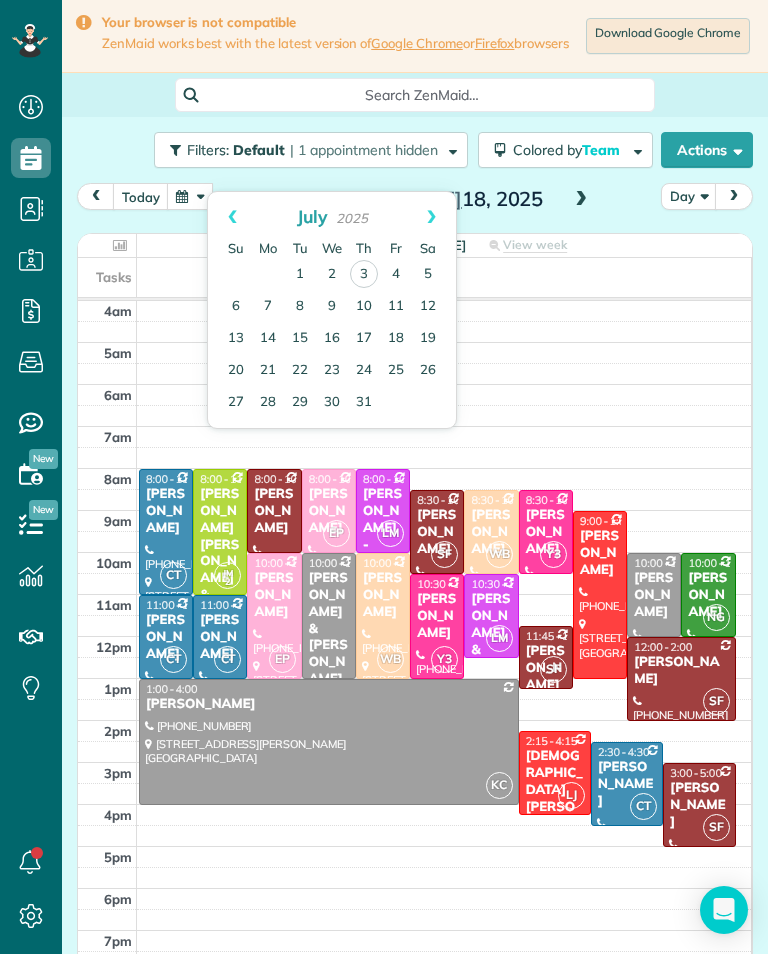 click on "25" at bounding box center [396, 371] 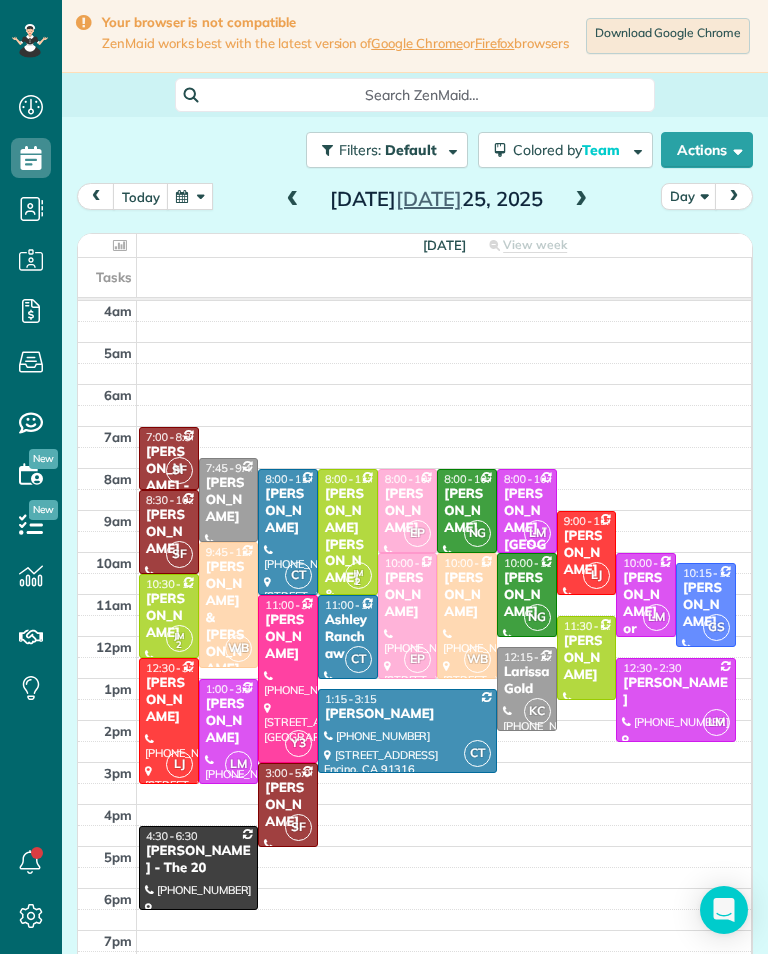 click at bounding box center [190, 196] 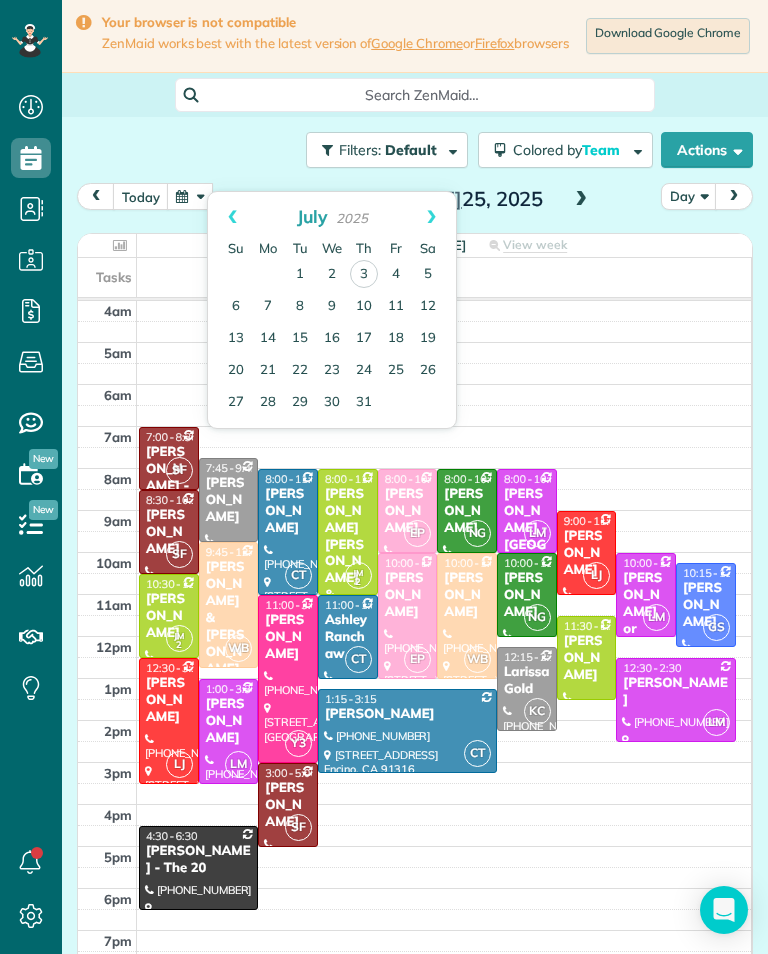 click on "4" at bounding box center (396, 275) 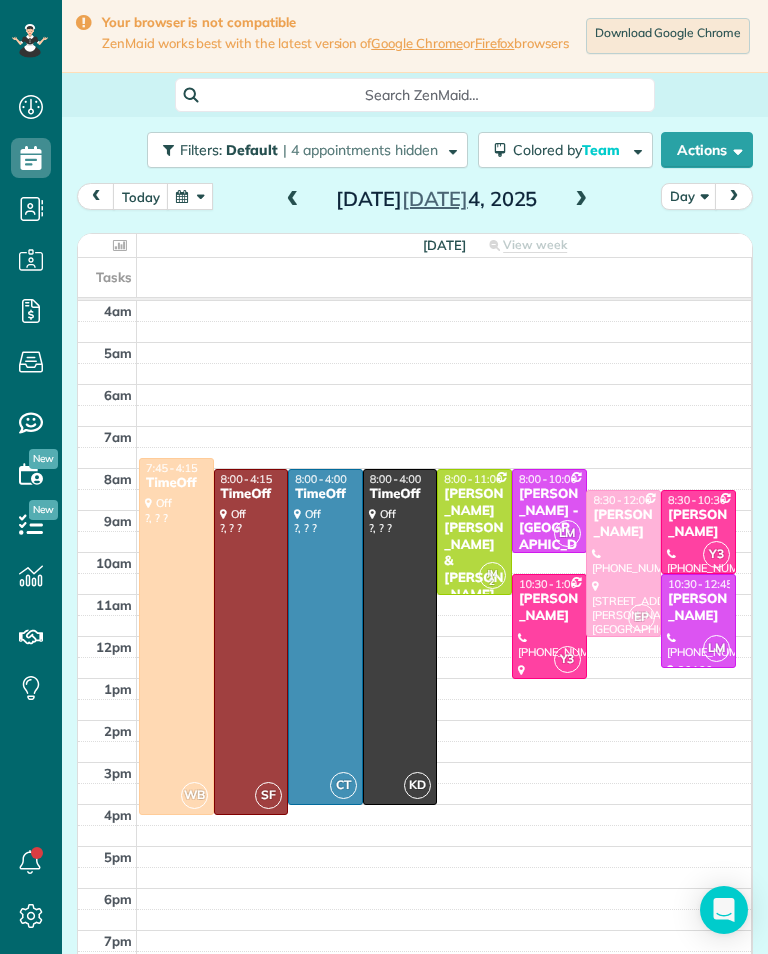click at bounding box center (190, 196) 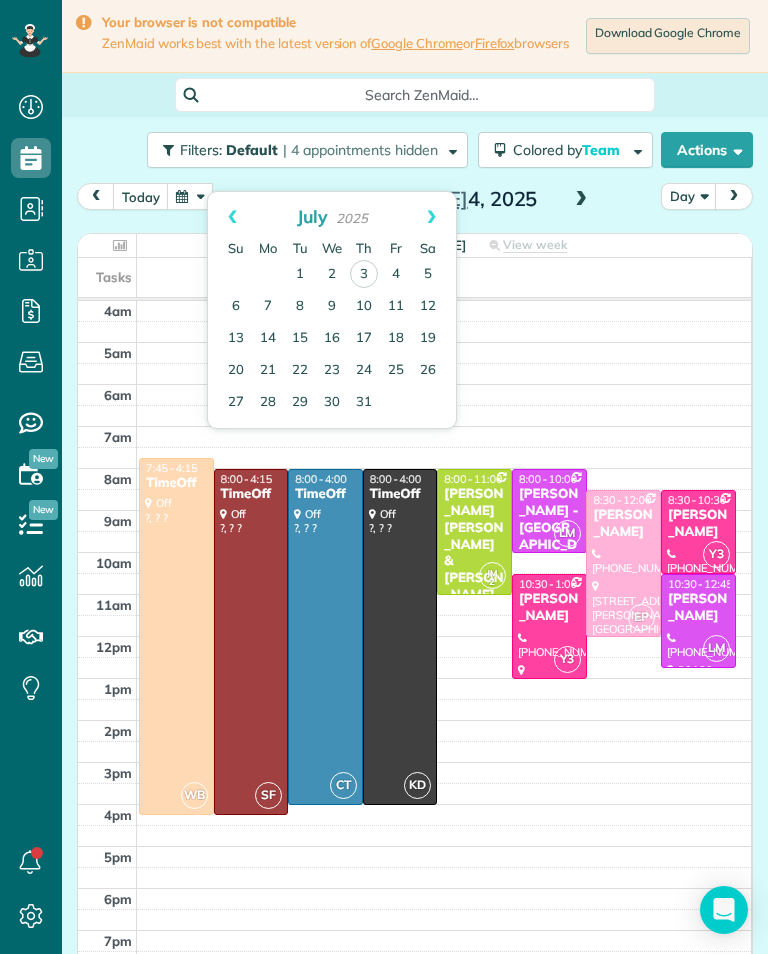 click on "11" at bounding box center (396, 307) 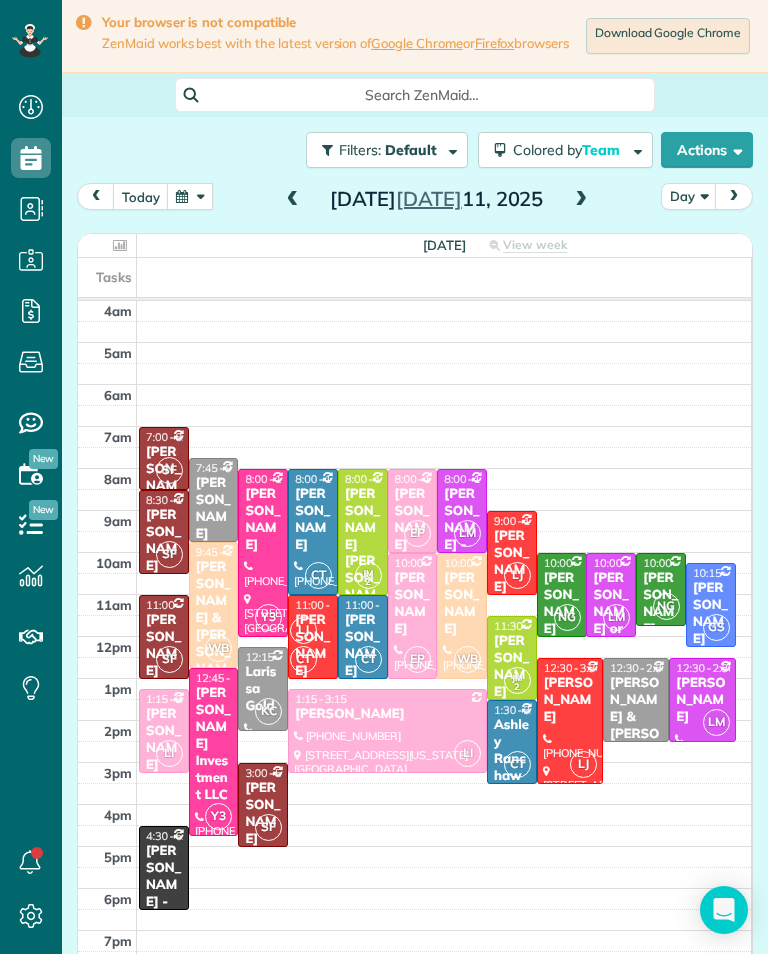 click at bounding box center (190, 196) 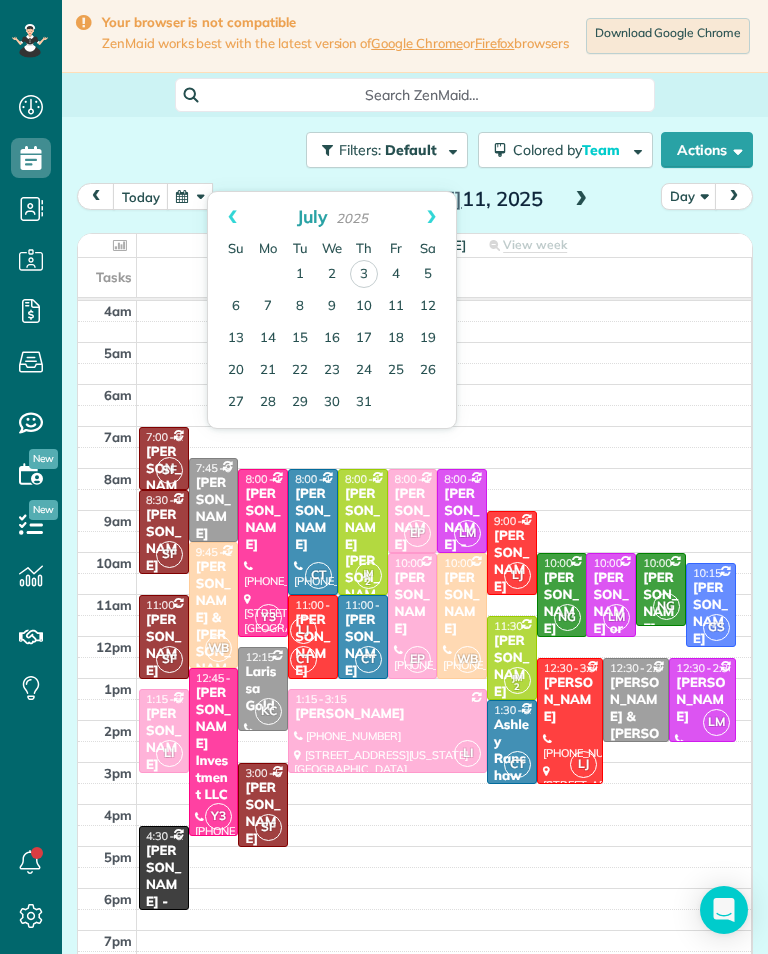 click on "14" at bounding box center [268, 339] 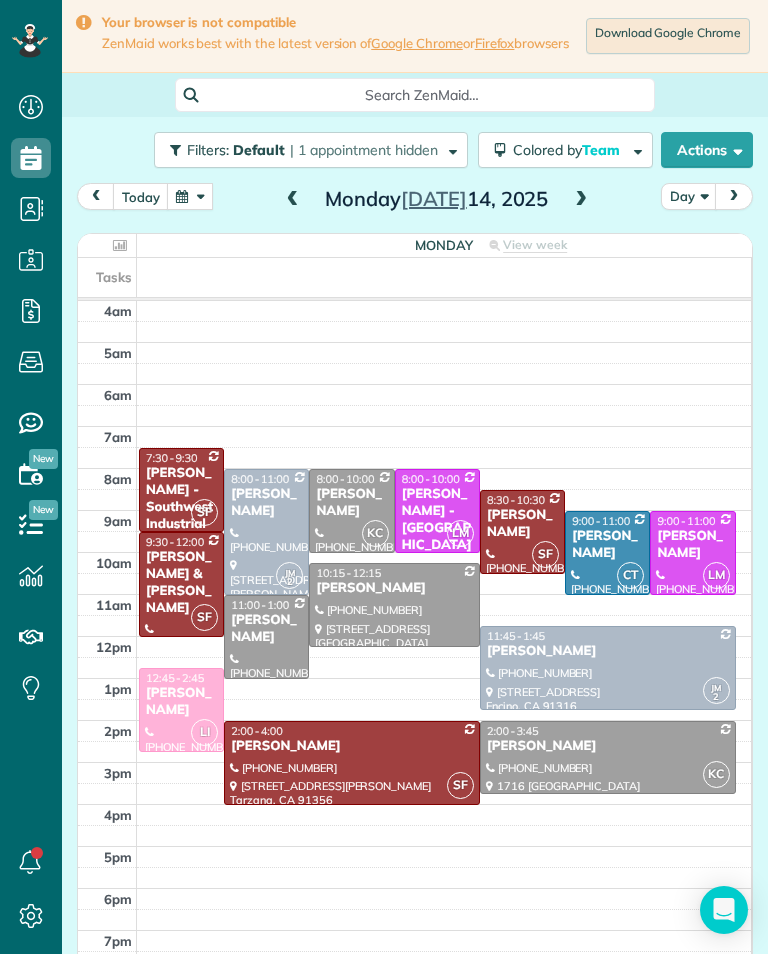 click at bounding box center [581, 200] 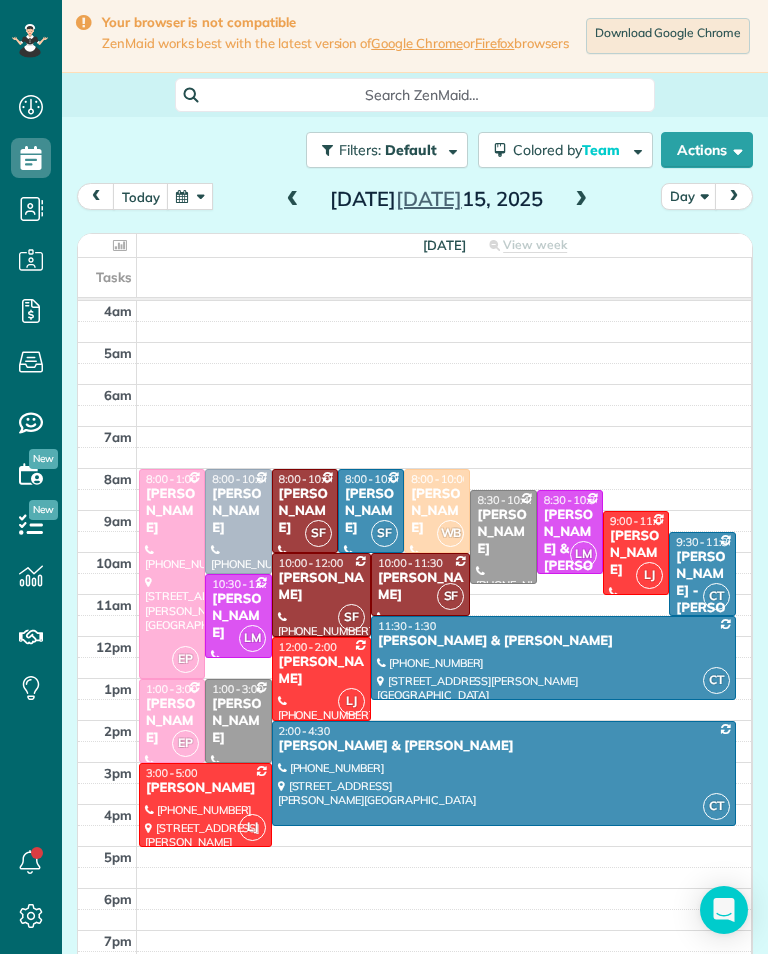 click at bounding box center (581, 200) 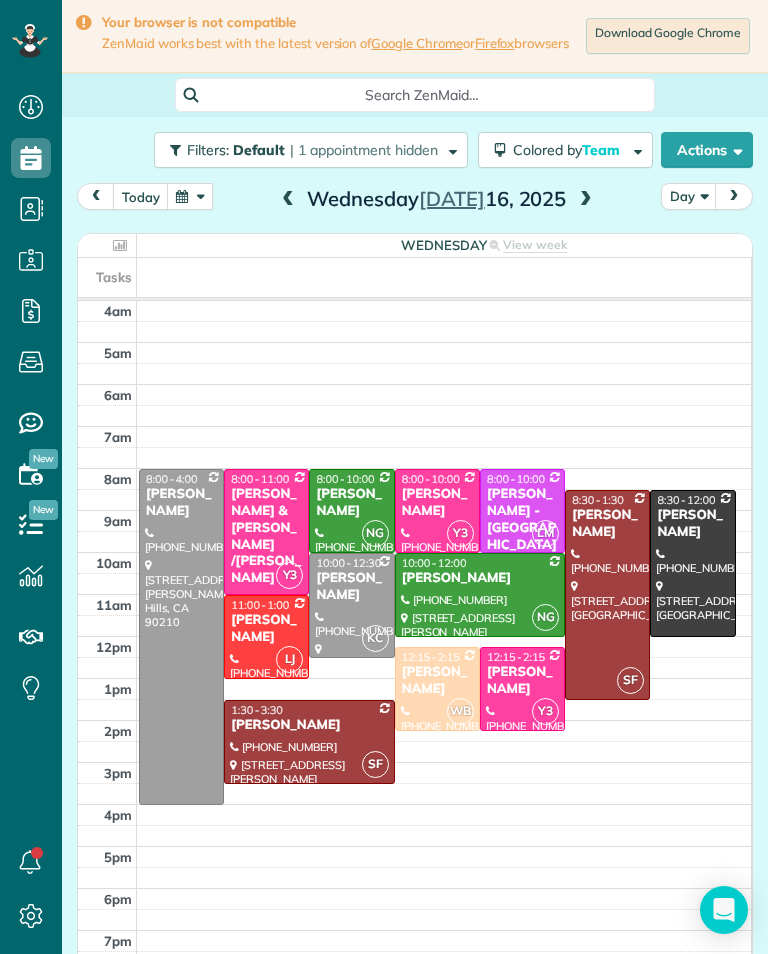 click on "today   Day Wednesday  Jul  16, 2025" at bounding box center (415, 201) 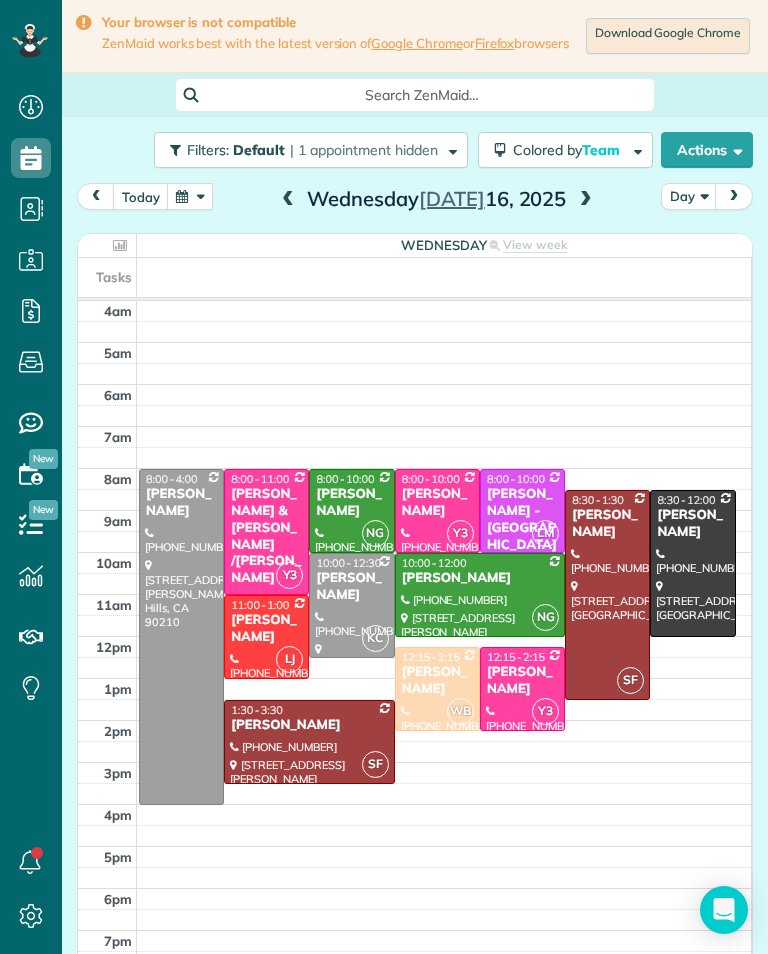 click at bounding box center [586, 200] 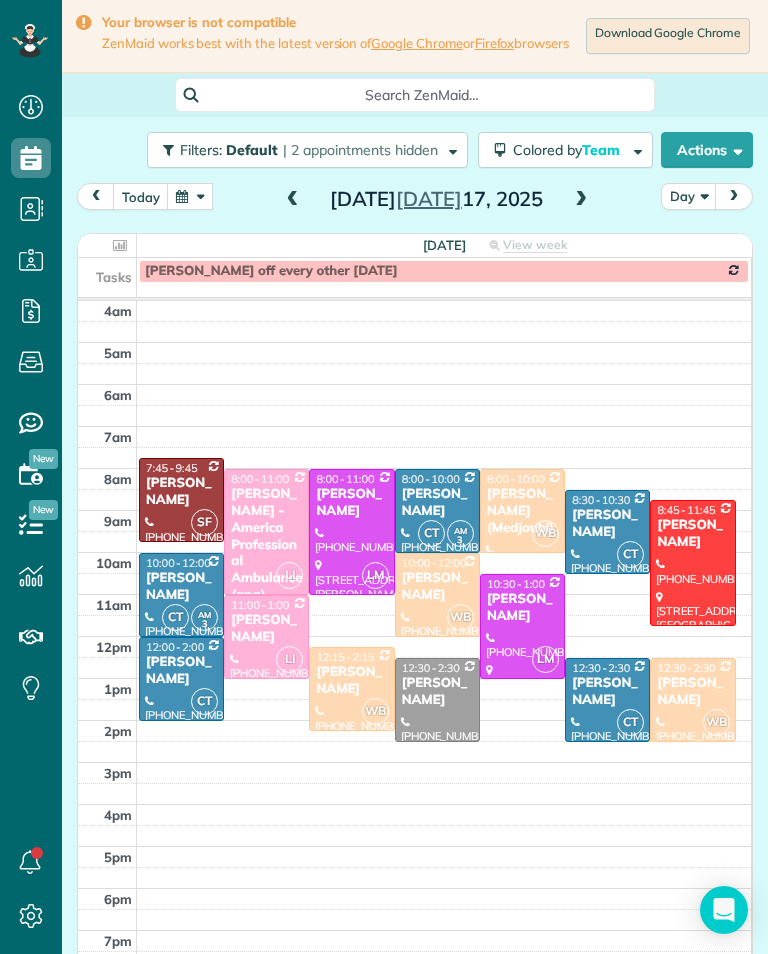 scroll, scrollTop: 985, scrollLeft: 62, axis: both 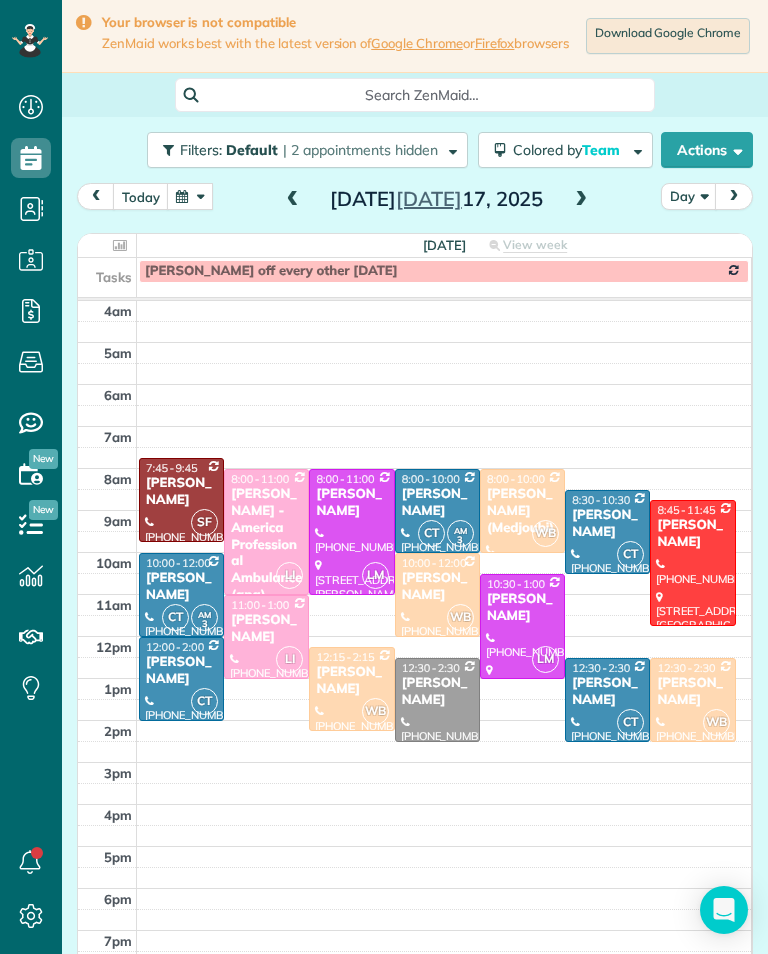click at bounding box center [190, 196] 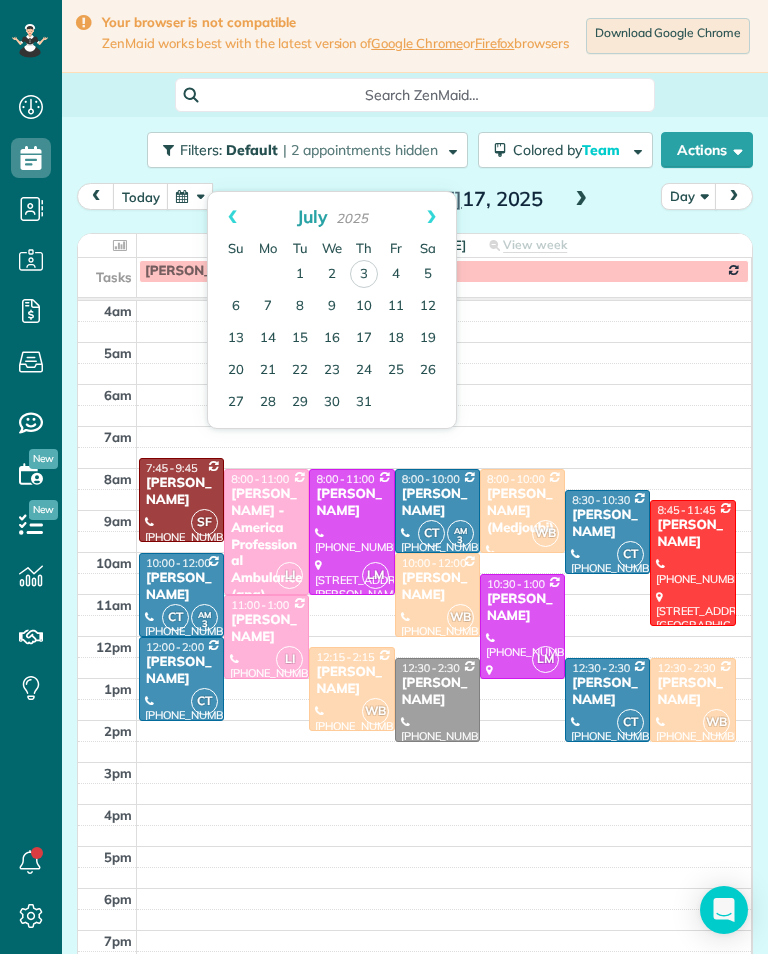 click on "17" at bounding box center [364, 339] 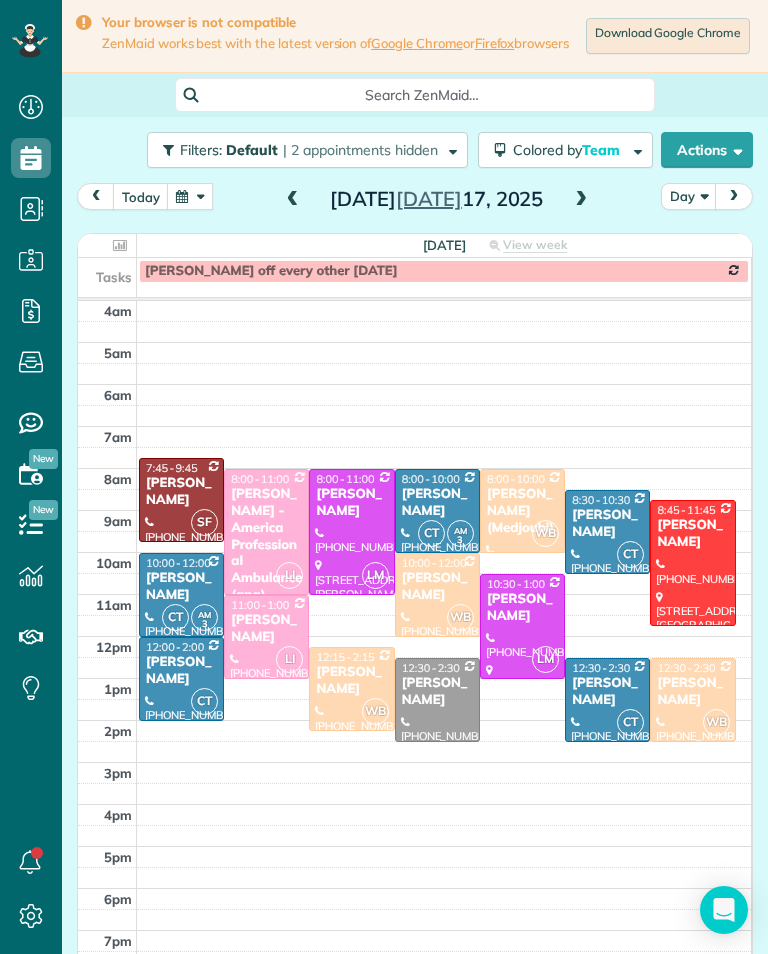 click at bounding box center [190, 196] 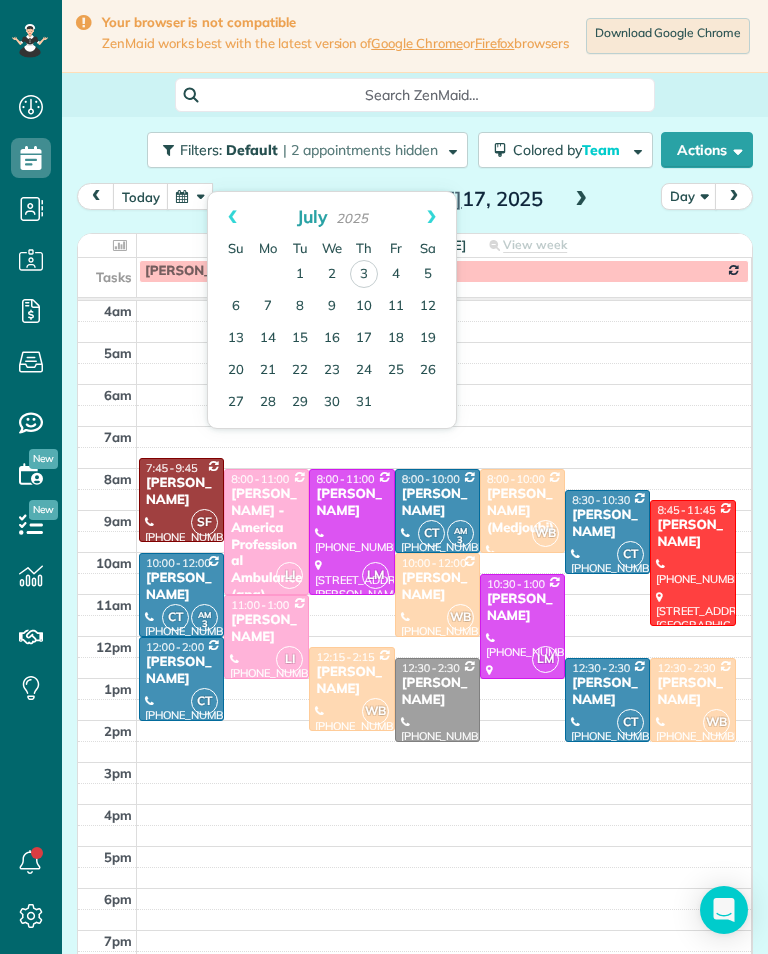 click on "3" at bounding box center (364, 274) 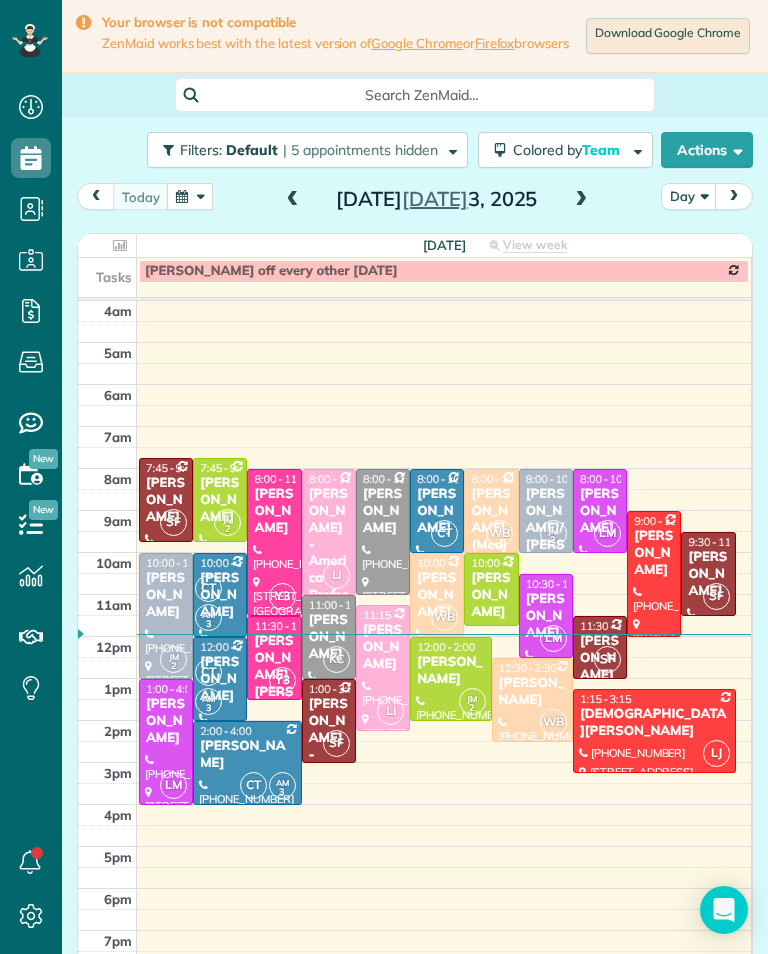 click at bounding box center [190, 196] 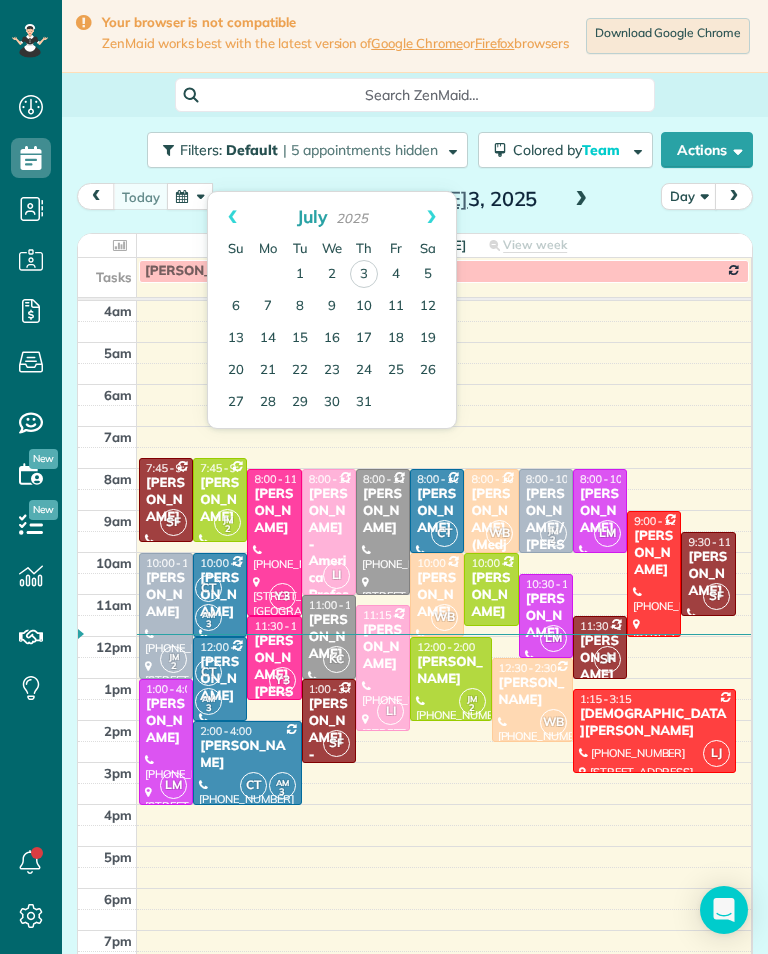 click on "10" at bounding box center (364, 307) 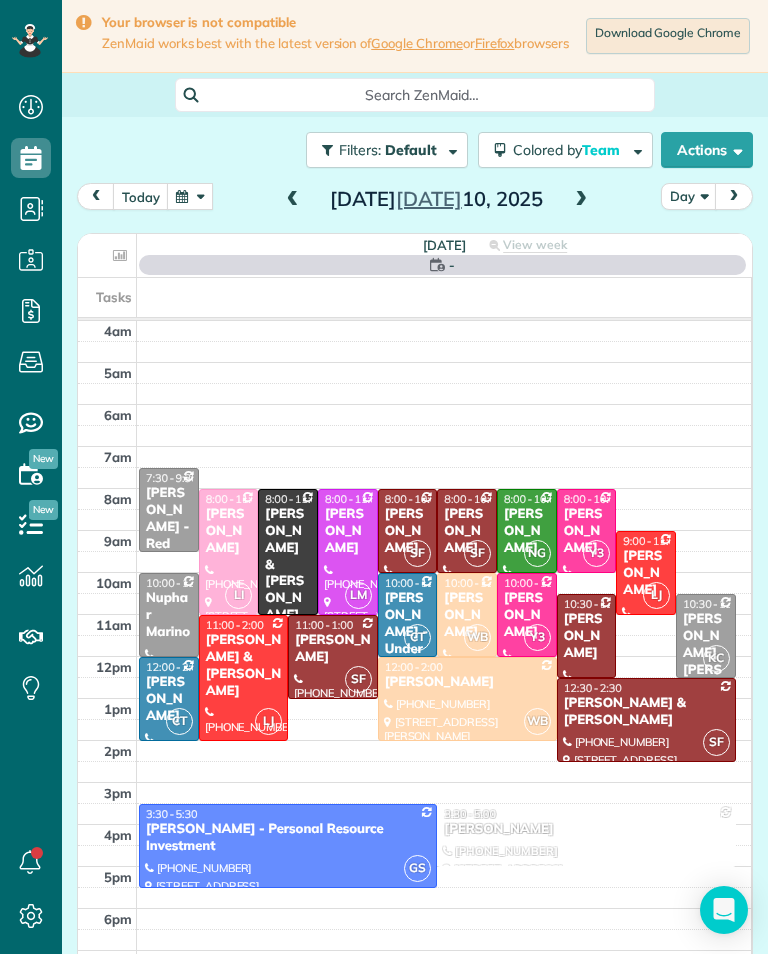 click at bounding box center (190, 196) 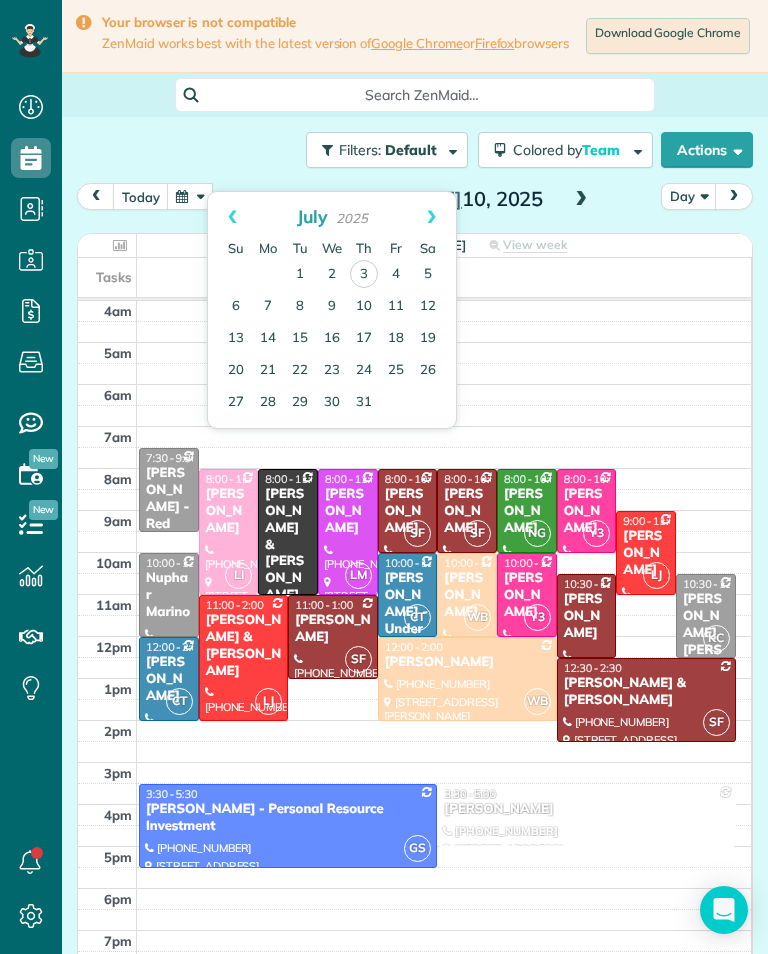click on "17" at bounding box center (364, 339) 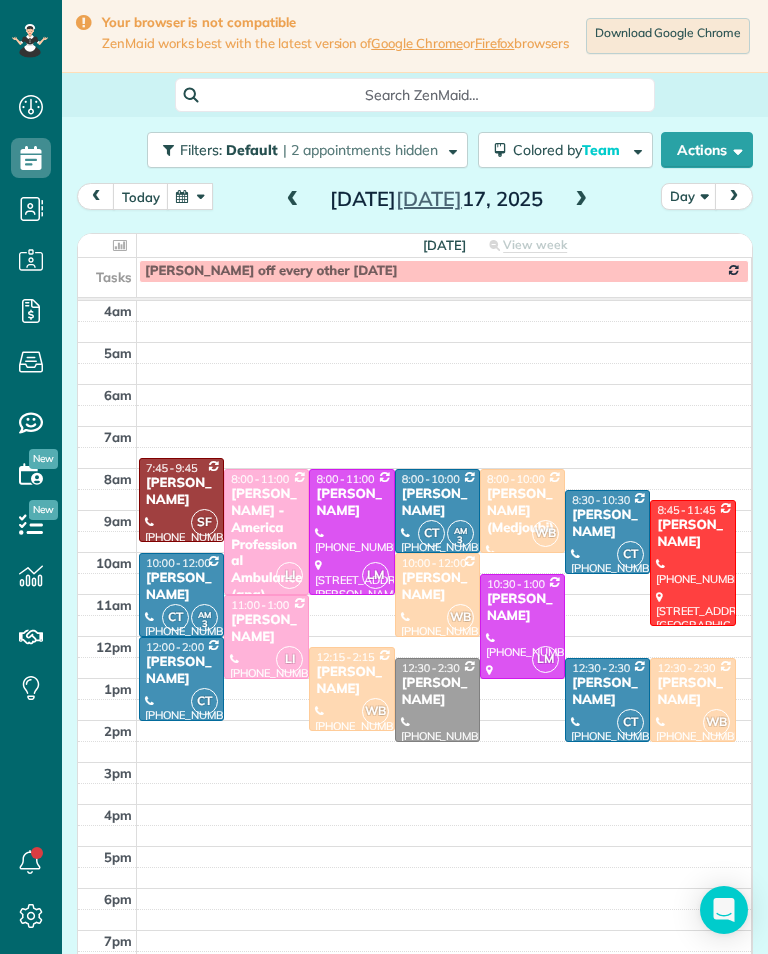 click at bounding box center (190, 196) 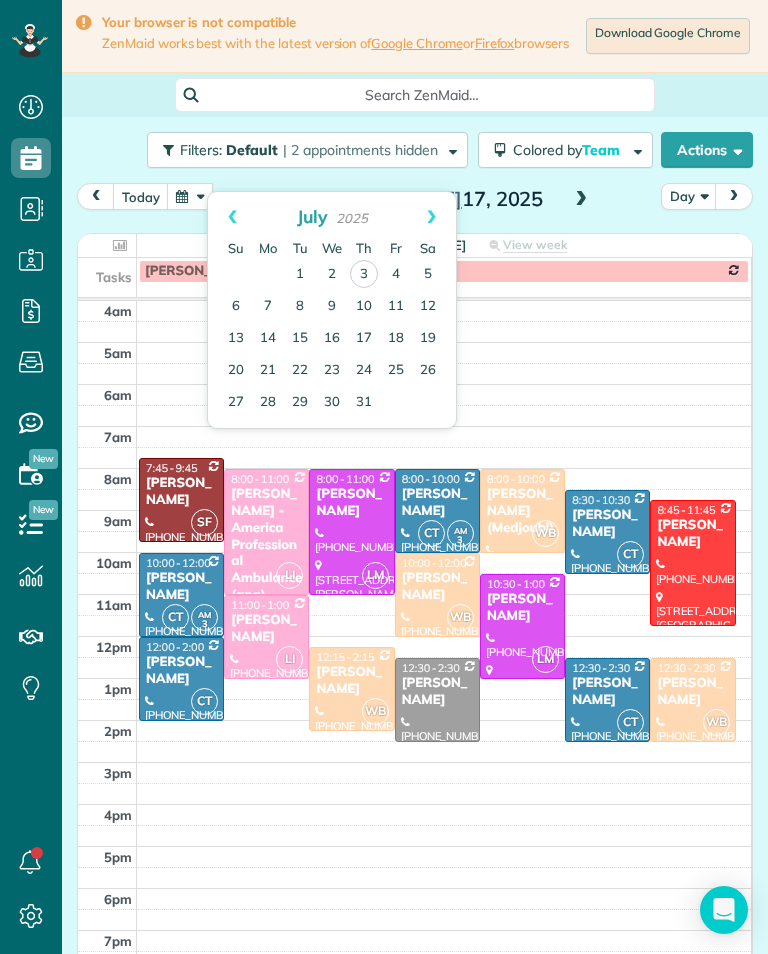 click on "24" at bounding box center [364, 371] 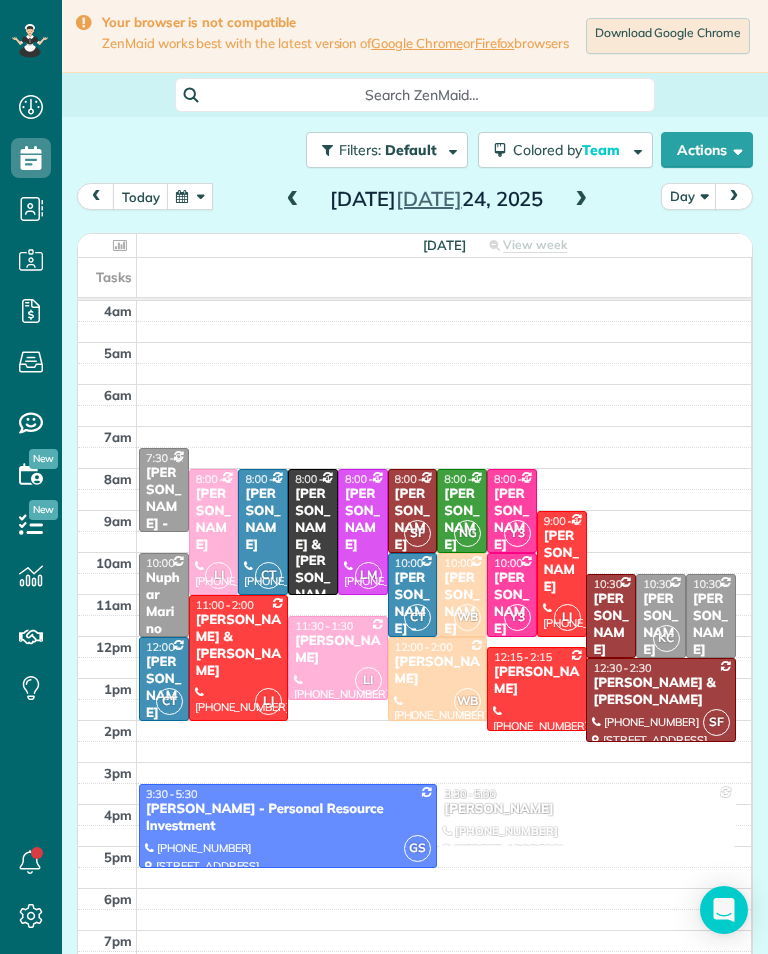 click at bounding box center (190, 196) 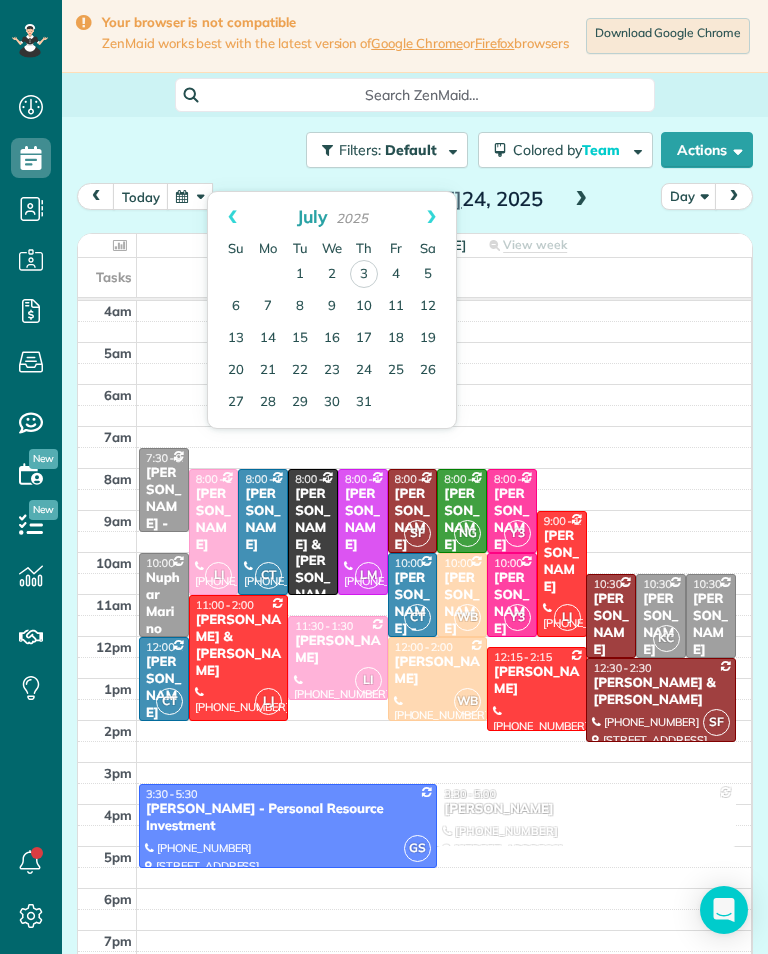click on "4" at bounding box center [396, 275] 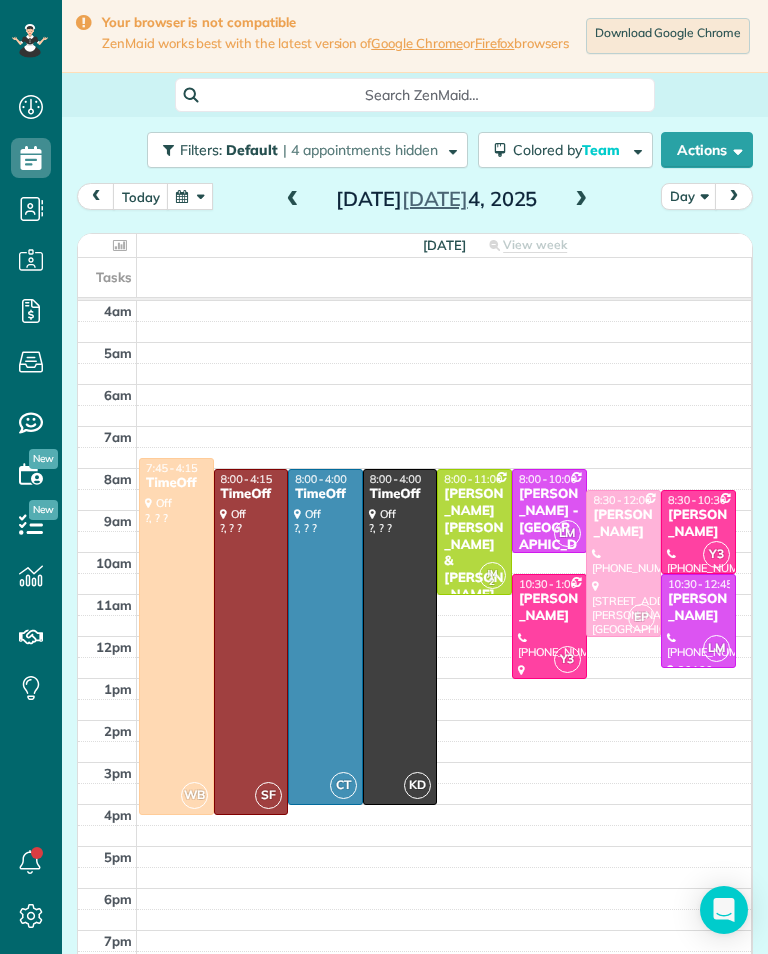 click on "today   Day Friday  Jul  4, 2025" at bounding box center (415, 201) 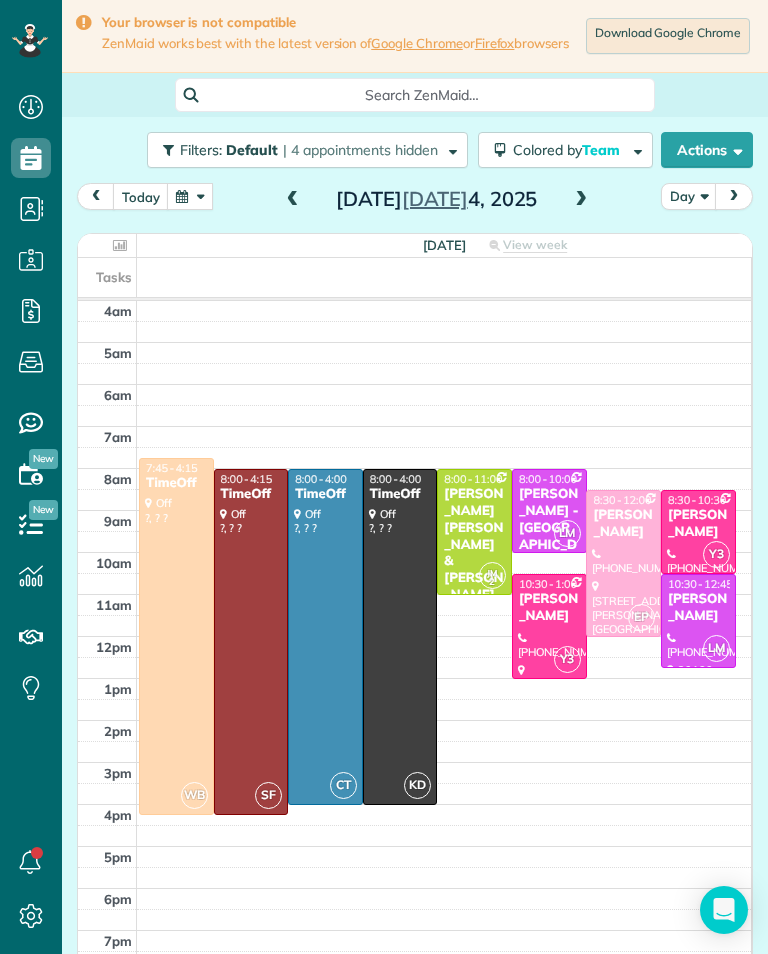 click at bounding box center [190, 196] 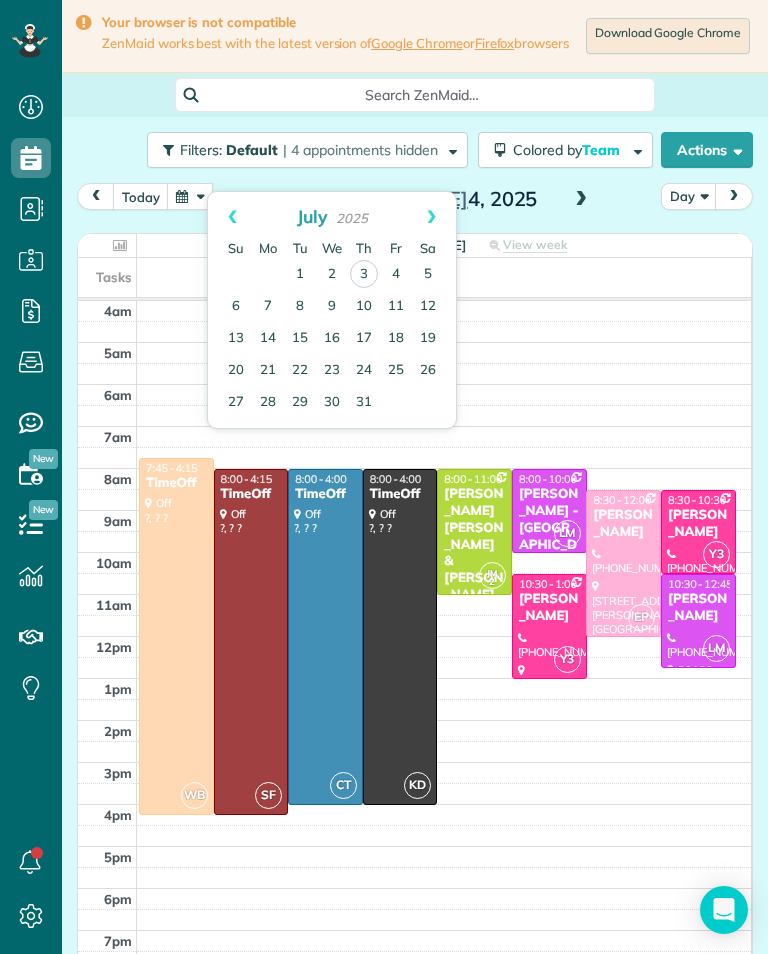 click on "15" at bounding box center [300, 339] 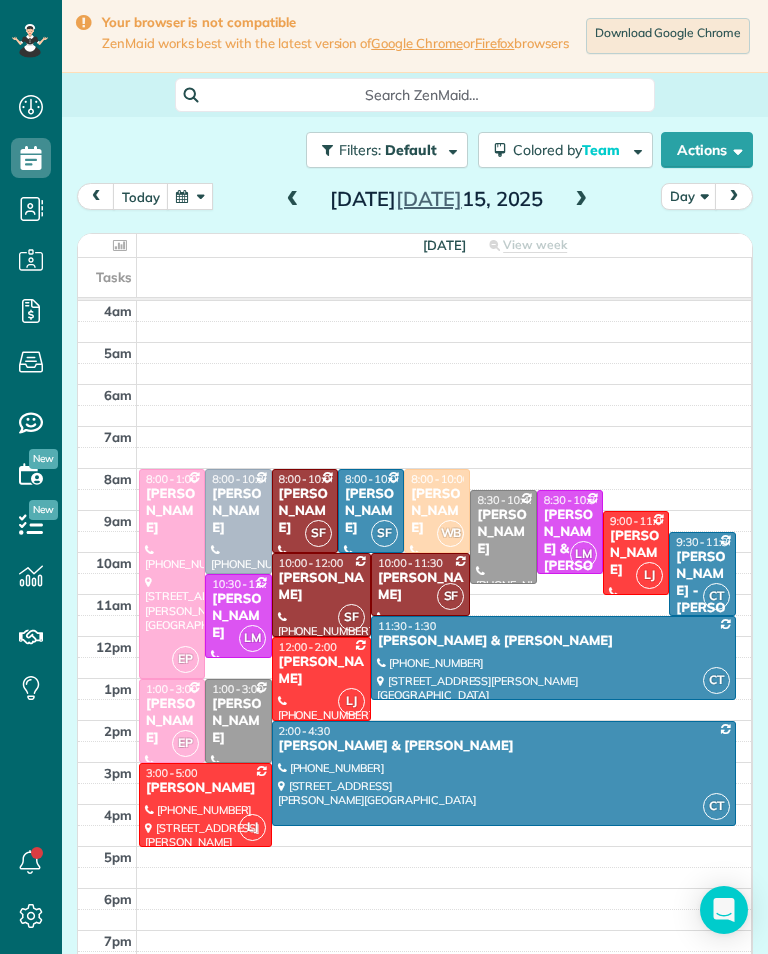 click at bounding box center (190, 196) 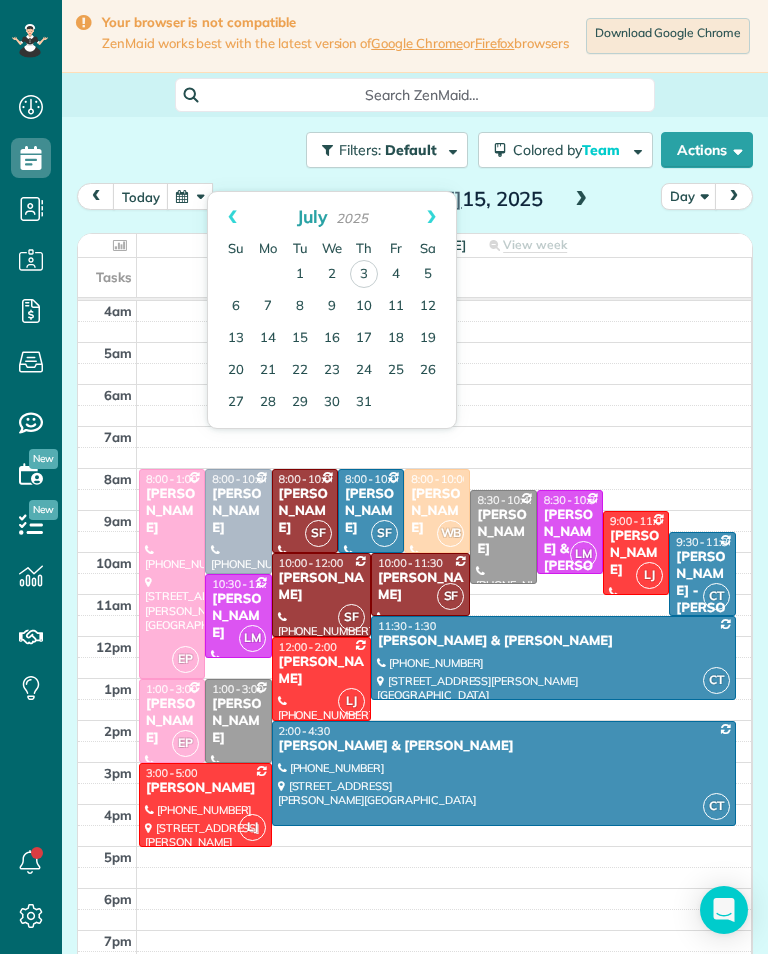 click on "22" at bounding box center (300, 371) 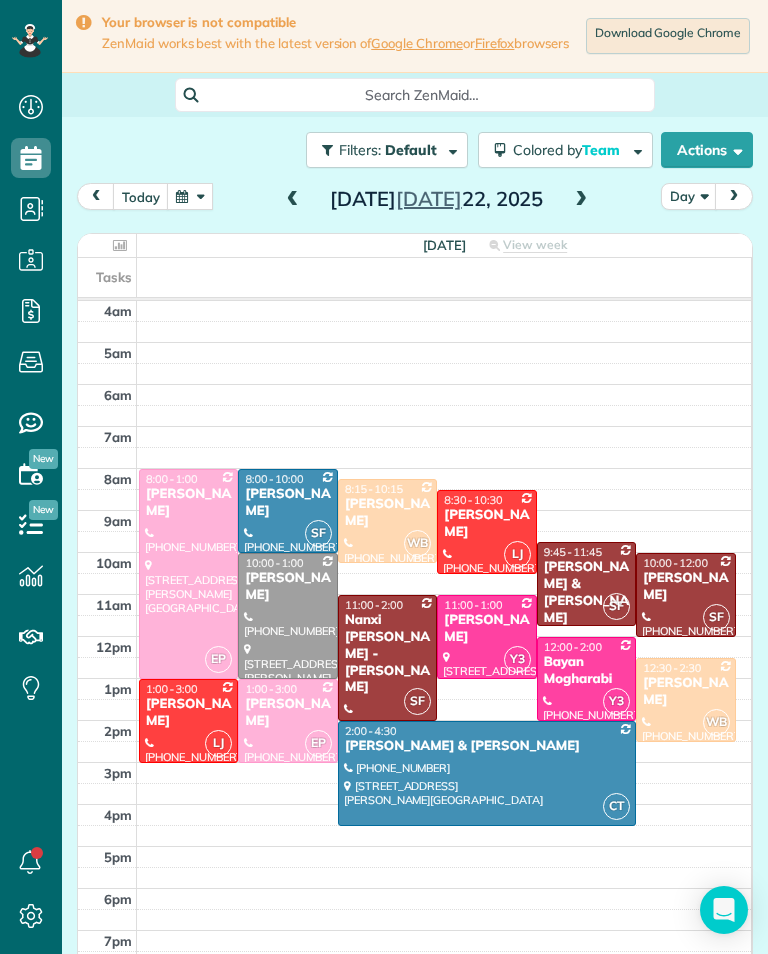 click at bounding box center (190, 196) 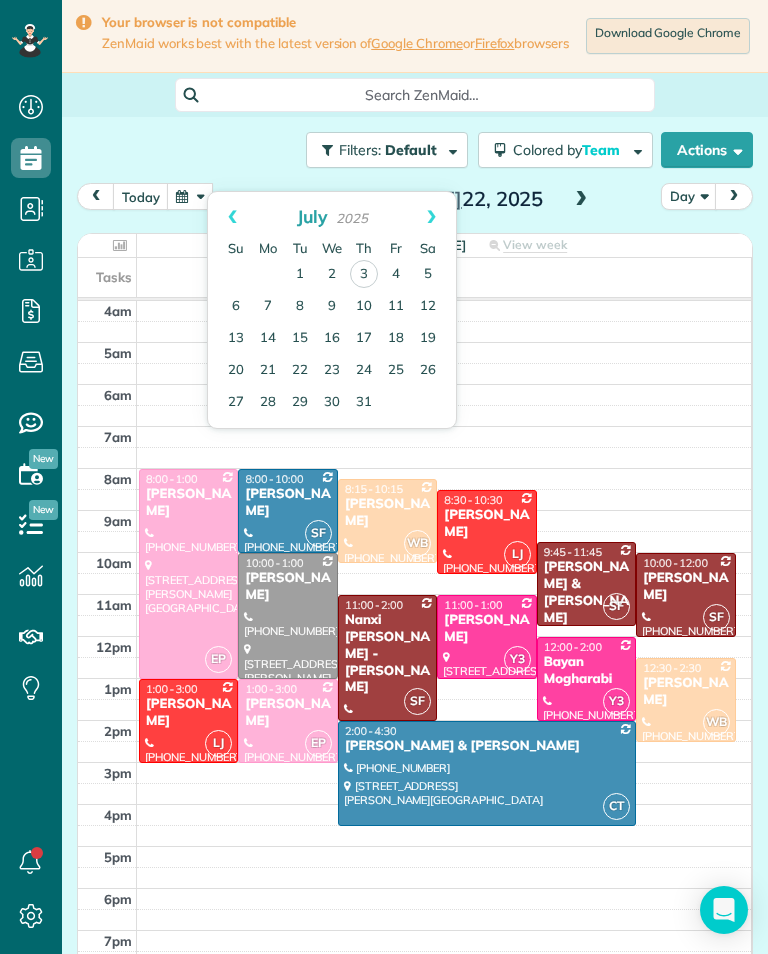 click on "10" at bounding box center [364, 307] 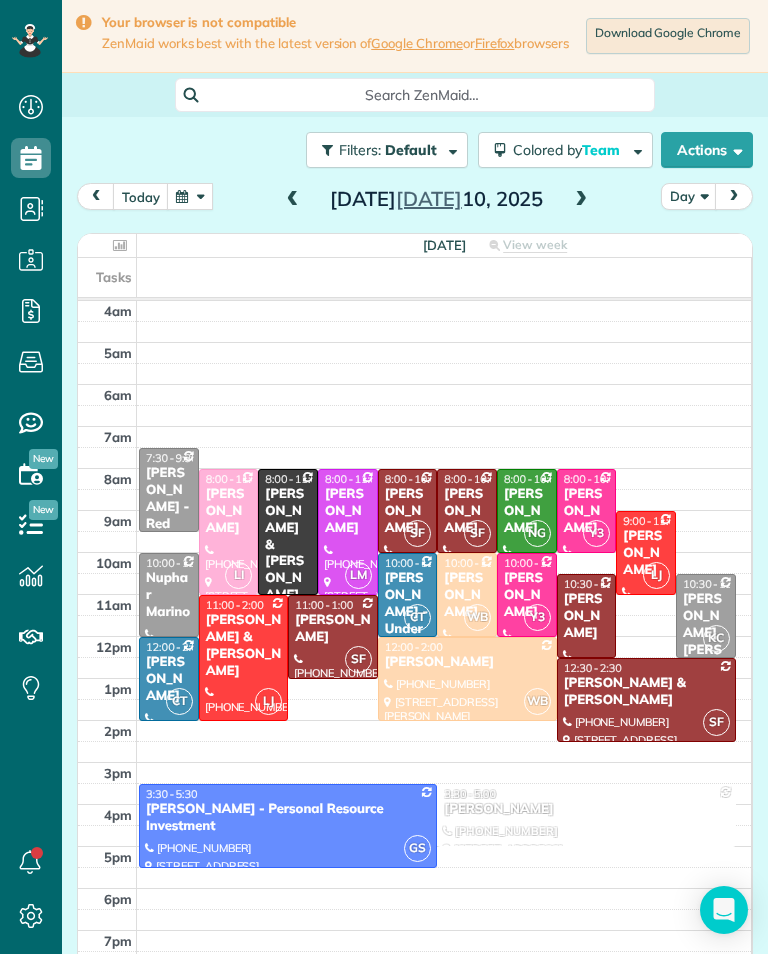 scroll, scrollTop: 985, scrollLeft: 62, axis: both 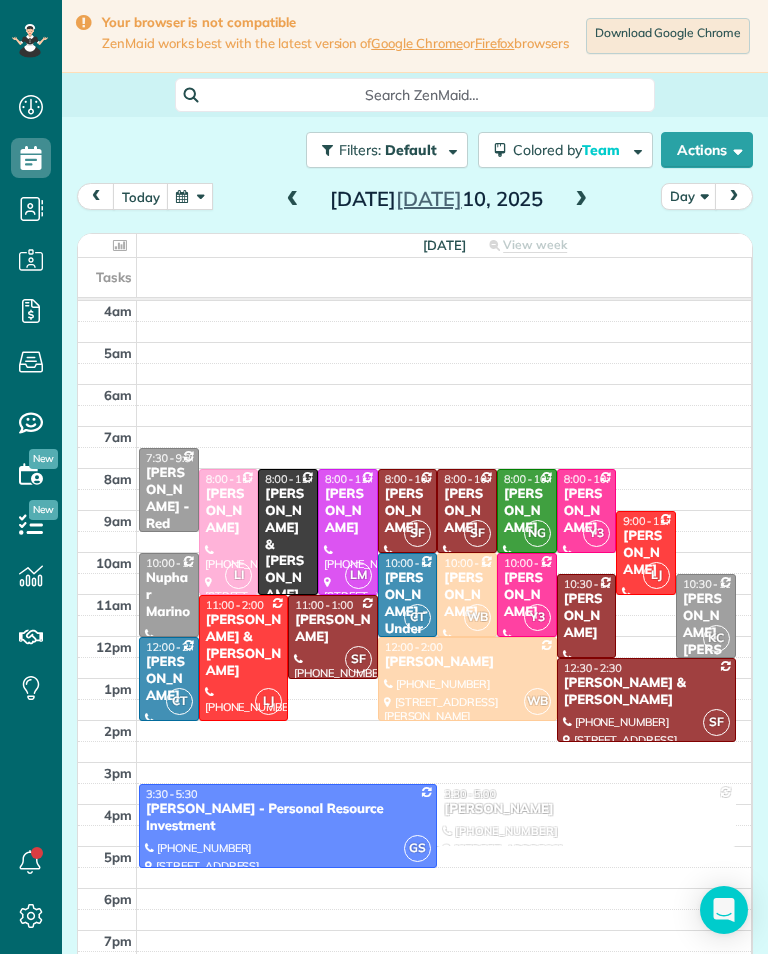 click at bounding box center [190, 196] 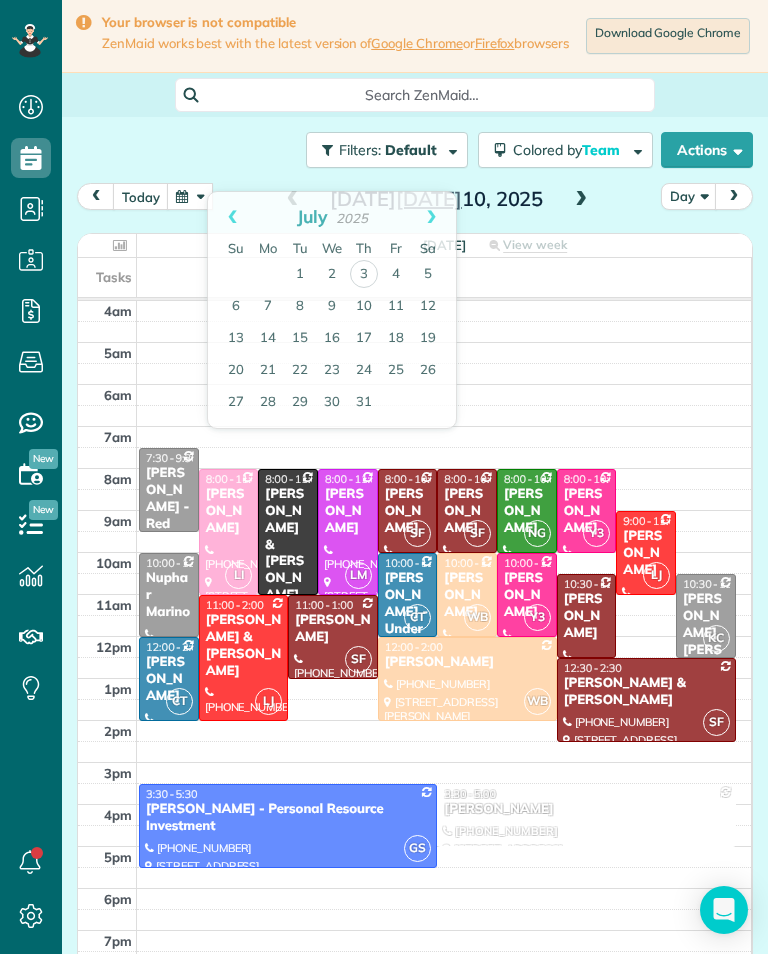 click at bounding box center (190, 196) 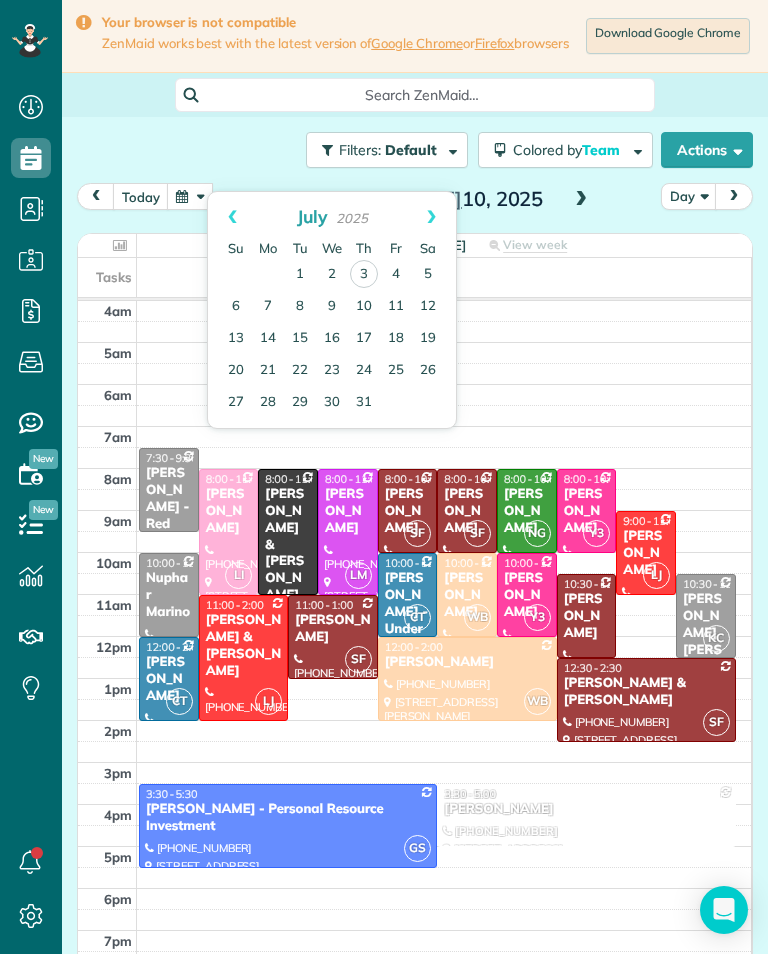 scroll, scrollTop: 985, scrollLeft: 62, axis: both 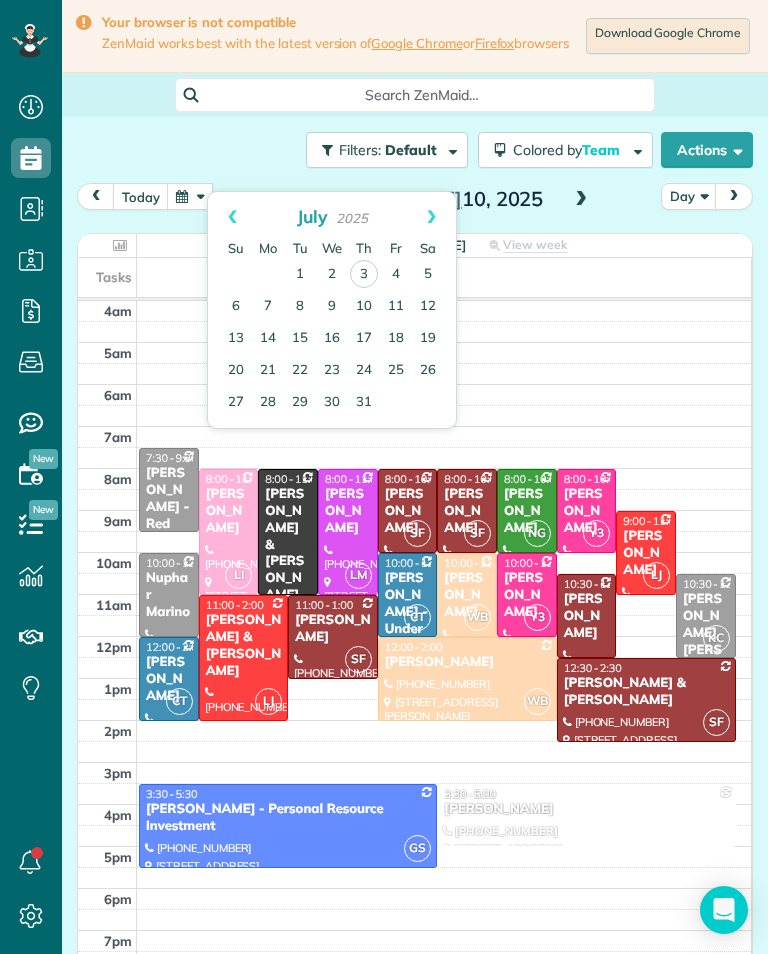 click on "17" at bounding box center [364, 339] 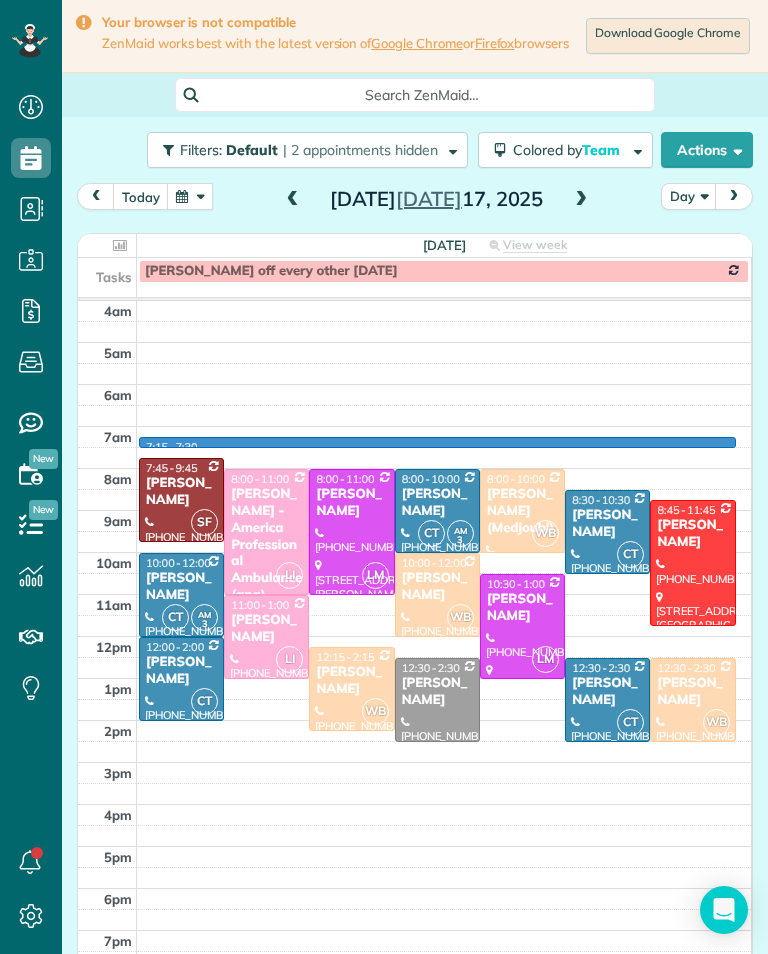 click at bounding box center (384, 477) 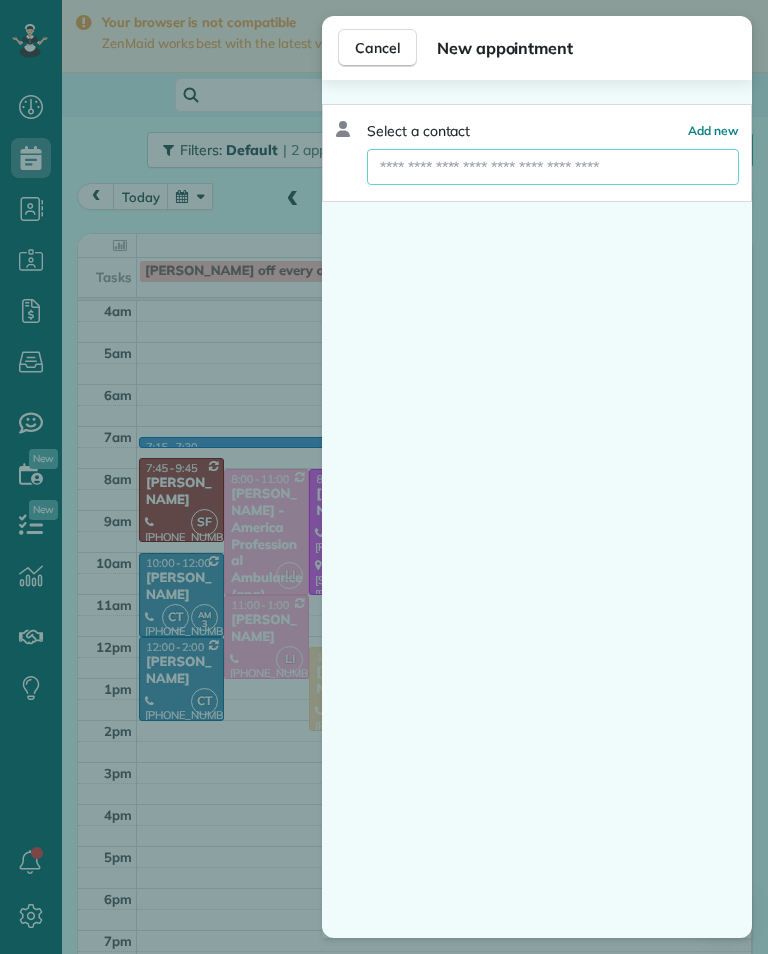 click at bounding box center (553, 167) 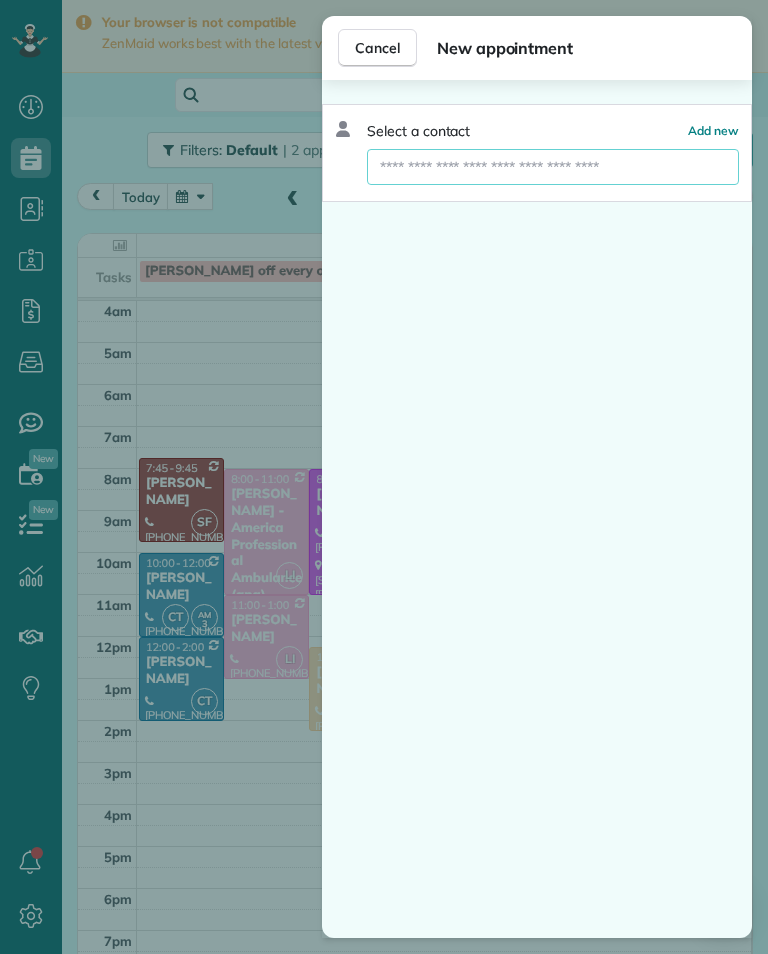 click on "Add new" at bounding box center (713, 130) 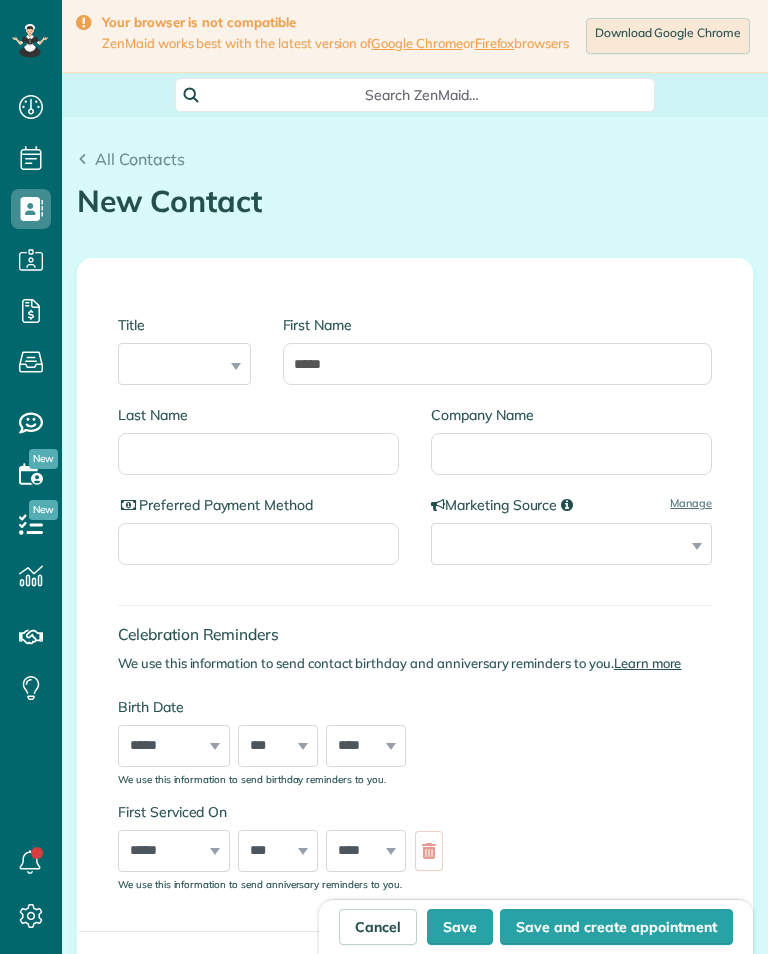 scroll, scrollTop: 0, scrollLeft: 0, axis: both 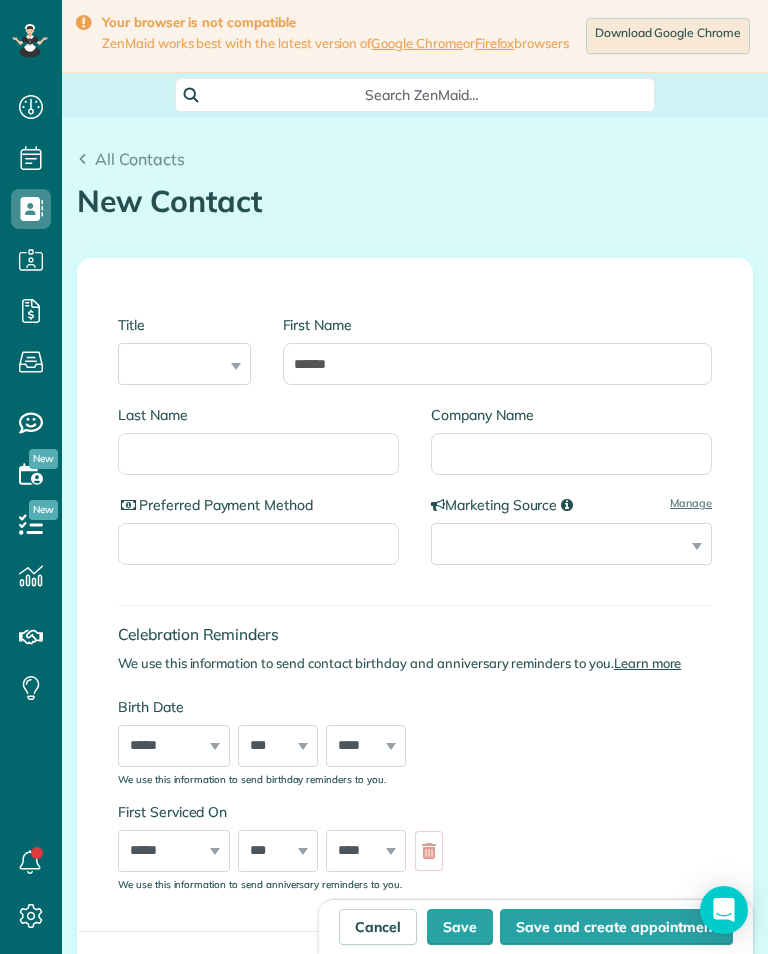 type on "*****" 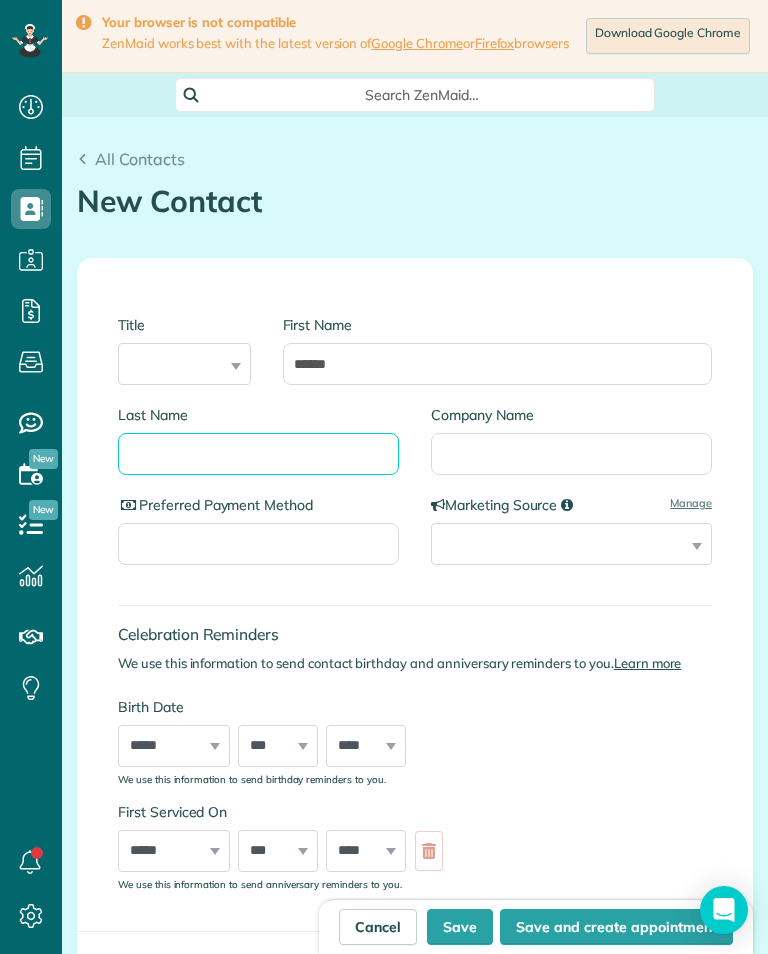 click on "Last Name" at bounding box center [258, 454] 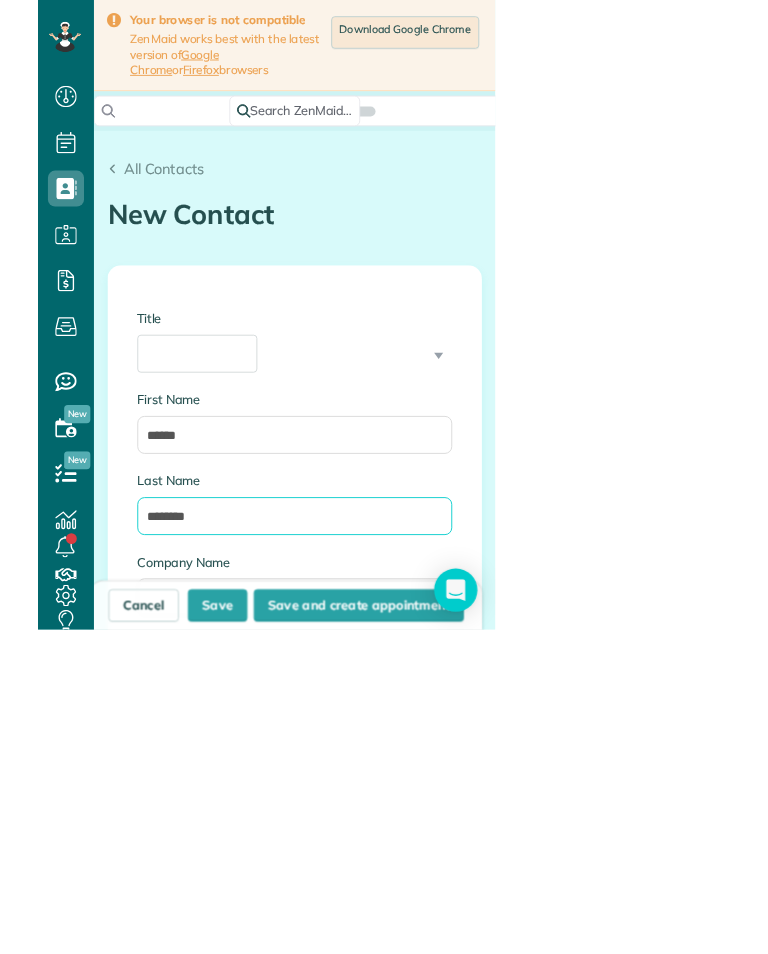 scroll, scrollTop: 729, scrollLeft: 62, axis: both 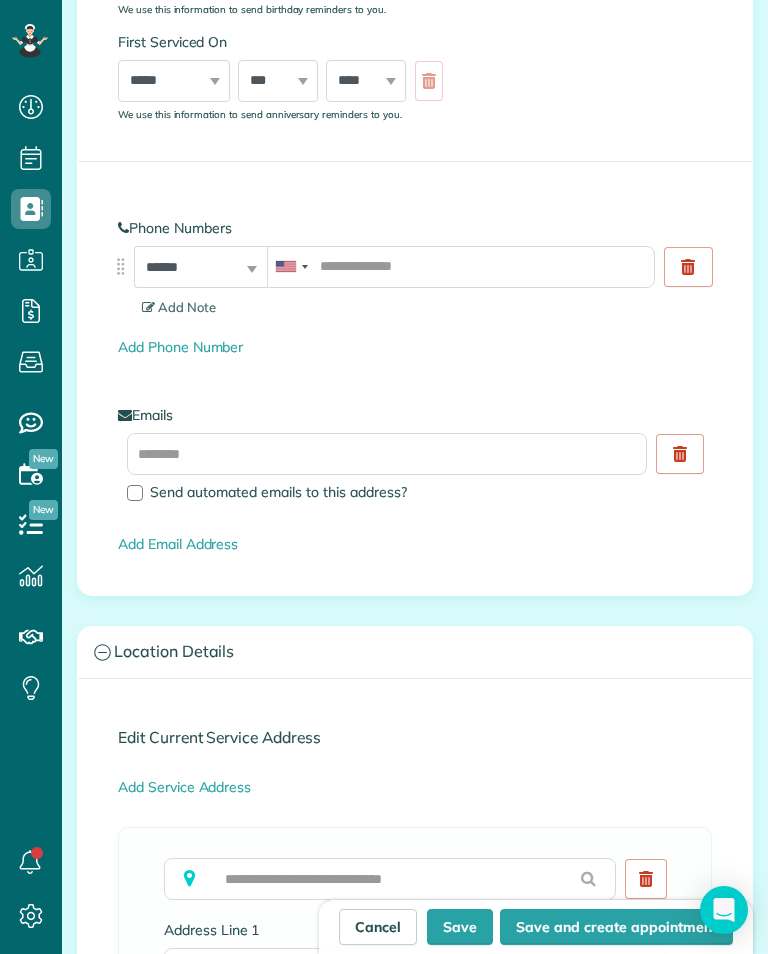 type on "*******" 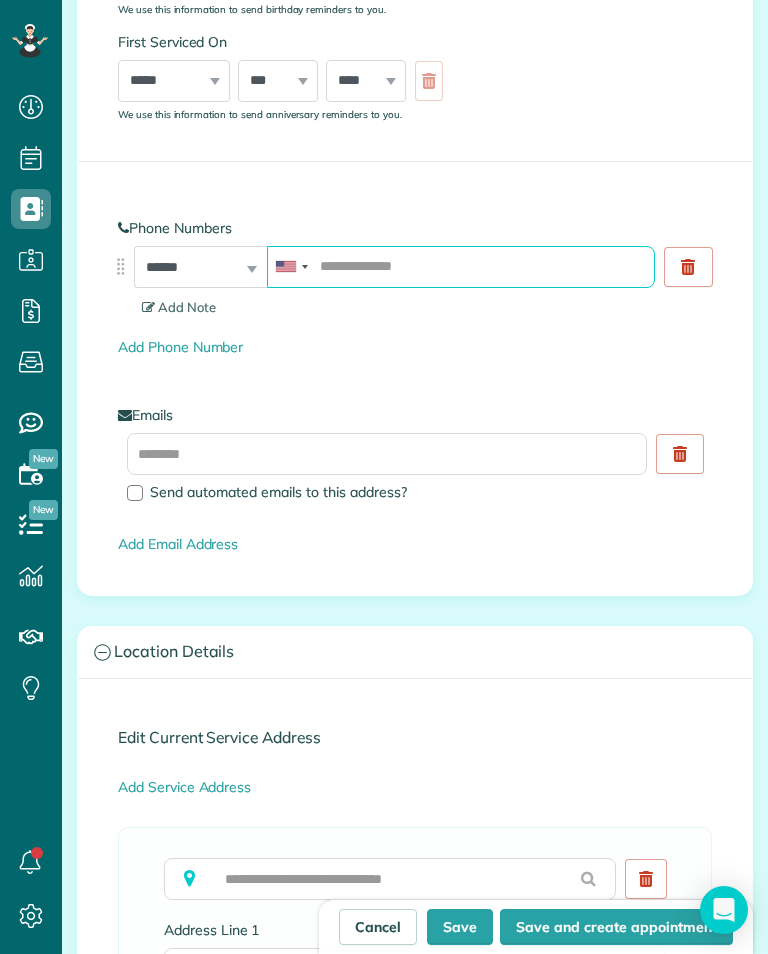 click at bounding box center (461, 267) 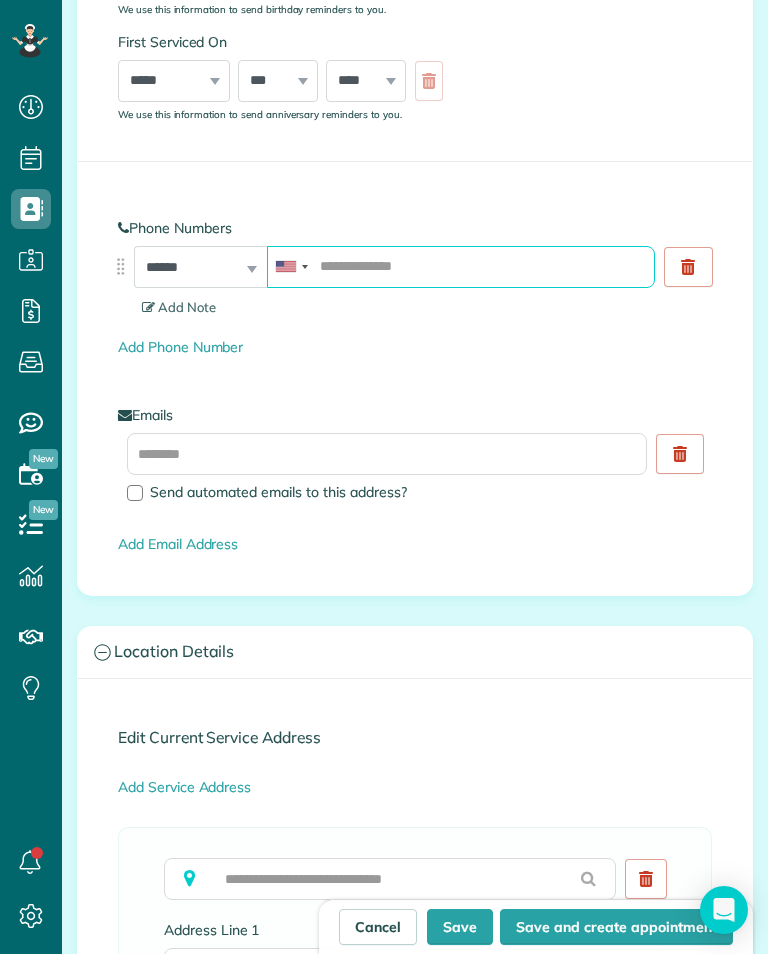 click at bounding box center (461, 267) 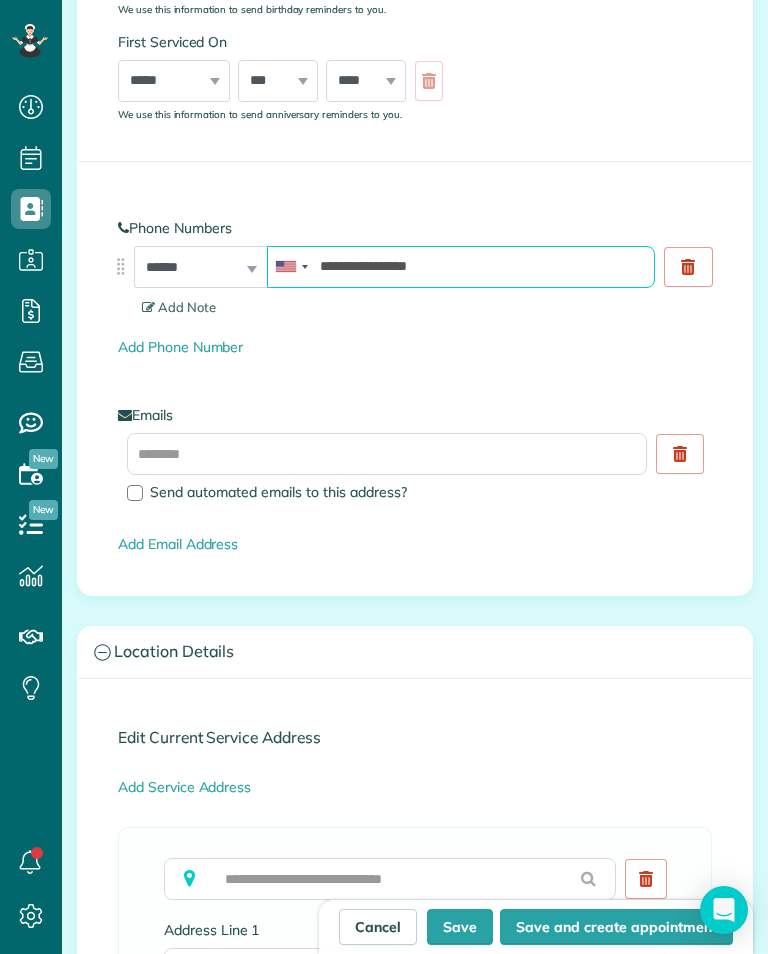 type on "**********" 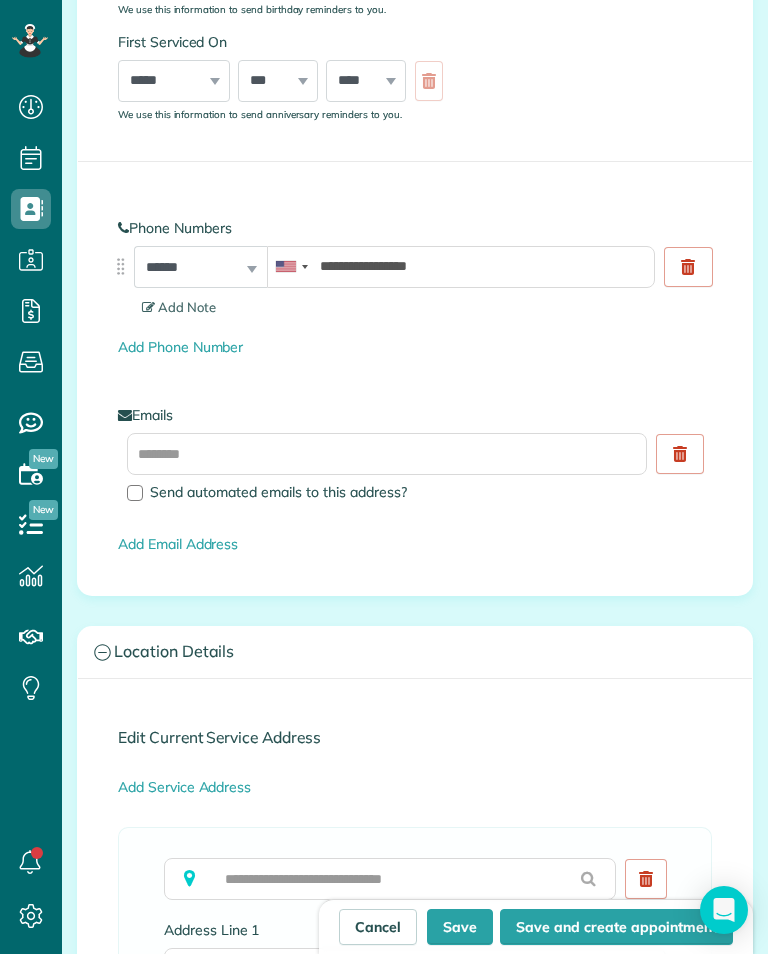 click on "Add Email Address" at bounding box center (415, 544) 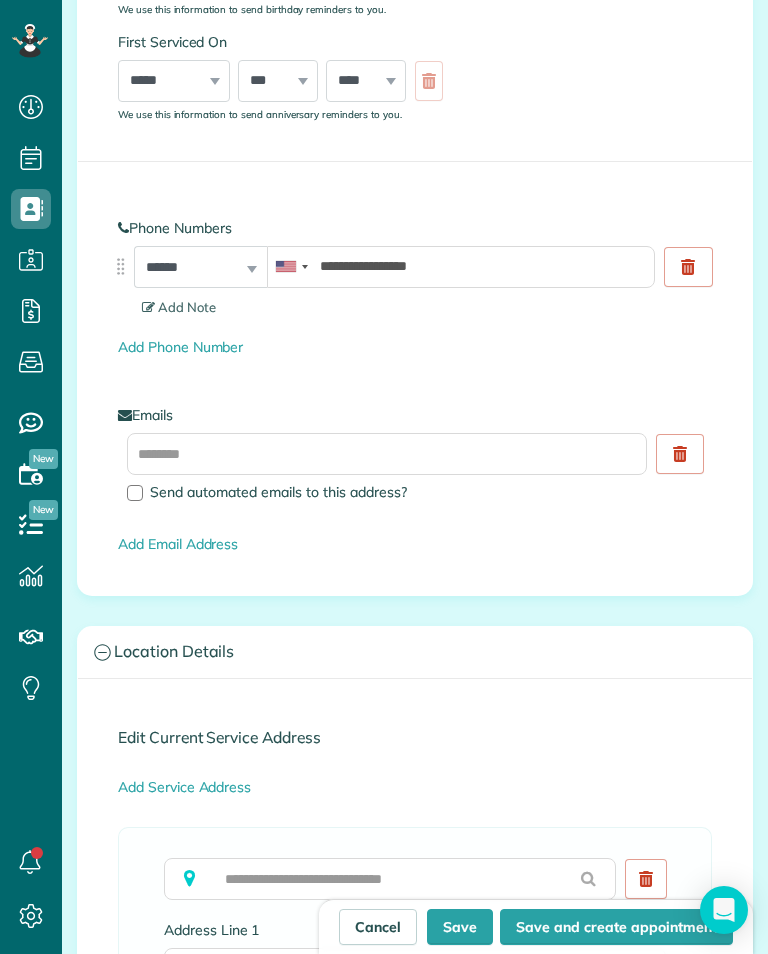 scroll, scrollTop: 1019, scrollLeft: 0, axis: vertical 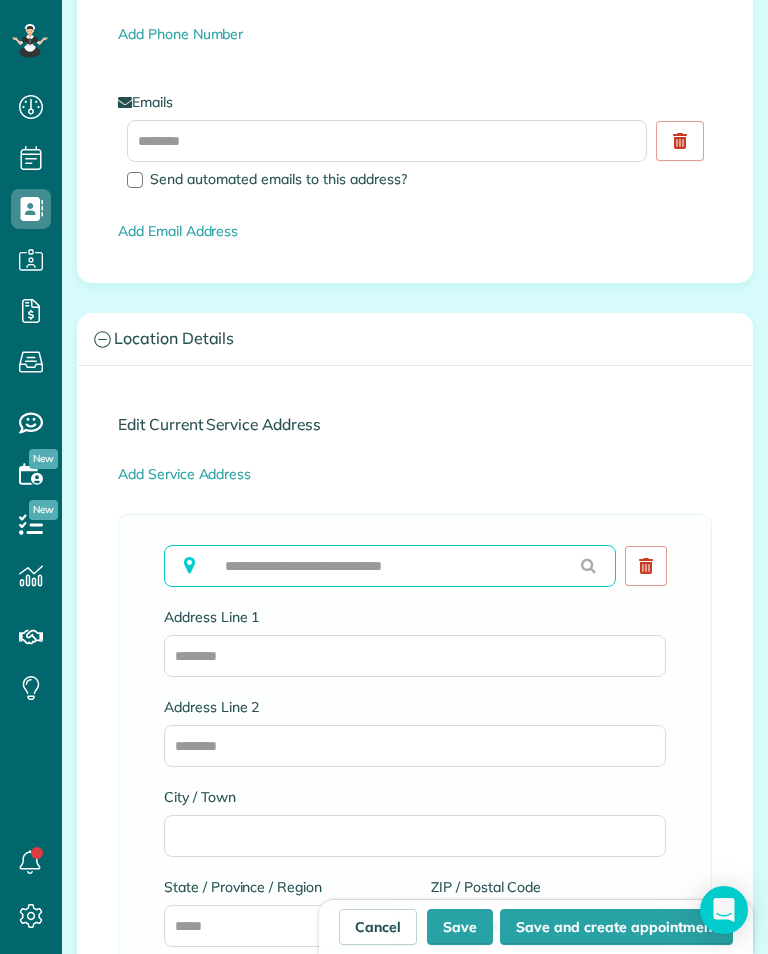 click at bounding box center [390, 566] 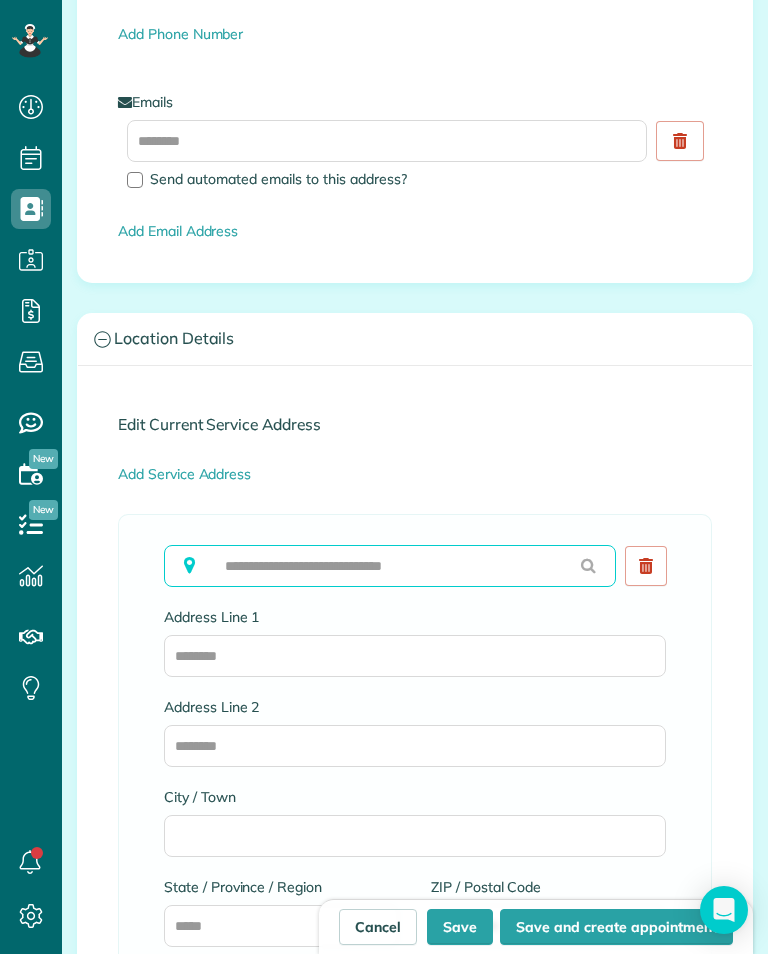 click at bounding box center (390, 566) 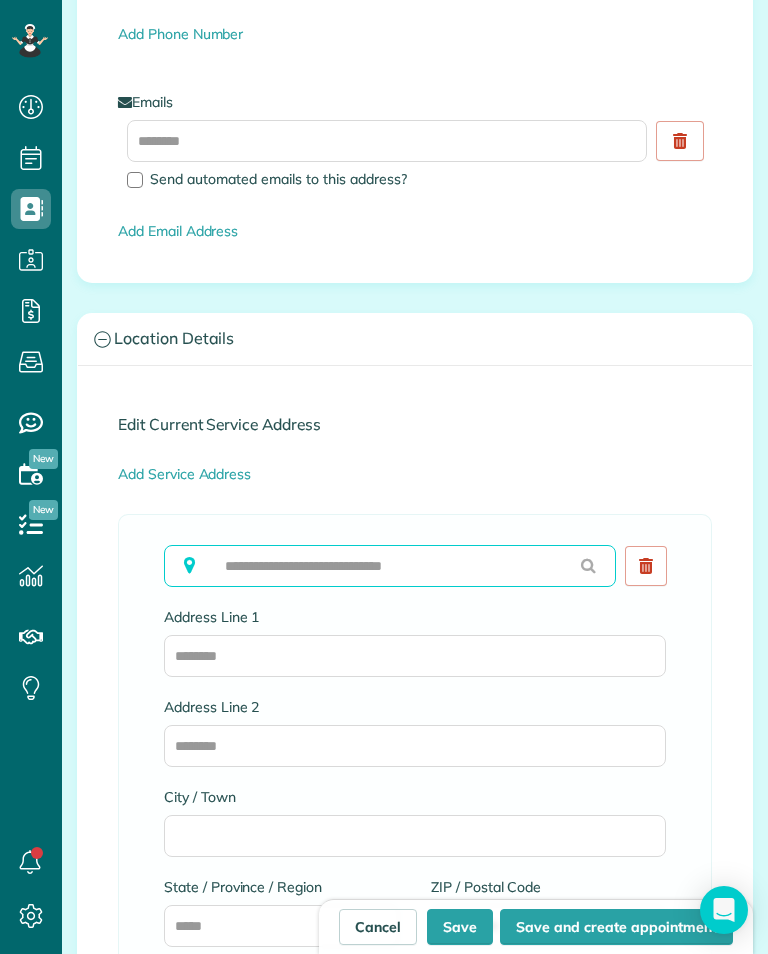 paste on "**********" 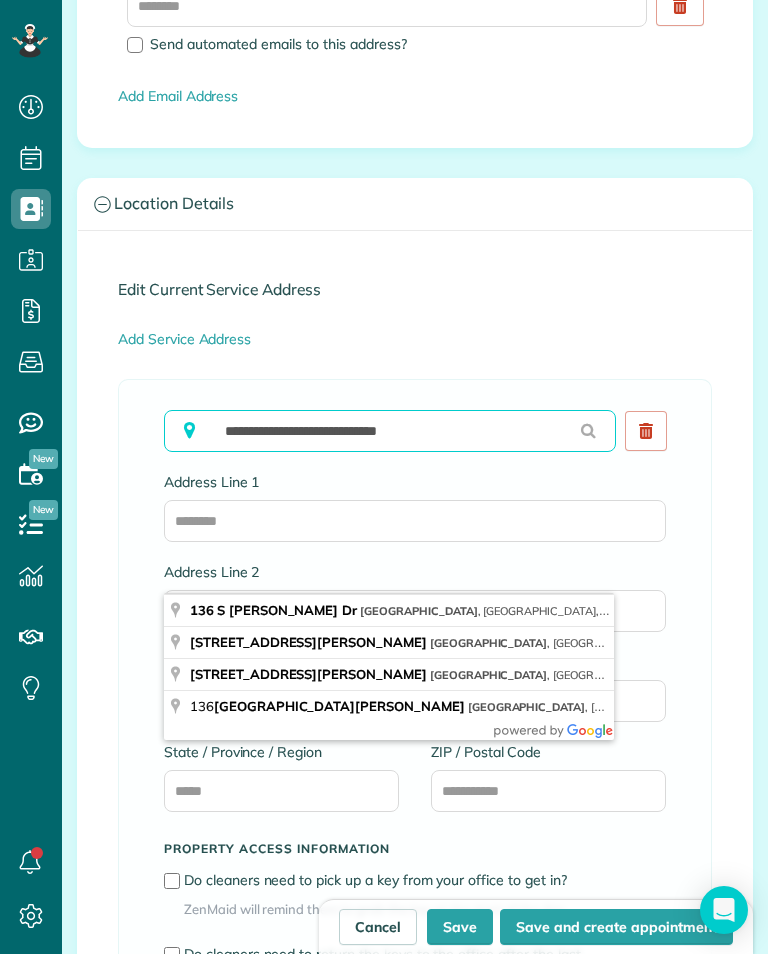 scroll, scrollTop: 1238, scrollLeft: 0, axis: vertical 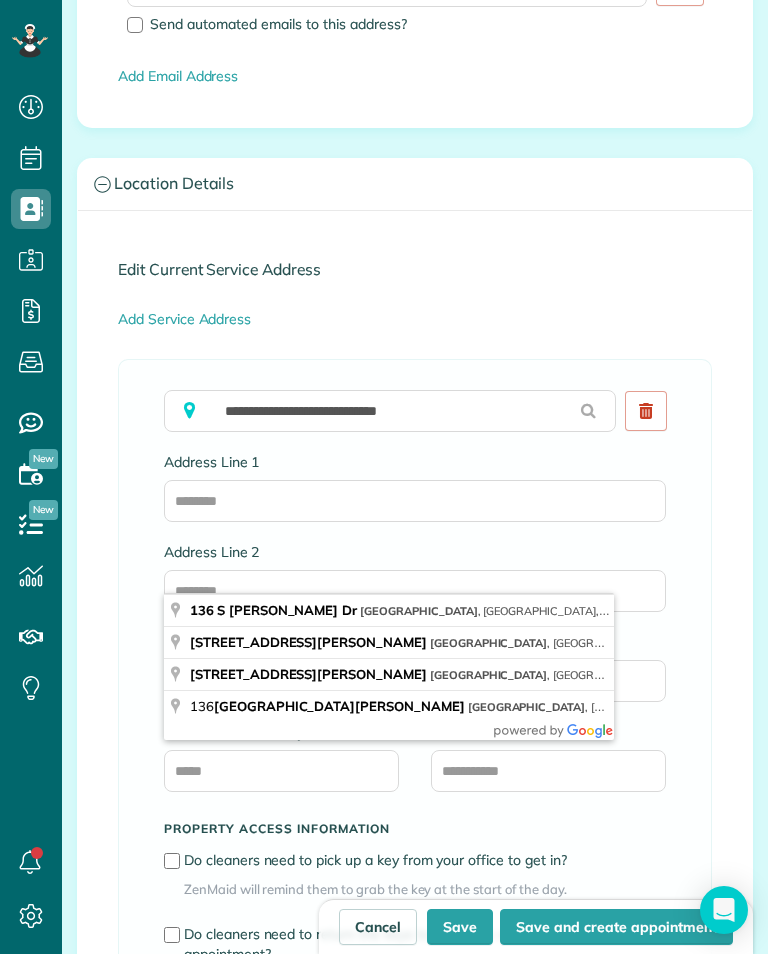 type on "**********" 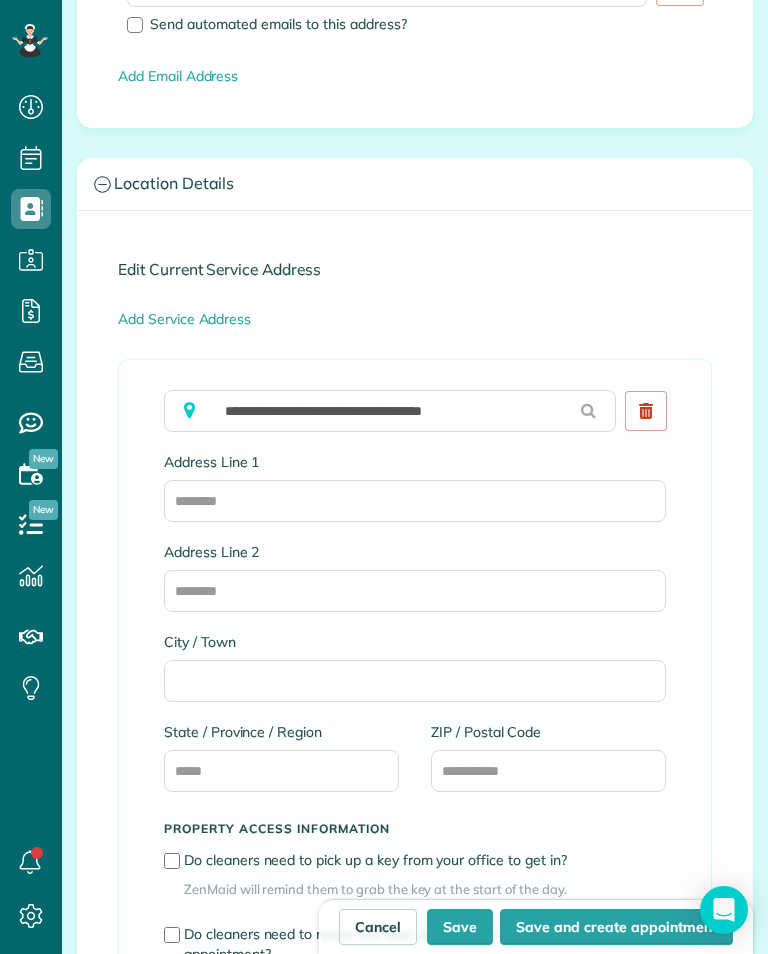 type on "**********" 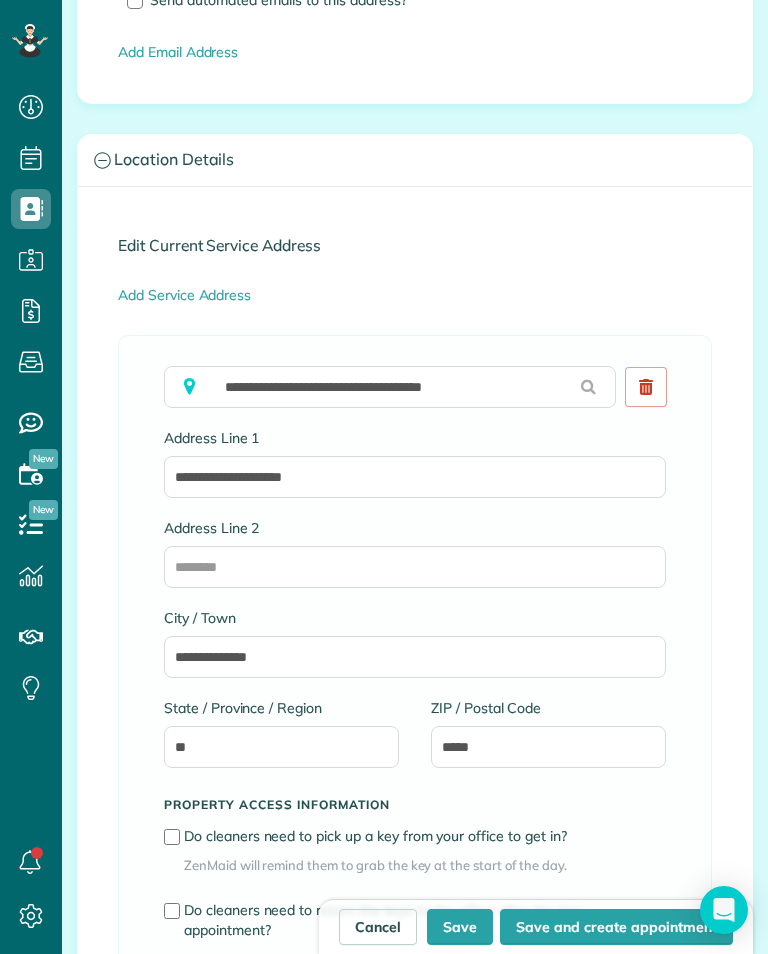 scroll, scrollTop: 1264, scrollLeft: 0, axis: vertical 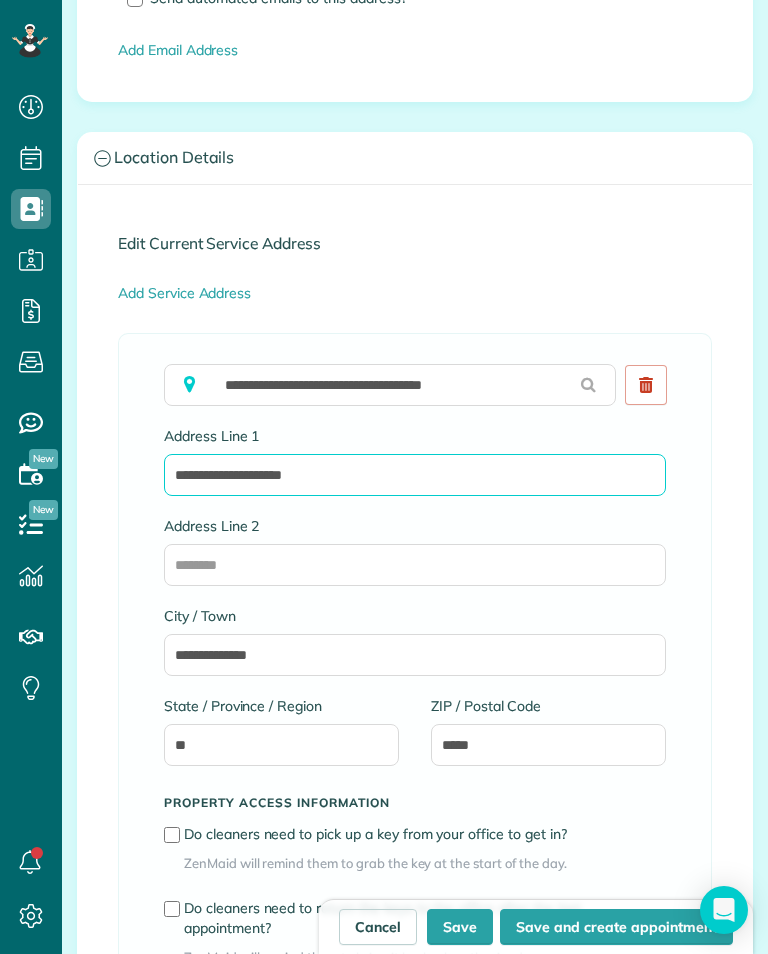 click on "**********" at bounding box center (415, 475) 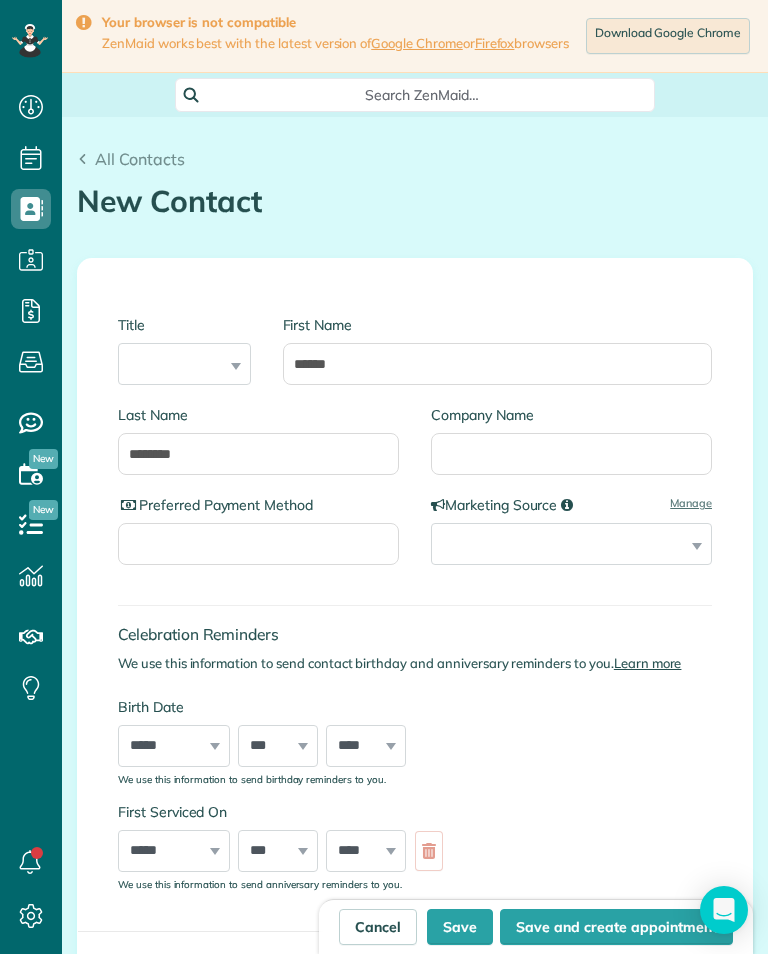 scroll, scrollTop: 0, scrollLeft: 0, axis: both 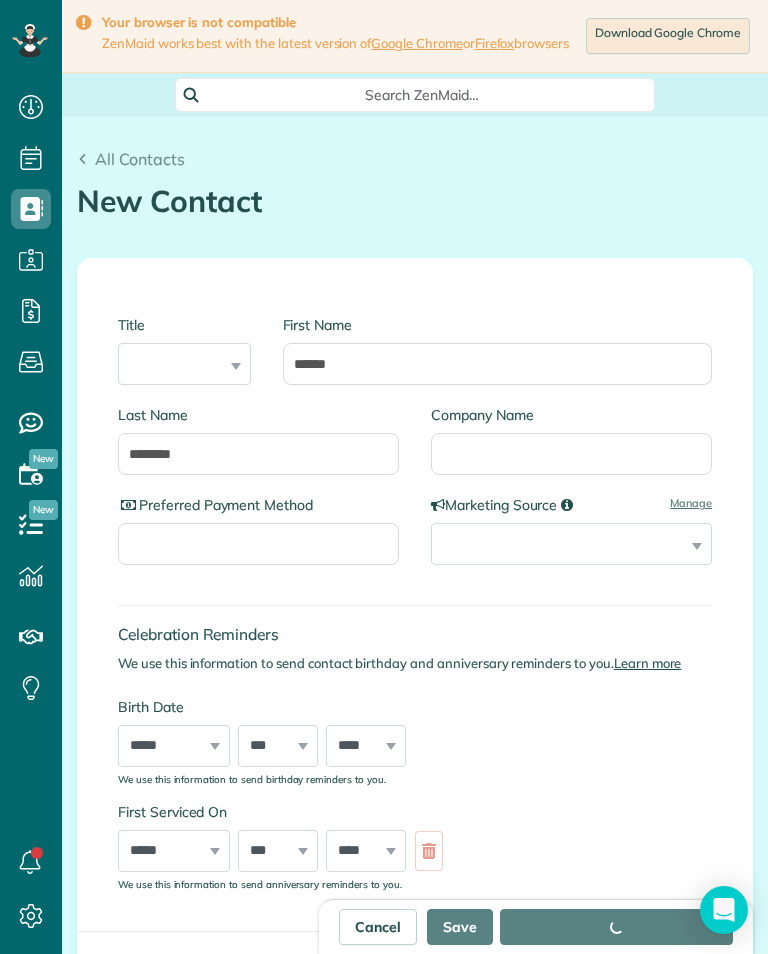 type on "**********" 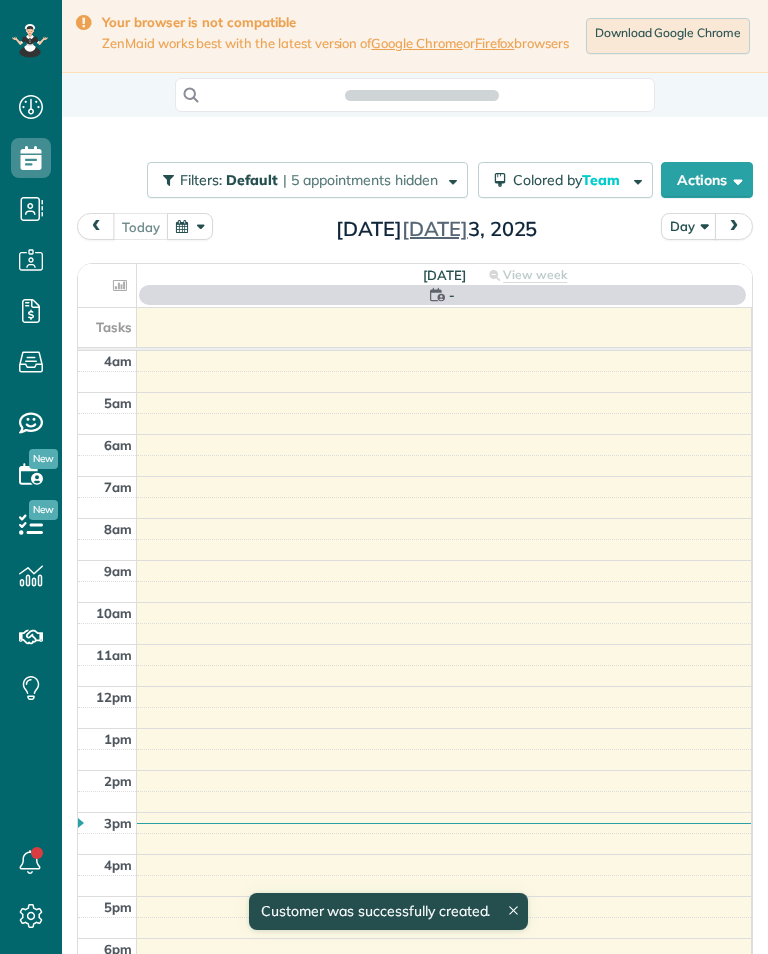scroll, scrollTop: 0, scrollLeft: 0, axis: both 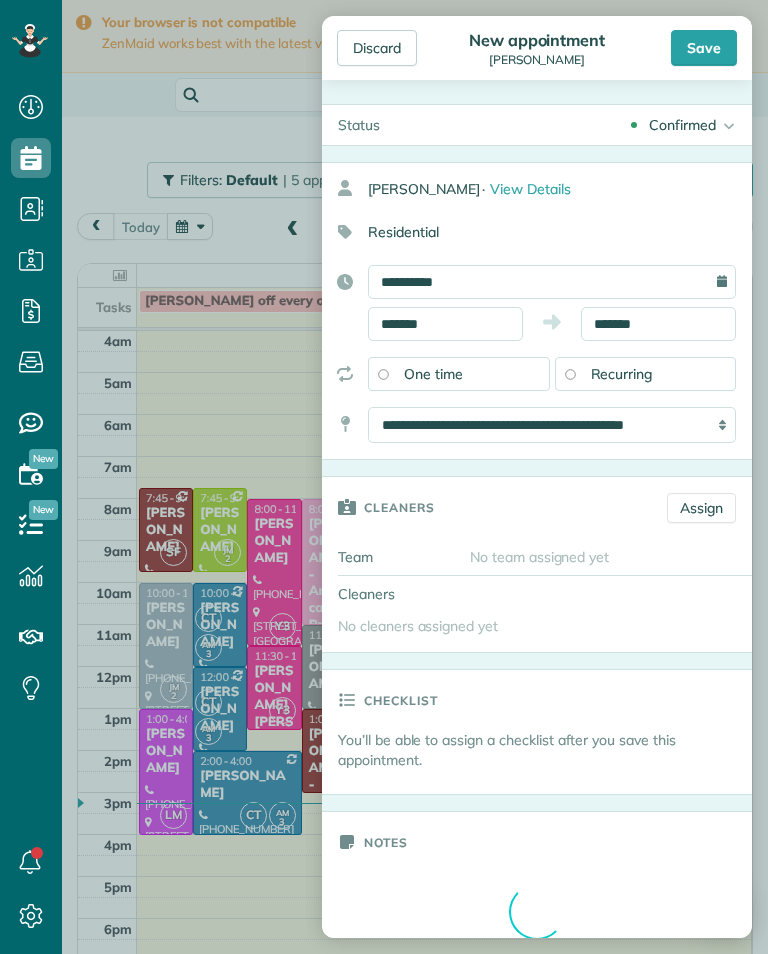 type on "**********" 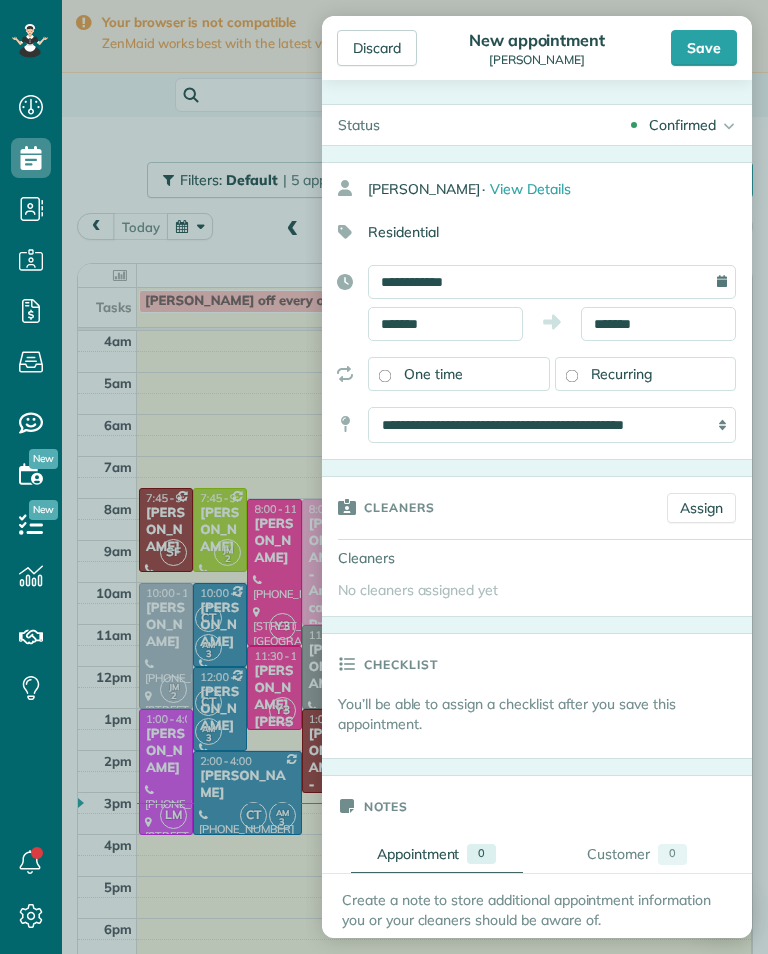 scroll, scrollTop: 985, scrollLeft: 62, axis: both 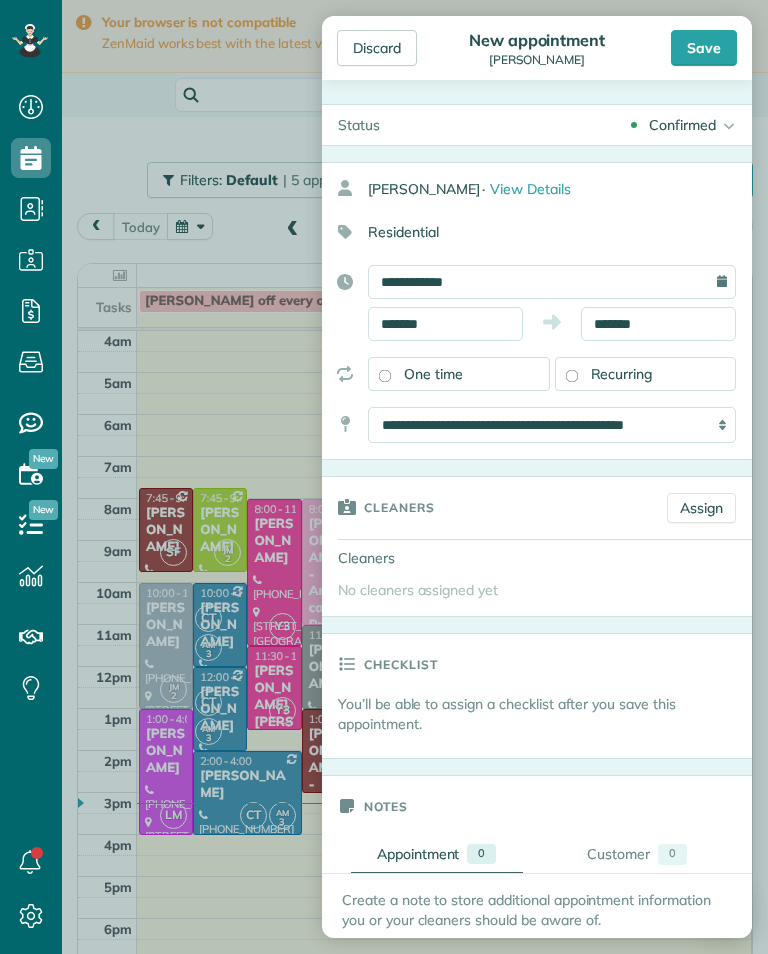 click on "Assign" at bounding box center [701, 508] 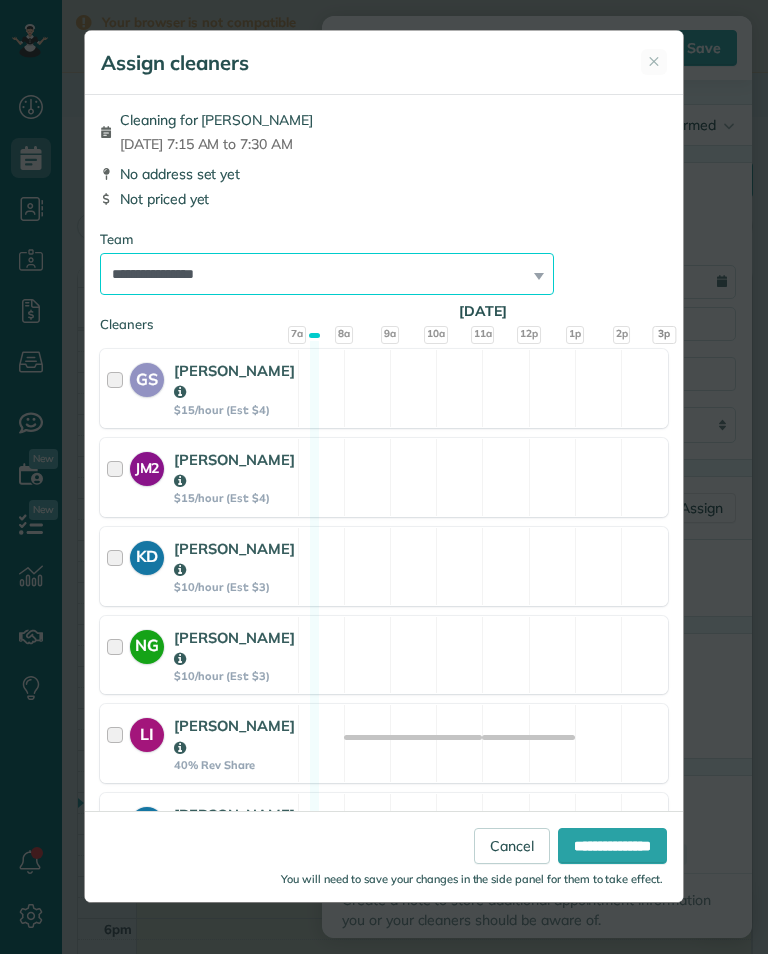 click on "**********" at bounding box center [327, 274] 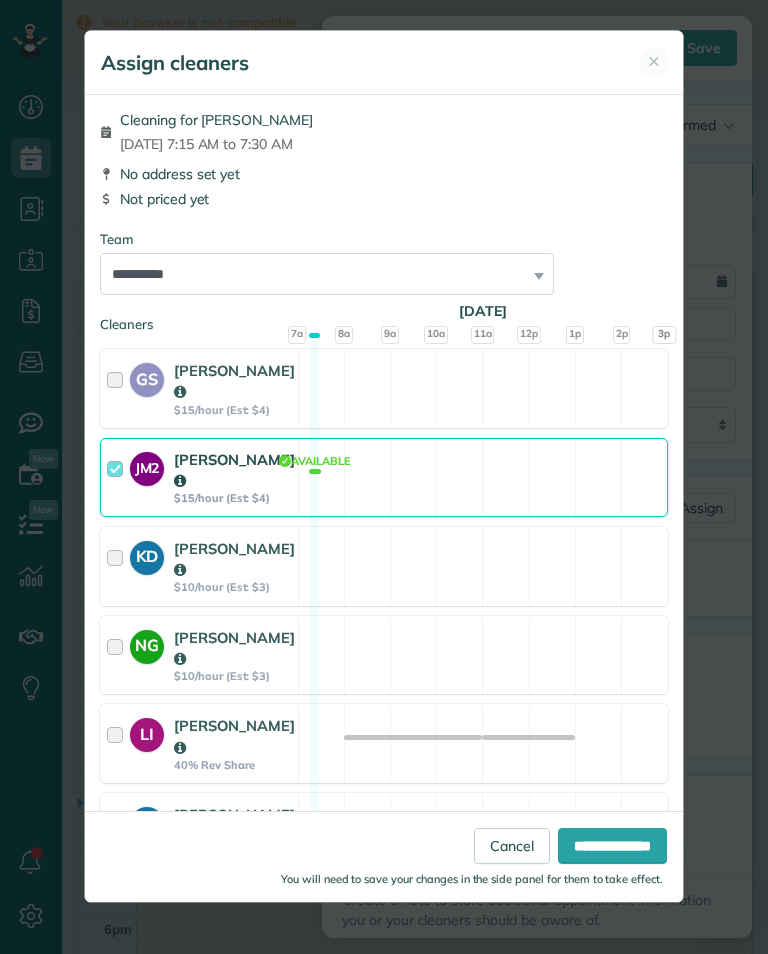 click on "**********" at bounding box center [612, 846] 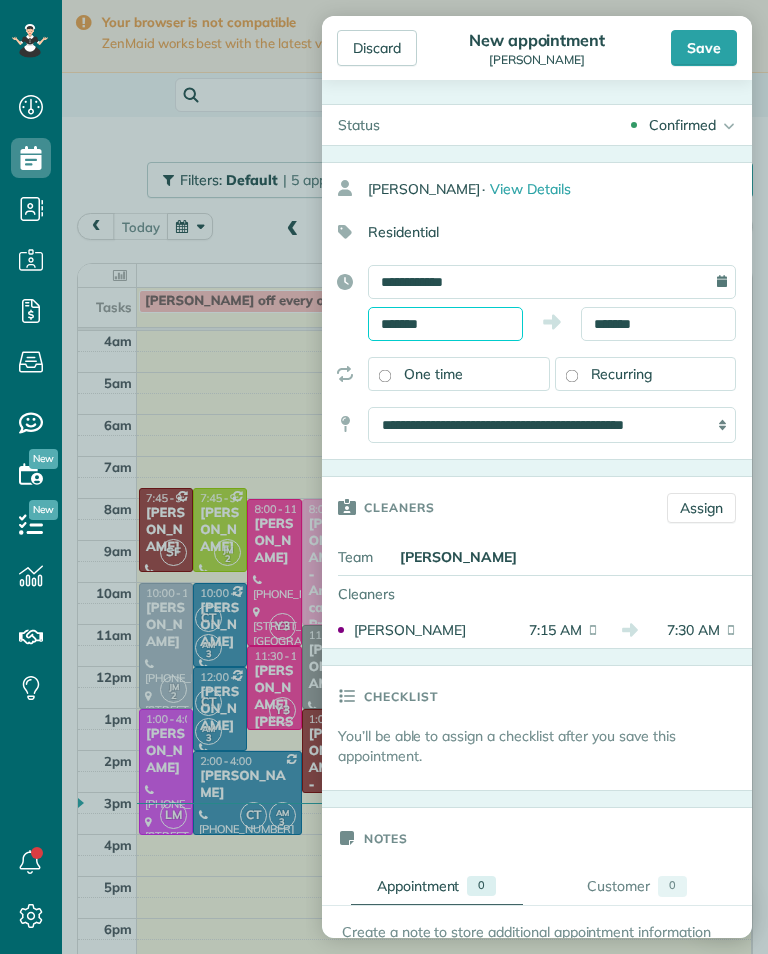 click on "*******" at bounding box center (445, 324) 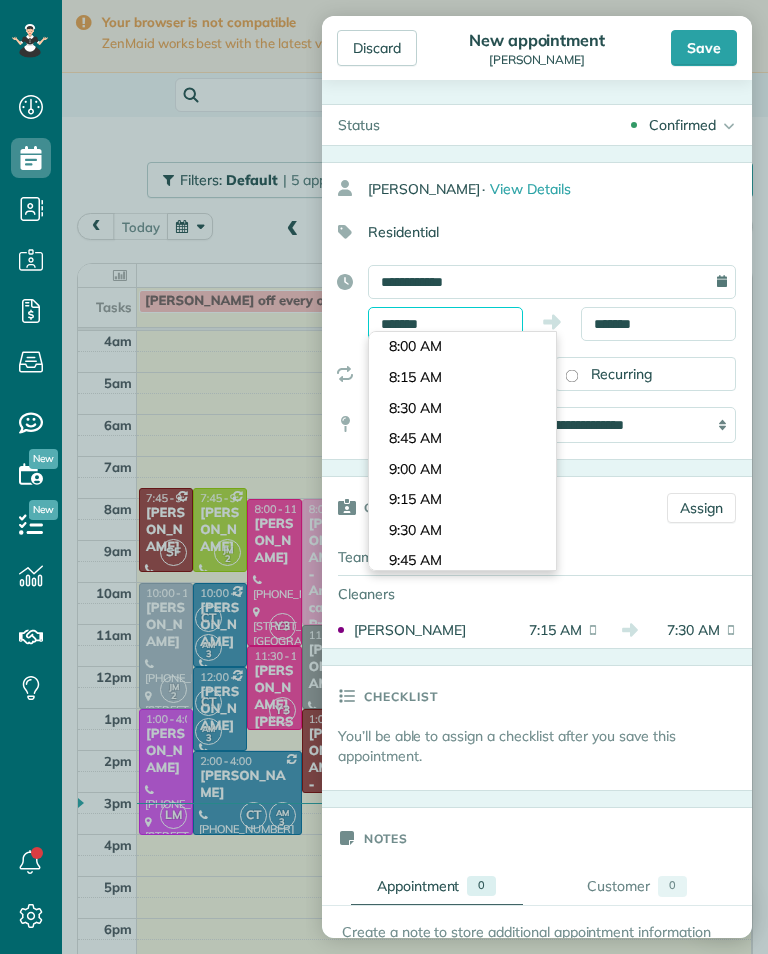 scroll, scrollTop: 957, scrollLeft: 0, axis: vertical 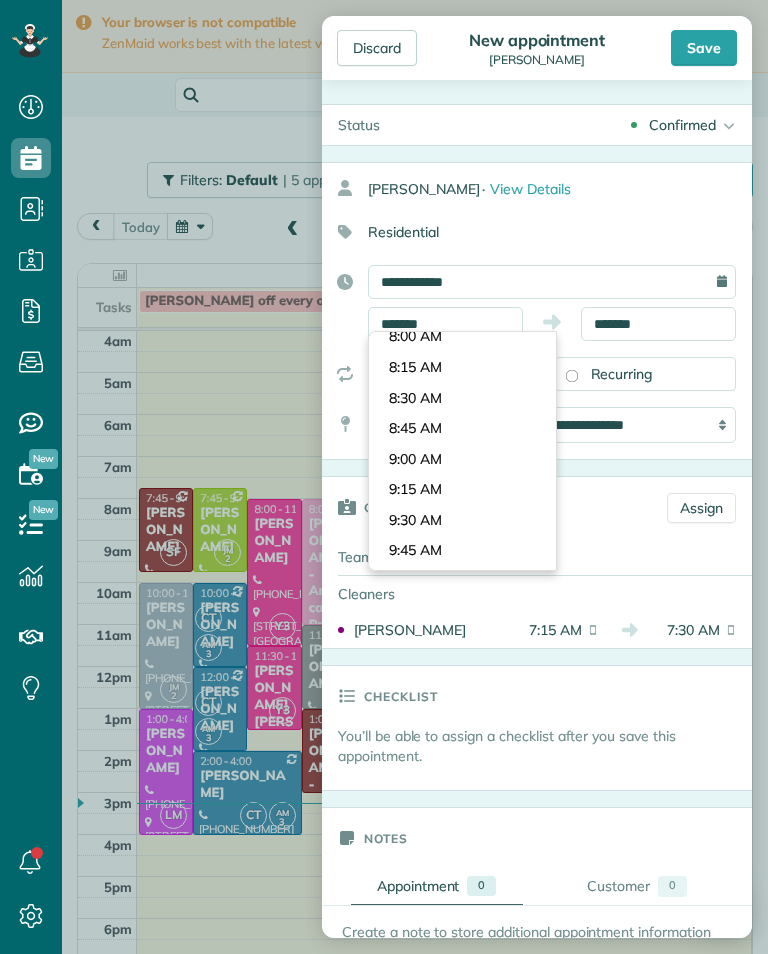 click on "Dashboard
Scheduling
Calendar View
List View
Dispatch View - Weekly scheduling (Beta)" at bounding box center [384, 477] 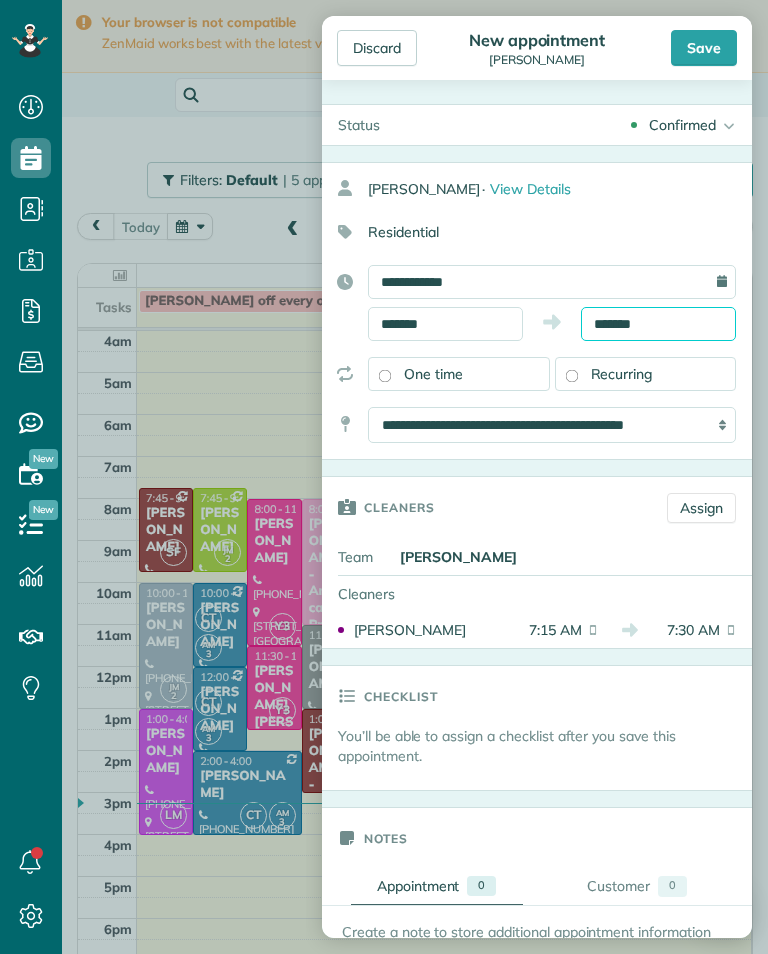 click on "*******" at bounding box center [658, 324] 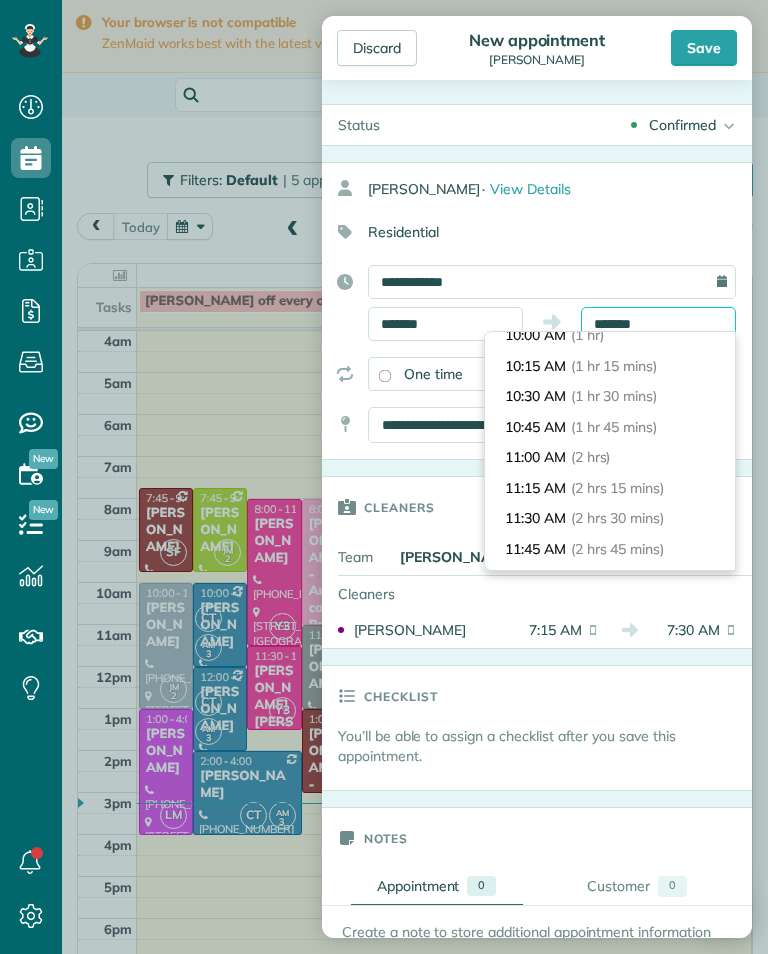 scroll, scrollTop: 145, scrollLeft: 0, axis: vertical 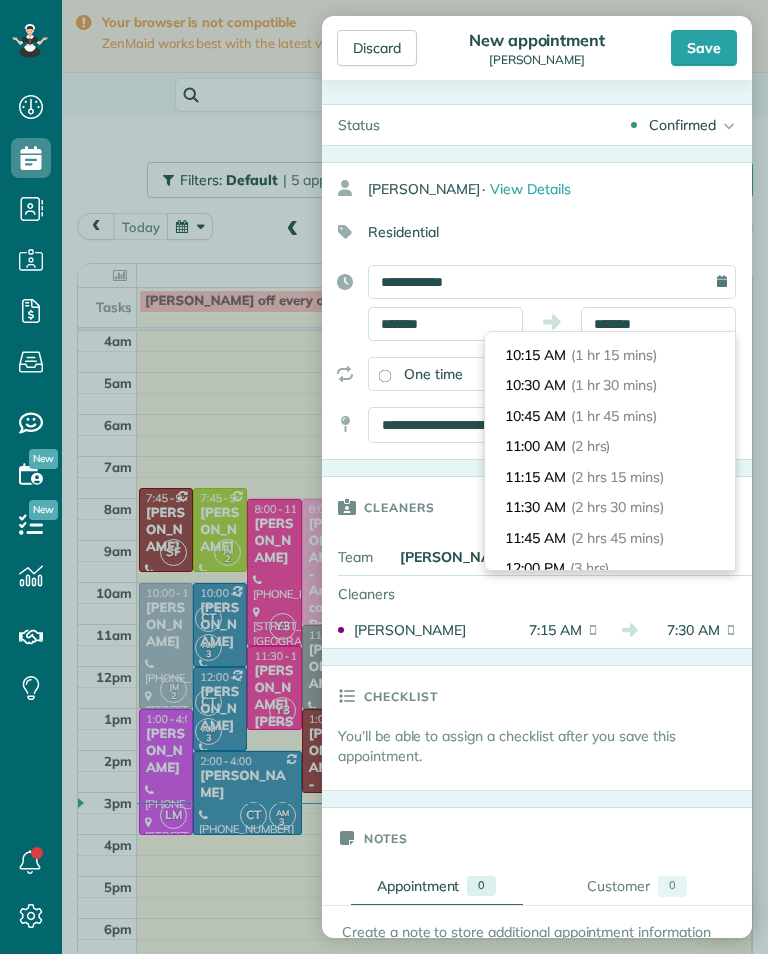 click on "11:00 AM  (2 hrs)" at bounding box center (610, 446) 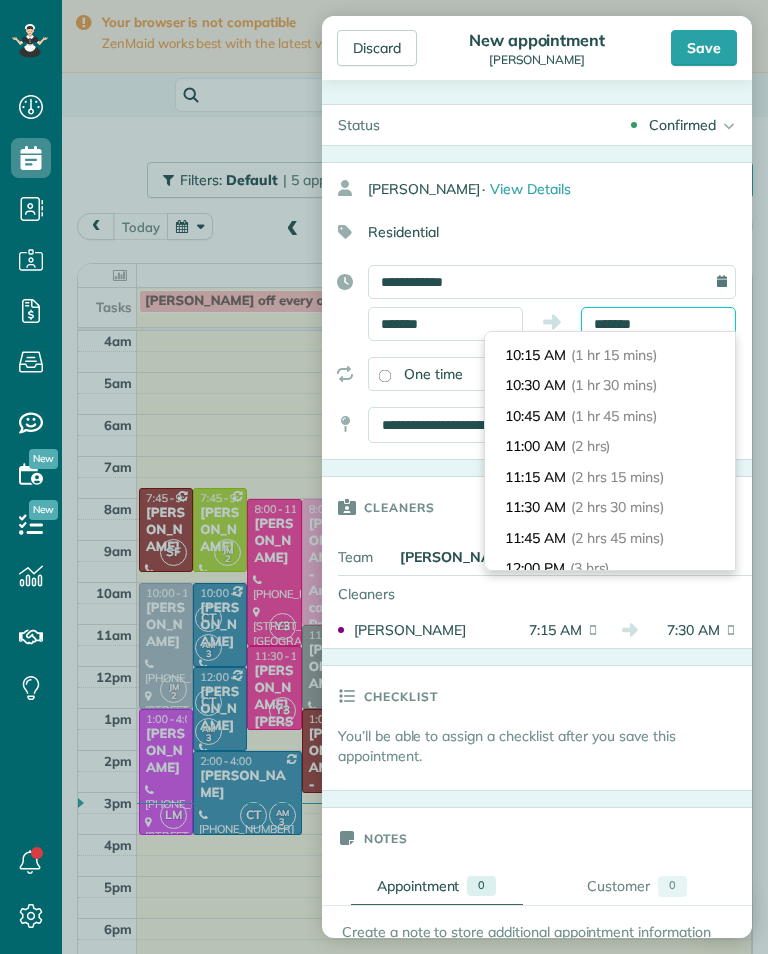 type on "********" 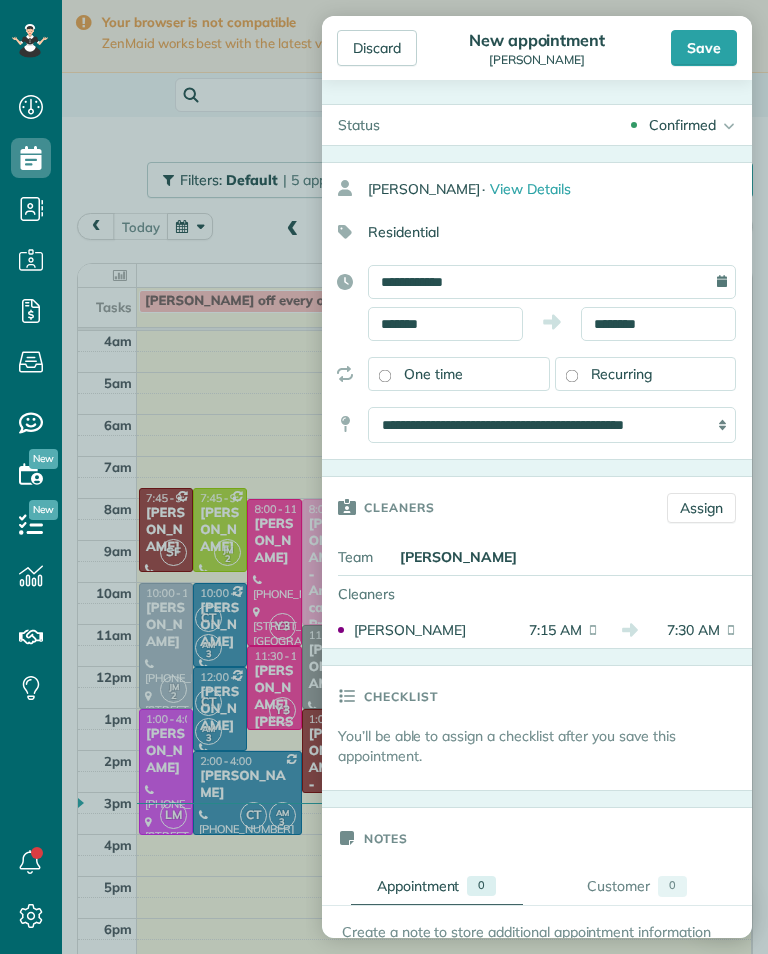 click on "Recurring" at bounding box center [646, 374] 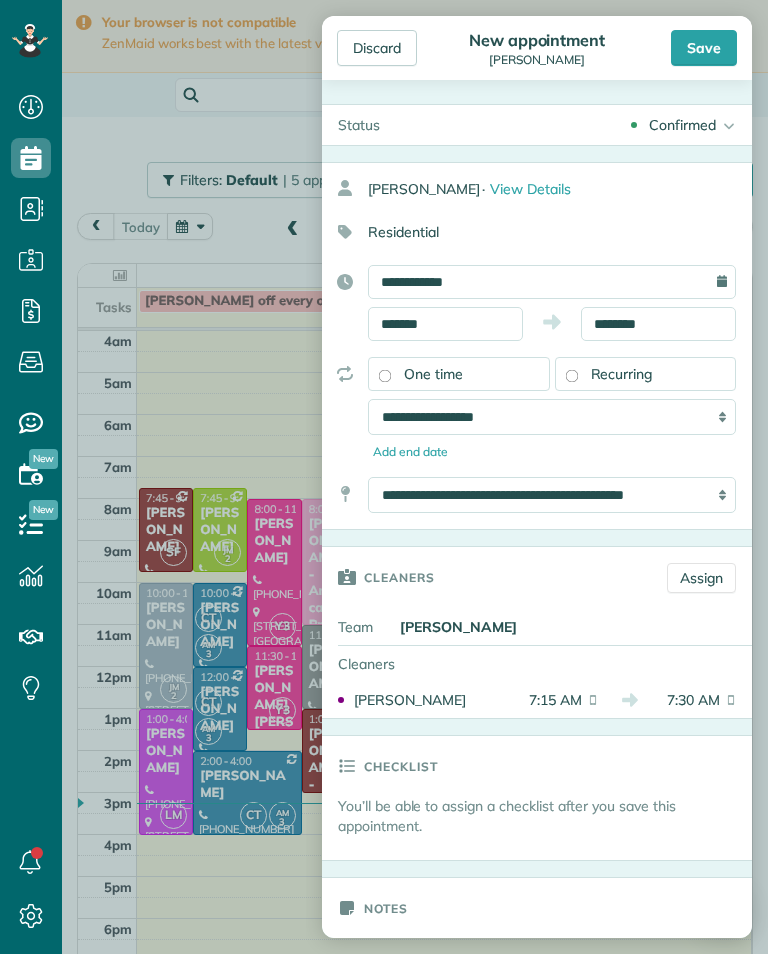 click on "Save" at bounding box center [704, 48] 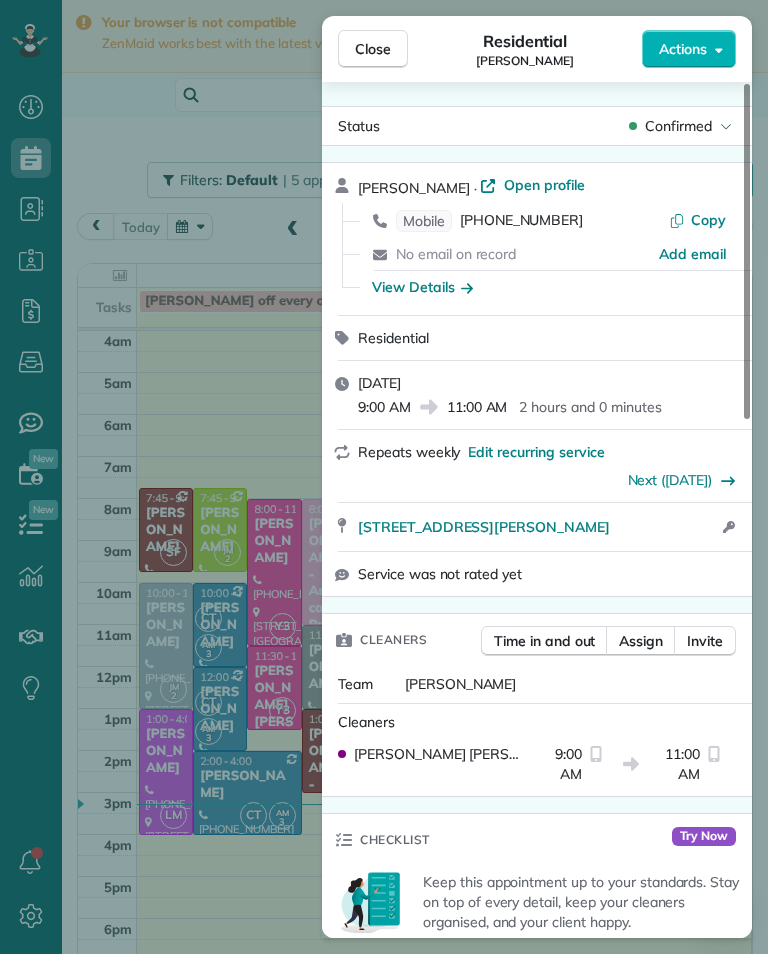 click on "Close" at bounding box center (373, 49) 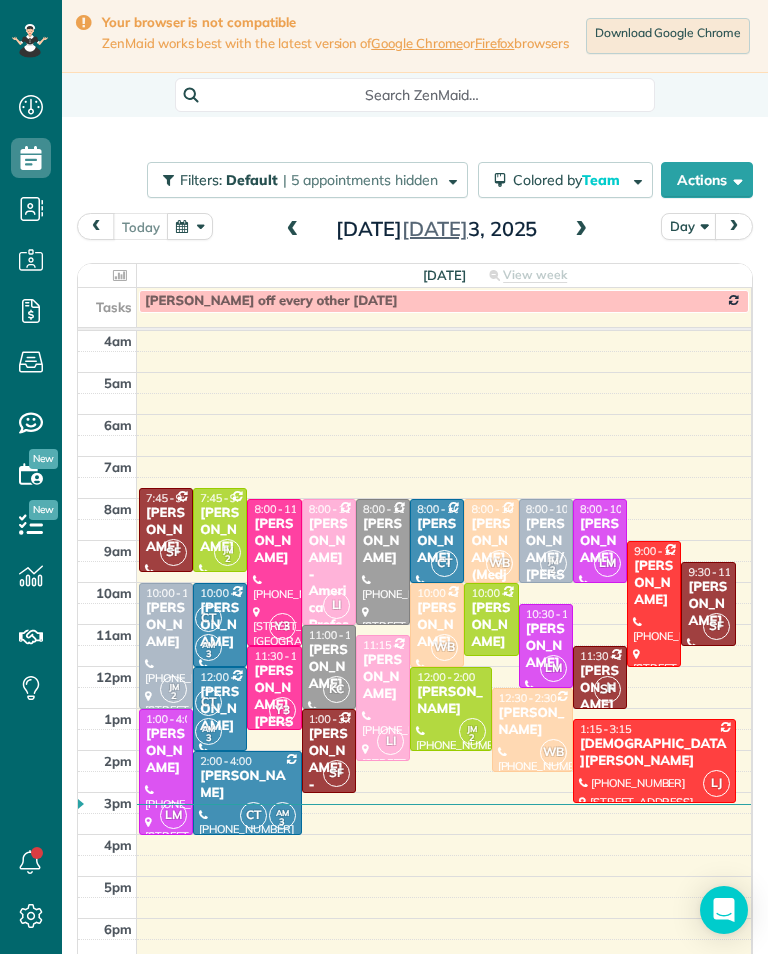 click at bounding box center (190, 226) 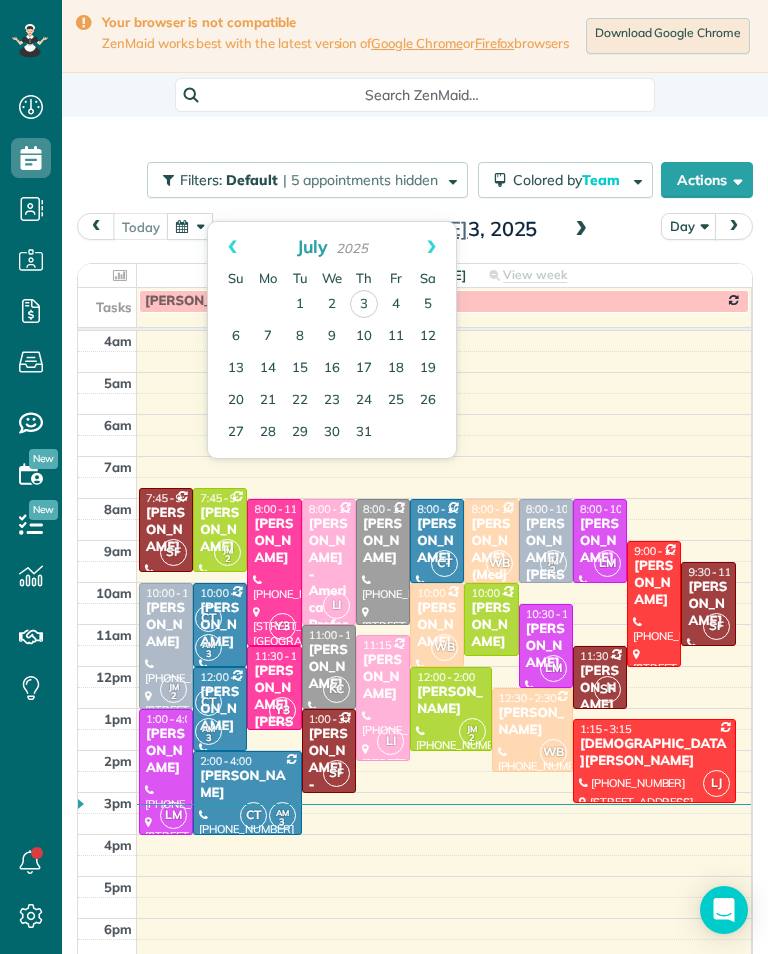 click on "17" at bounding box center (364, 369) 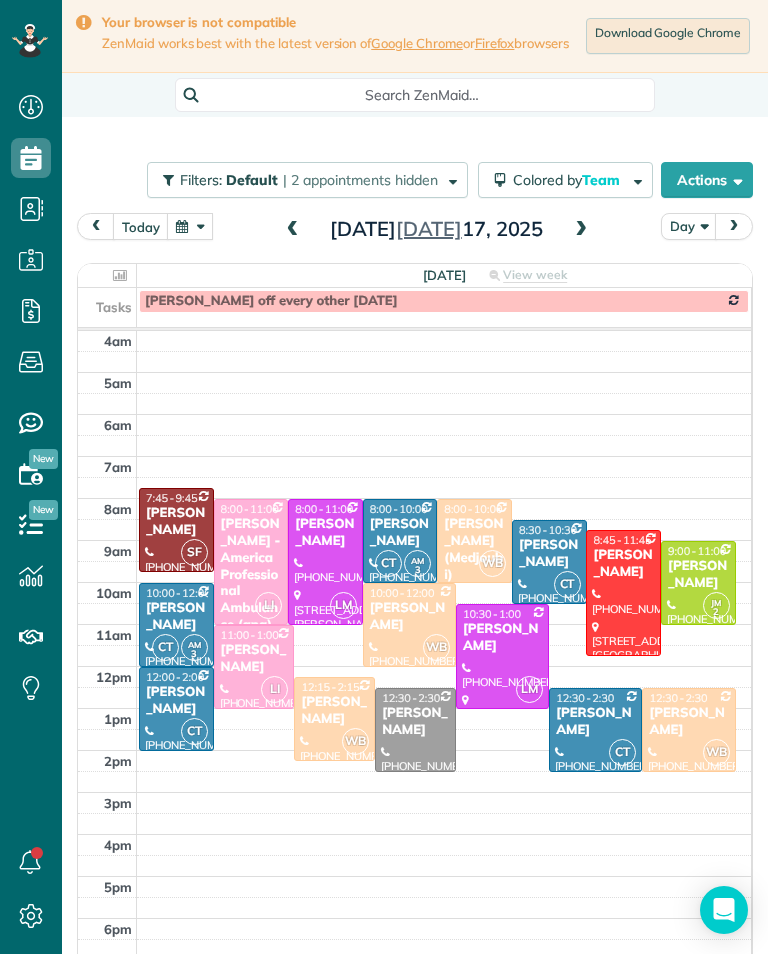 click on "[PERSON_NAME]" at bounding box center (698, 575) 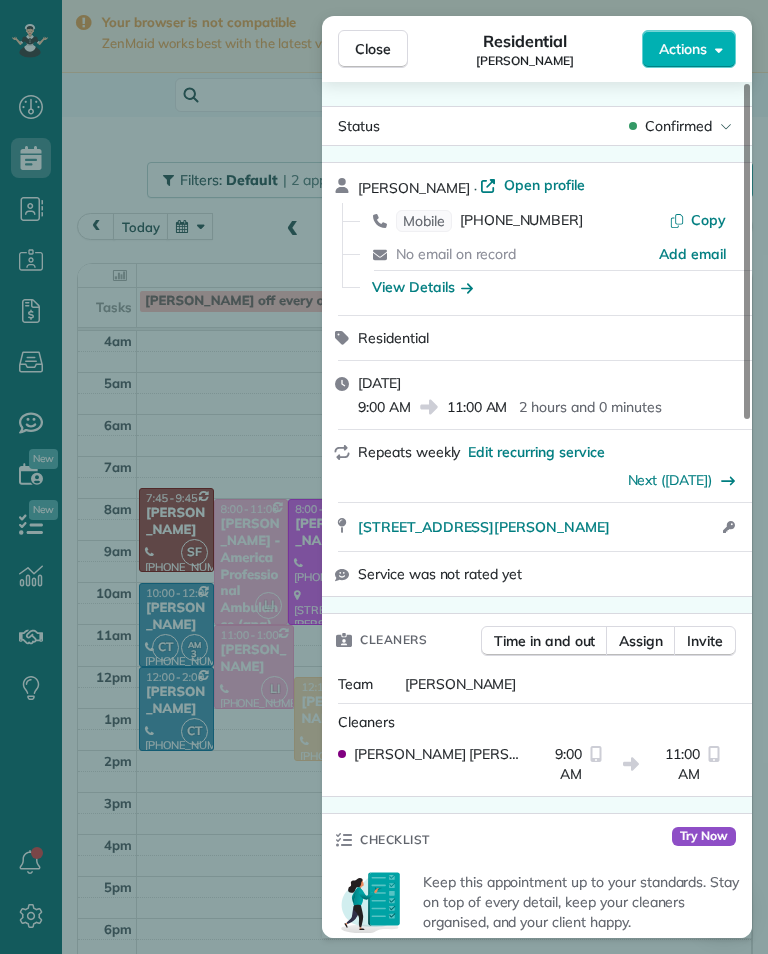 click on "Close Residential [PERSON_NAME] Actions Status Confirmed [PERSON_NAME] · Open profile Mobile [PHONE_NUMBER] Copy No email on record Add email View Details Residential [DATE] 9:00 AM 11:00 AM 2 hours and 0 minutes Repeats weekly Edit recurring service Next ([DATE]) [STREET_ADDRESS][PERSON_NAME] Open access information Service was not rated yet Cleaners Time in and out Assign Invite Team [PERSON_NAME] [PERSON_NAME] 9:00 AM 11:00 AM Checklist Try Now Keep this appointment up to your standards. Stay on top of every detail, keep your cleaners organised, and your client happy. Assign a checklist Watch a 5 min demo Billing Billing actions Price $0.00 Overcharge $0.00 Discount $0.00 Coupon discount - Primary tax - Secondary tax - Total appointment price $0.00 Tips collected New feature! $0.00 [PERSON_NAME] as paid Total including tip $0.00 Get paid online in no-time! Send an invoice and reward your cleaners with tips Charge customer credit card Appointment custom fields Key # -" at bounding box center (384, 477) 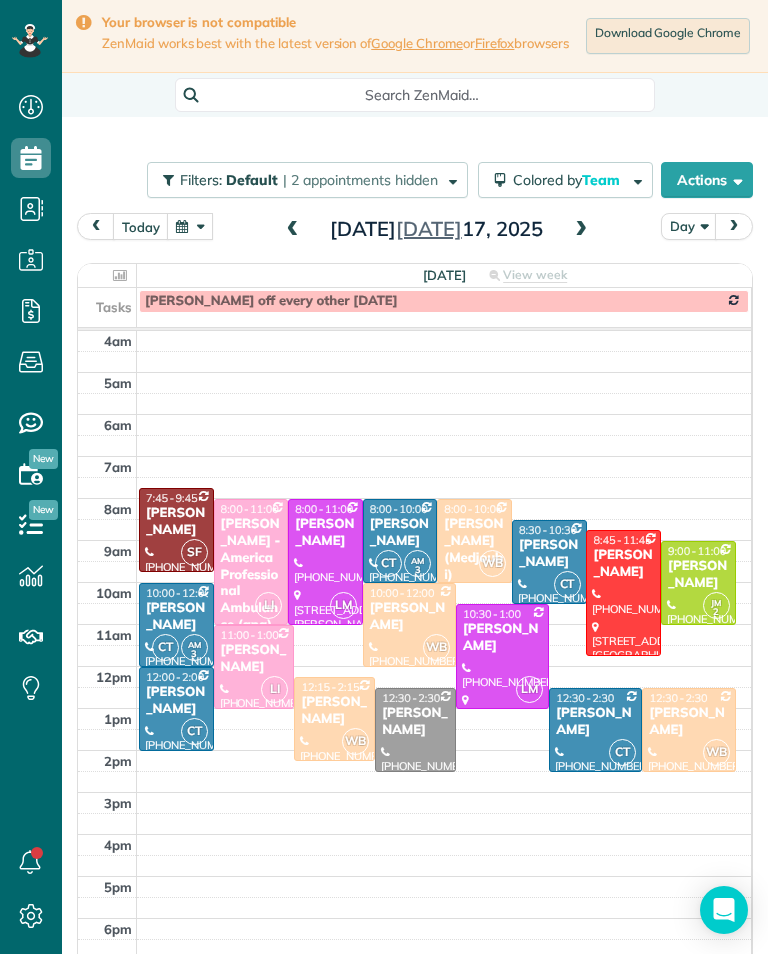 click at bounding box center (190, 226) 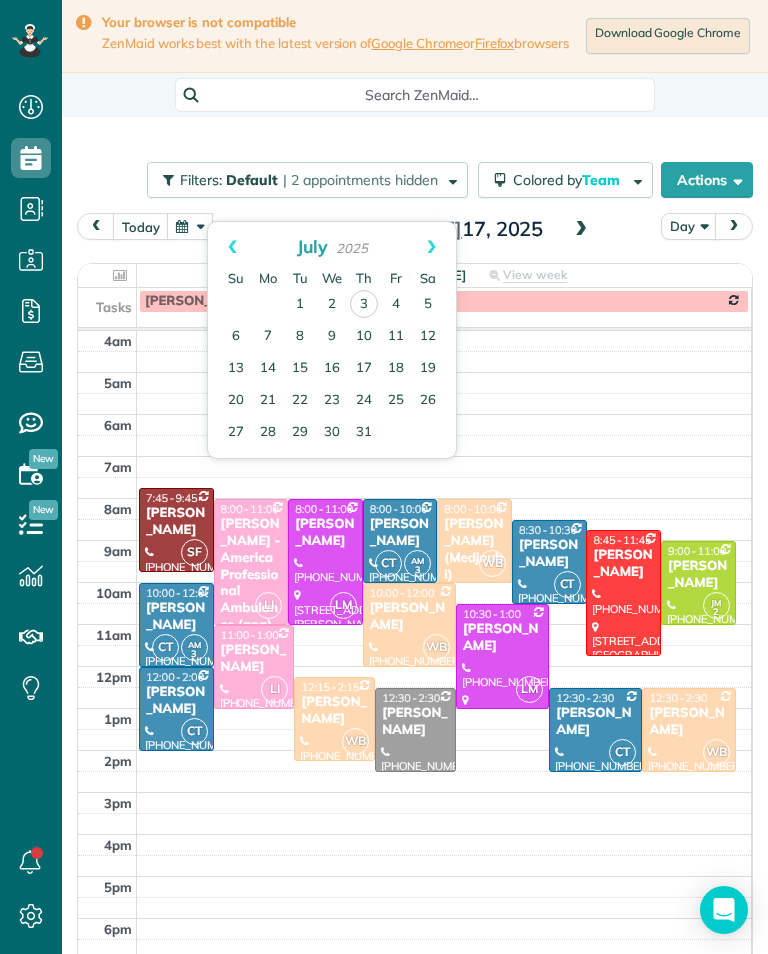 click on "24" at bounding box center [364, 401] 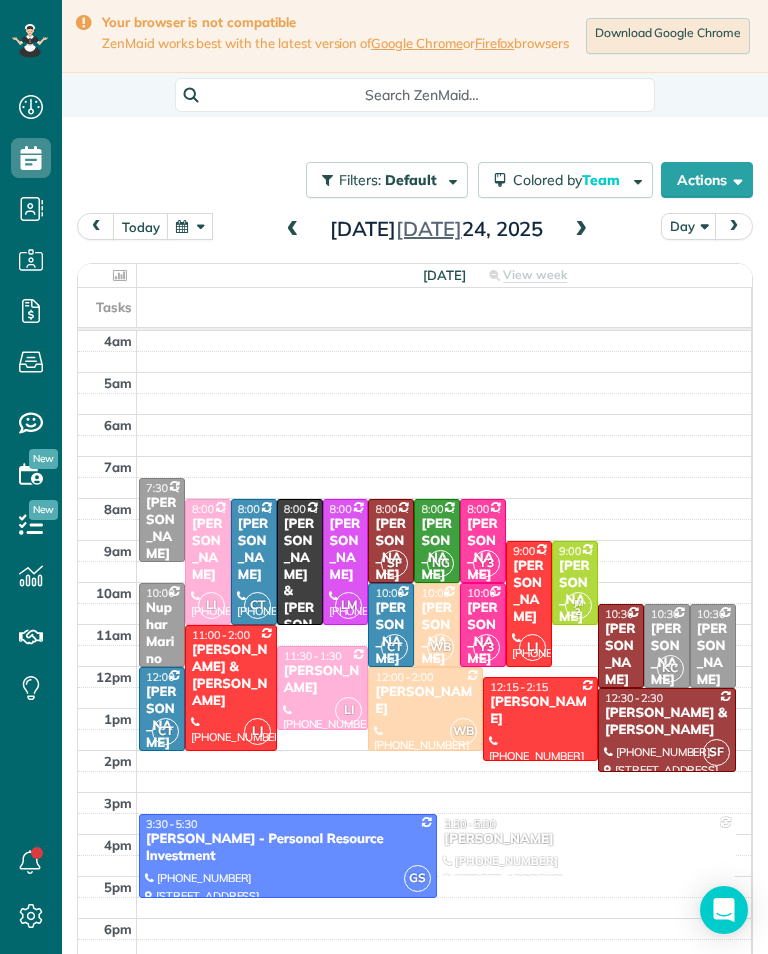 click at bounding box center [190, 226] 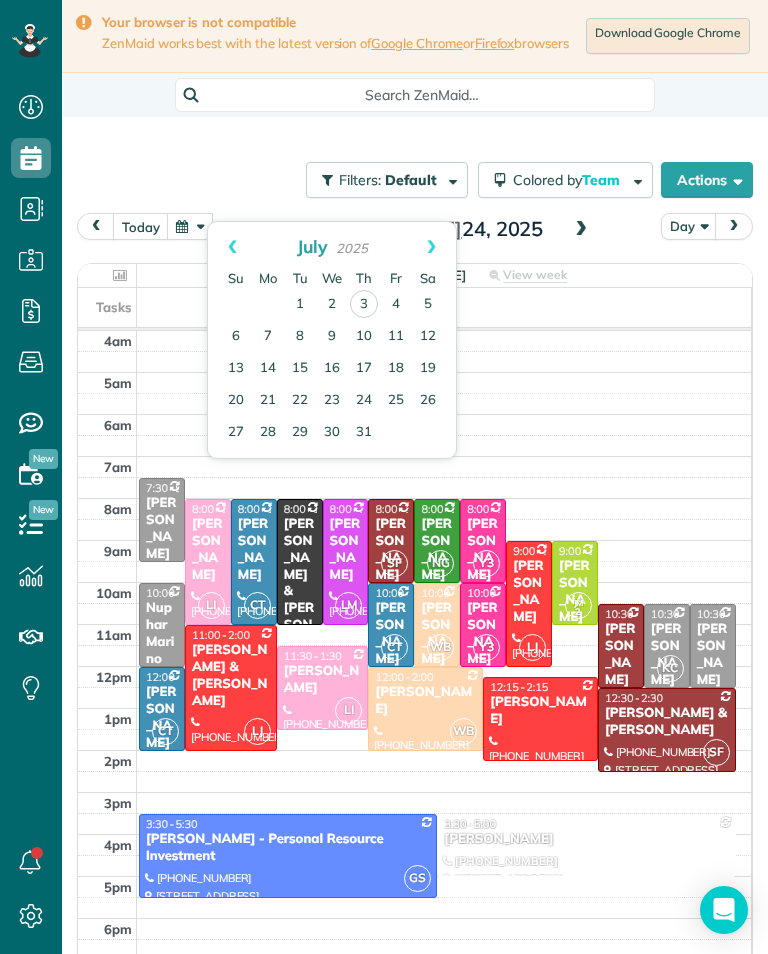 click on "4" at bounding box center (396, 305) 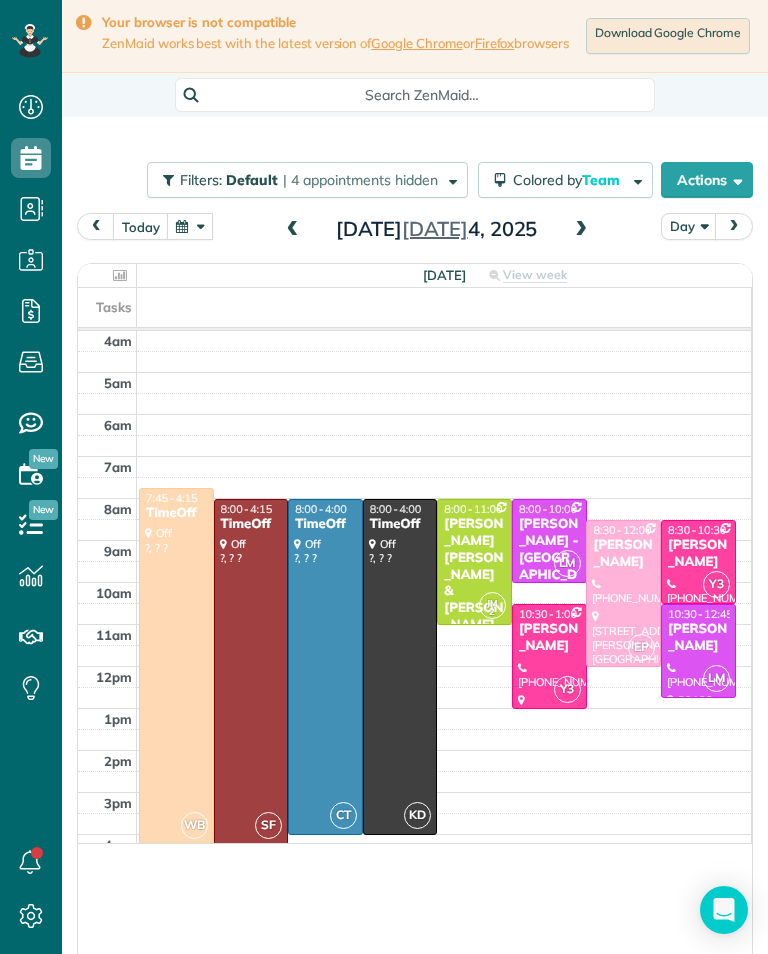 scroll, scrollTop: 985, scrollLeft: 62, axis: both 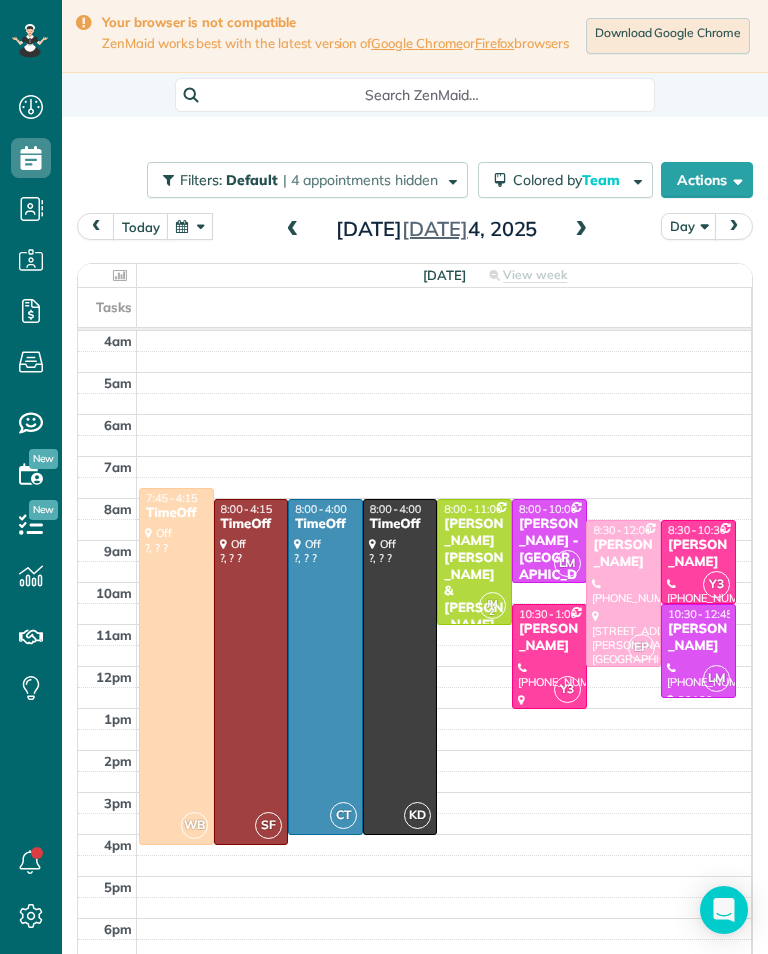 click at bounding box center [190, 226] 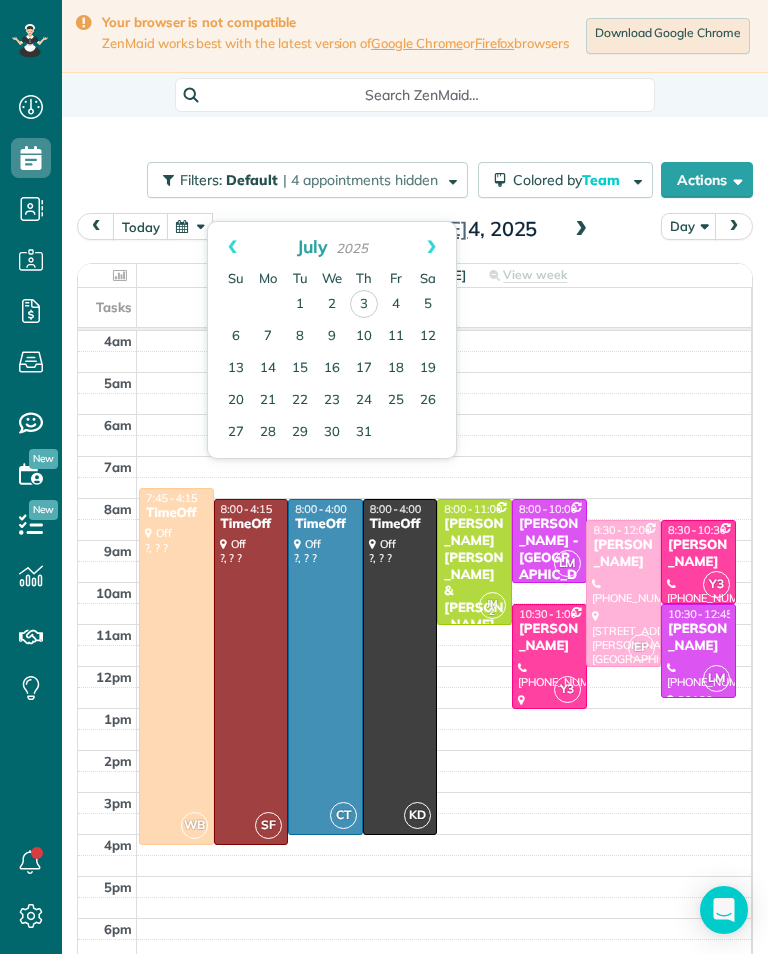 click on "11" at bounding box center [396, 337] 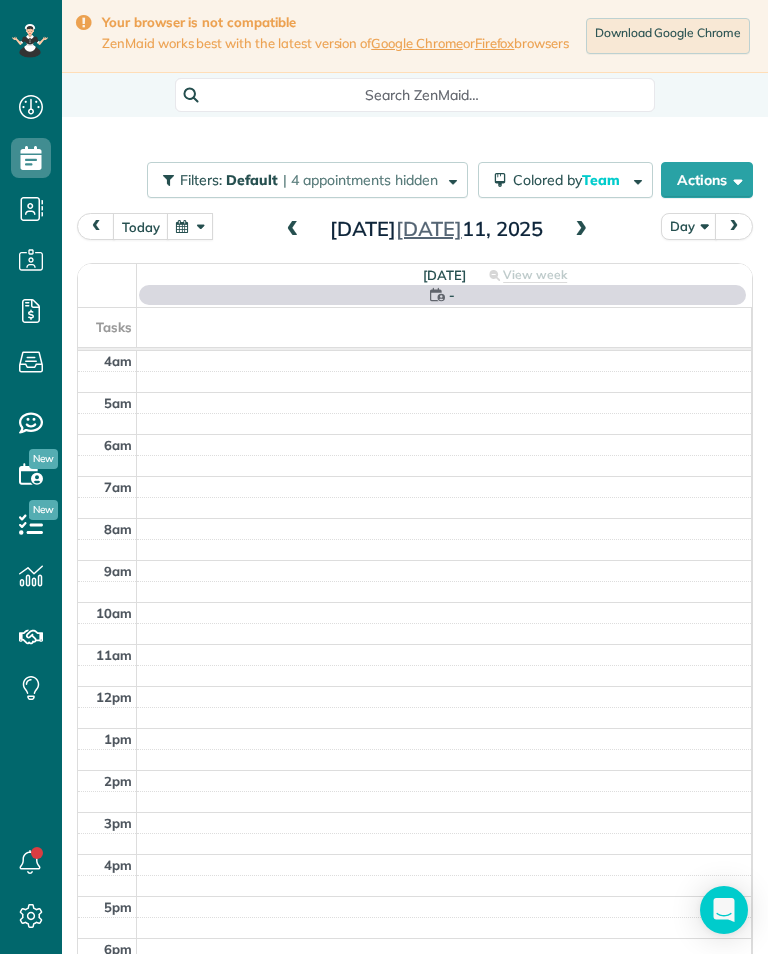 scroll, scrollTop: 985, scrollLeft: 62, axis: both 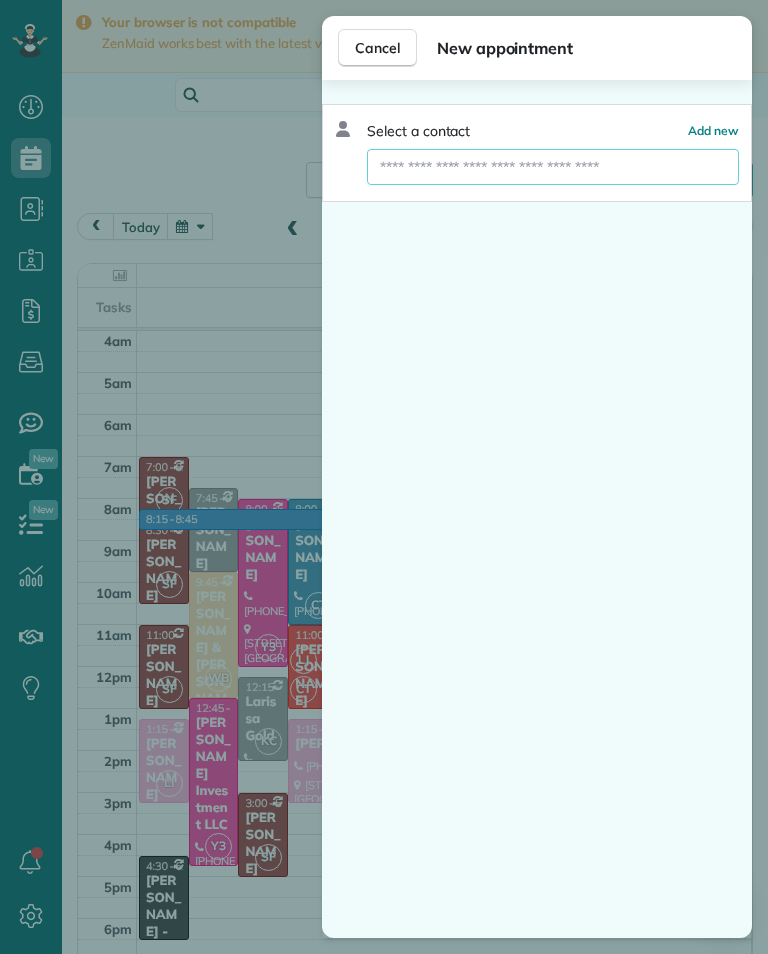 click at bounding box center [553, 167] 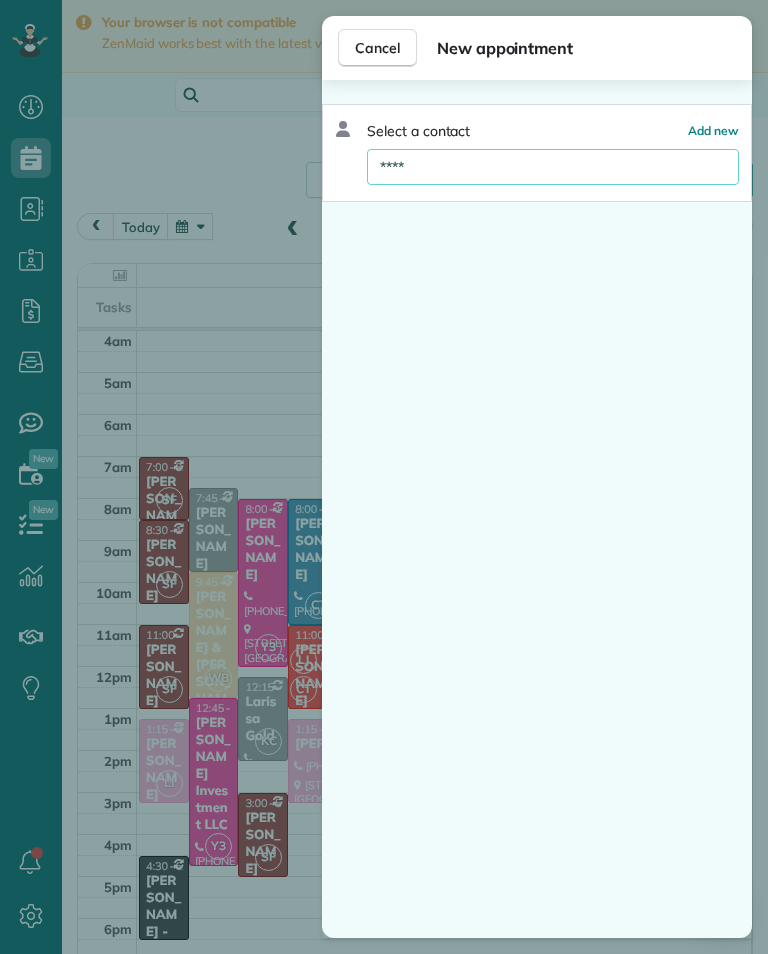 type on "*****" 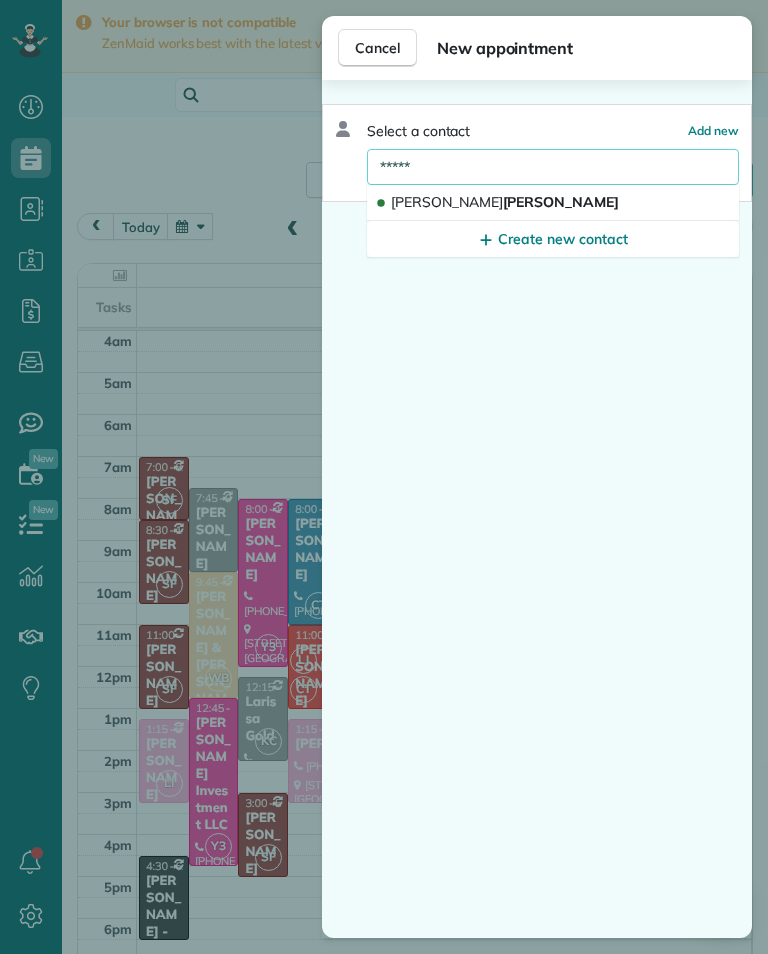click on "[PERSON_NAME]" at bounding box center (505, 202) 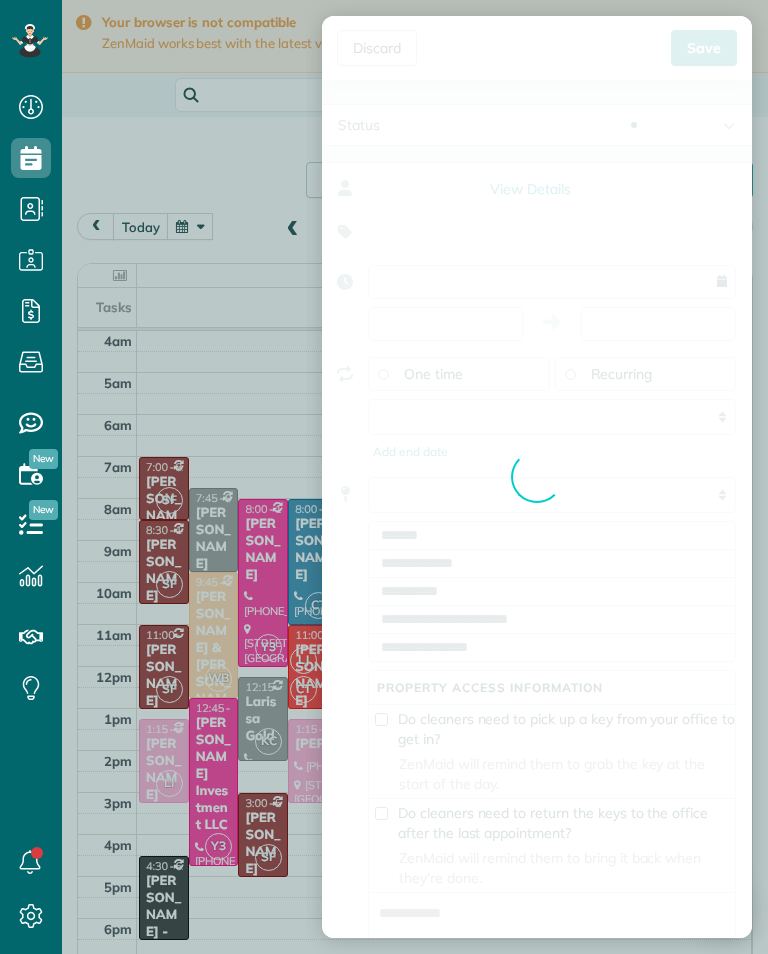 type on "**********" 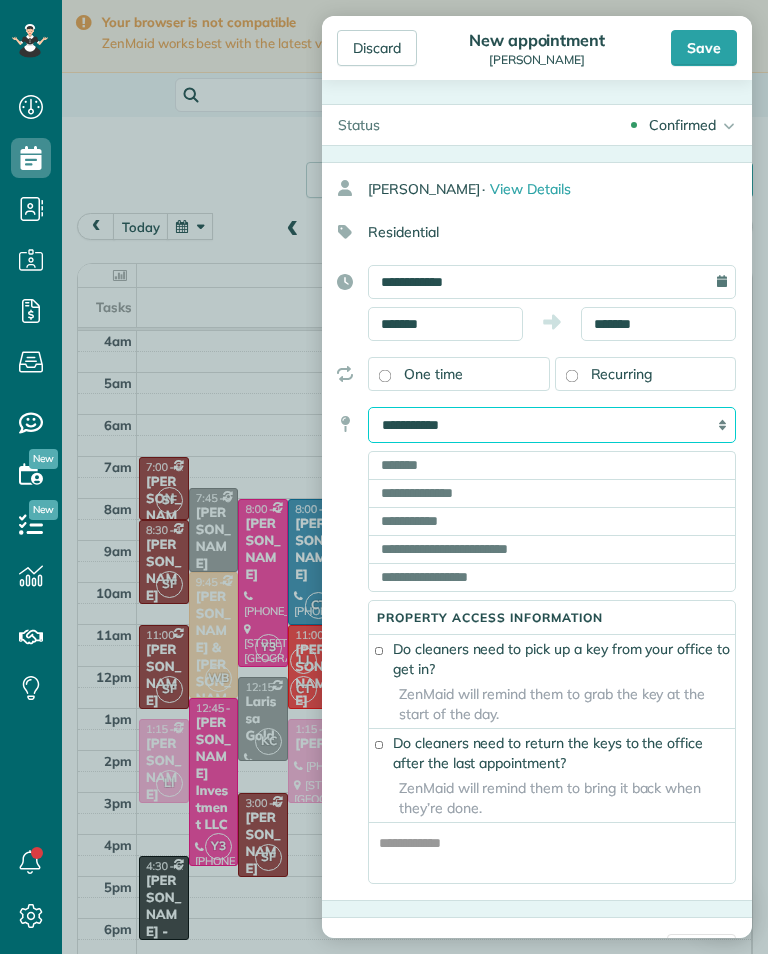 click on "**********" at bounding box center (552, 425) 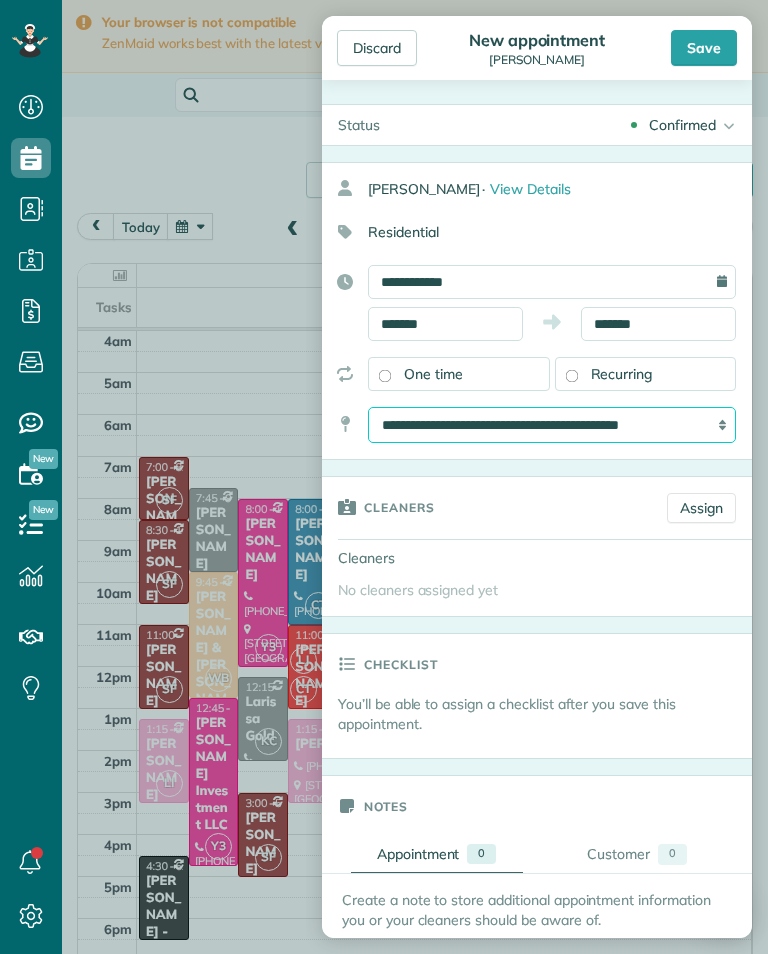 click on "**********" at bounding box center [552, 425] 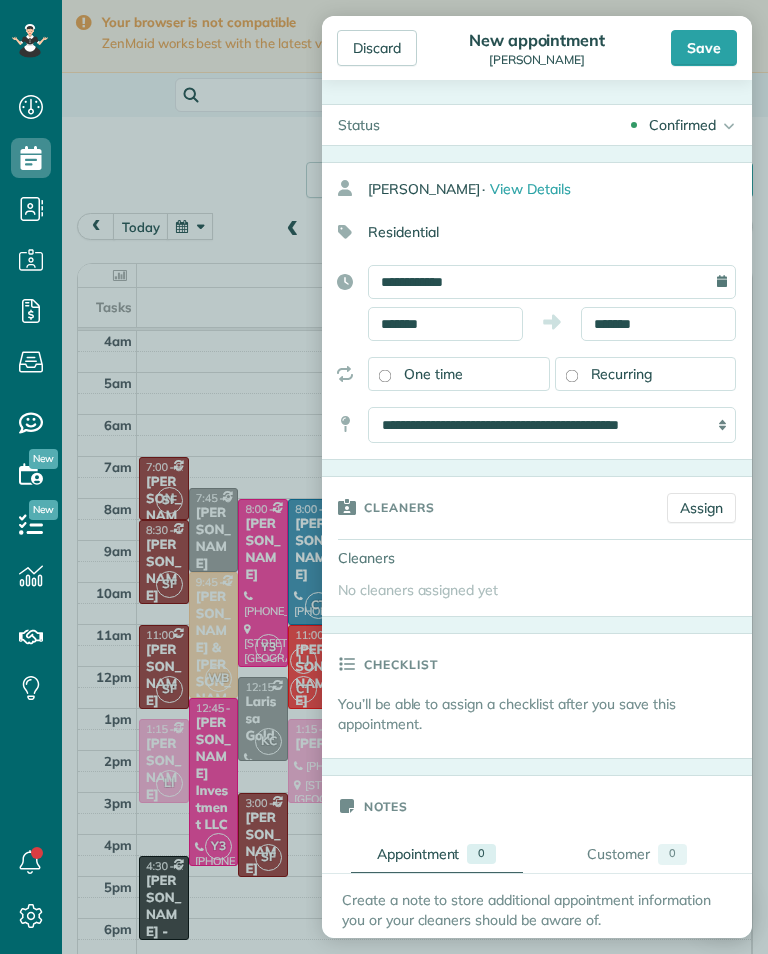 click on "Assign" at bounding box center (701, 508) 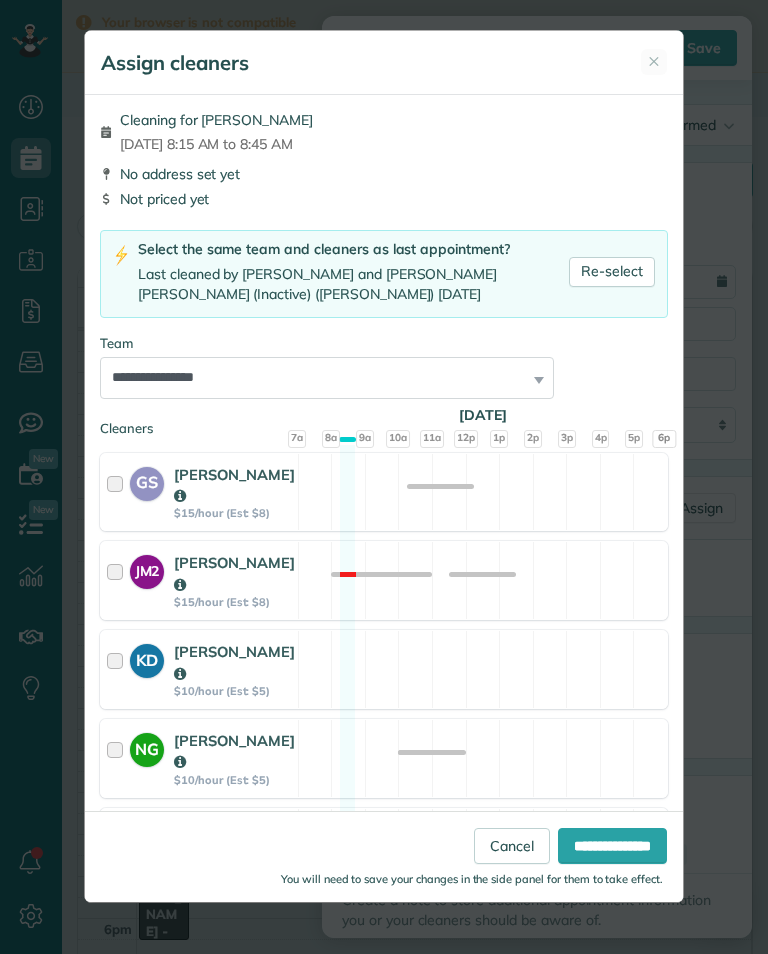 click on "Re-select" at bounding box center [612, 272] 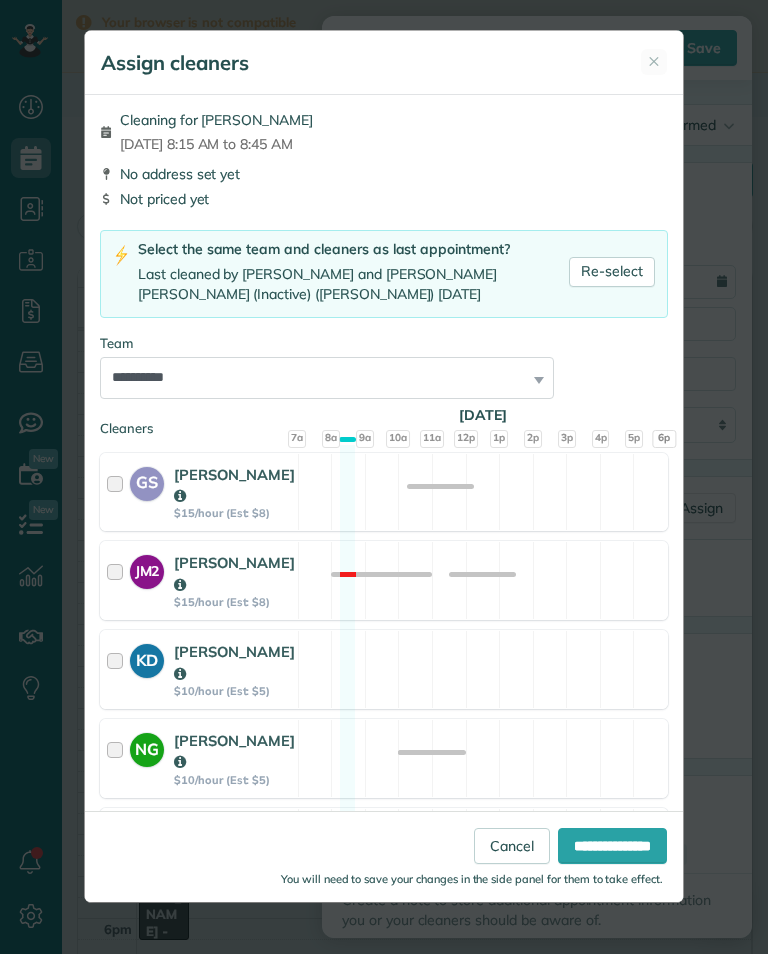 click on "**********" at bounding box center [612, 846] 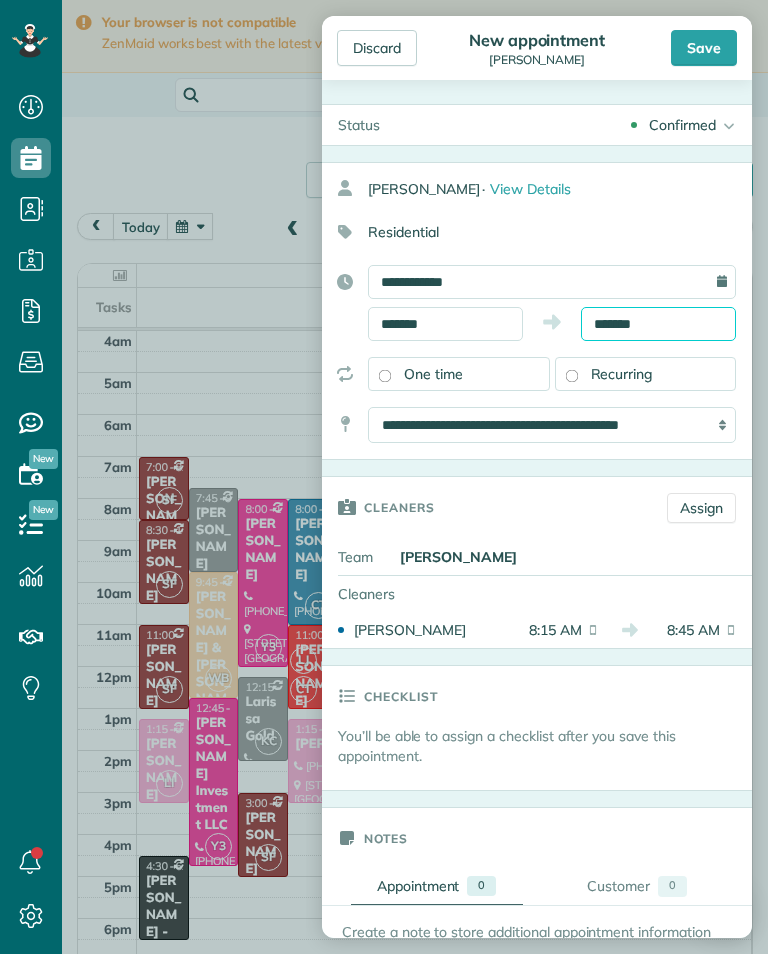 click on "*******" at bounding box center [658, 324] 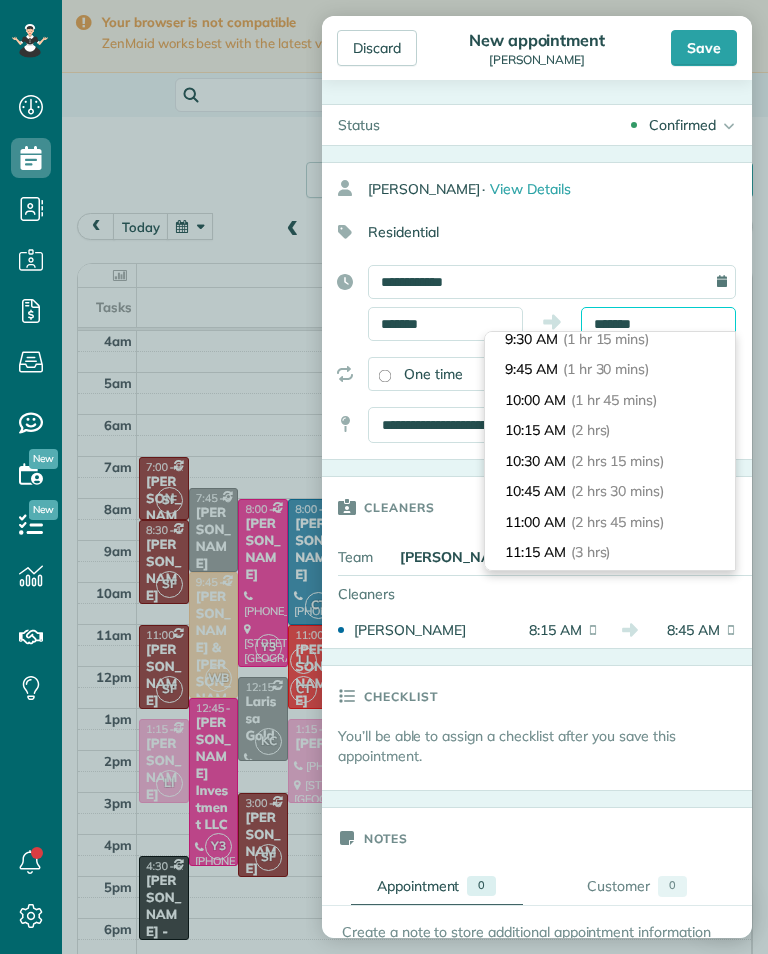 scroll, scrollTop: 162, scrollLeft: 0, axis: vertical 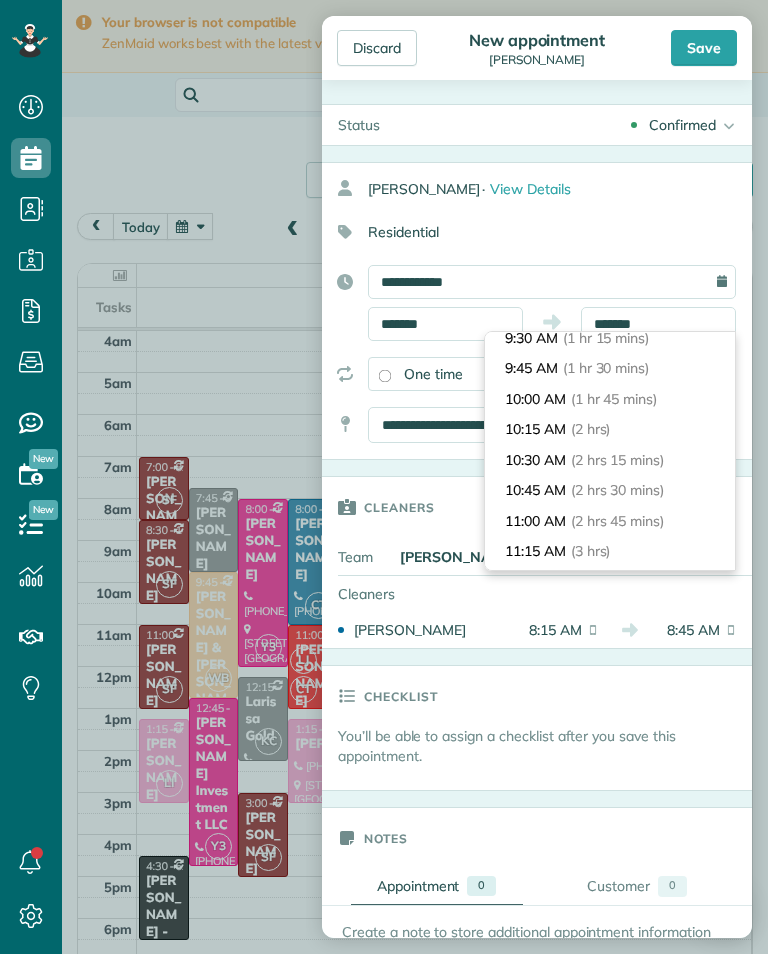 click on "(2 hrs)" at bounding box center [591, 429] 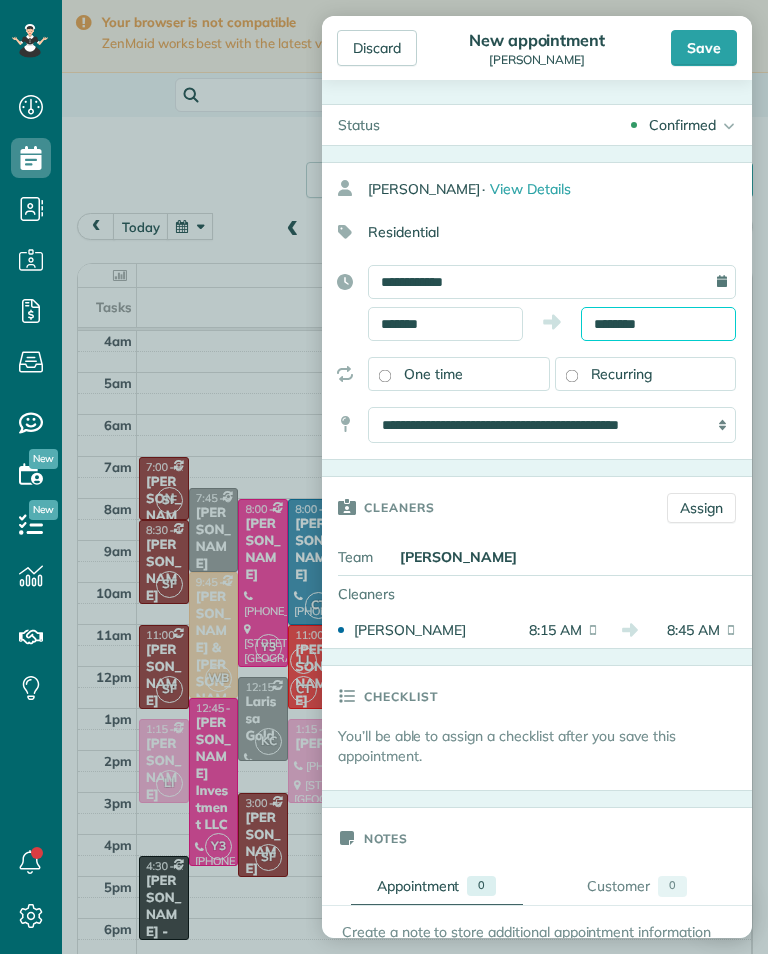 click on "********" at bounding box center (658, 324) 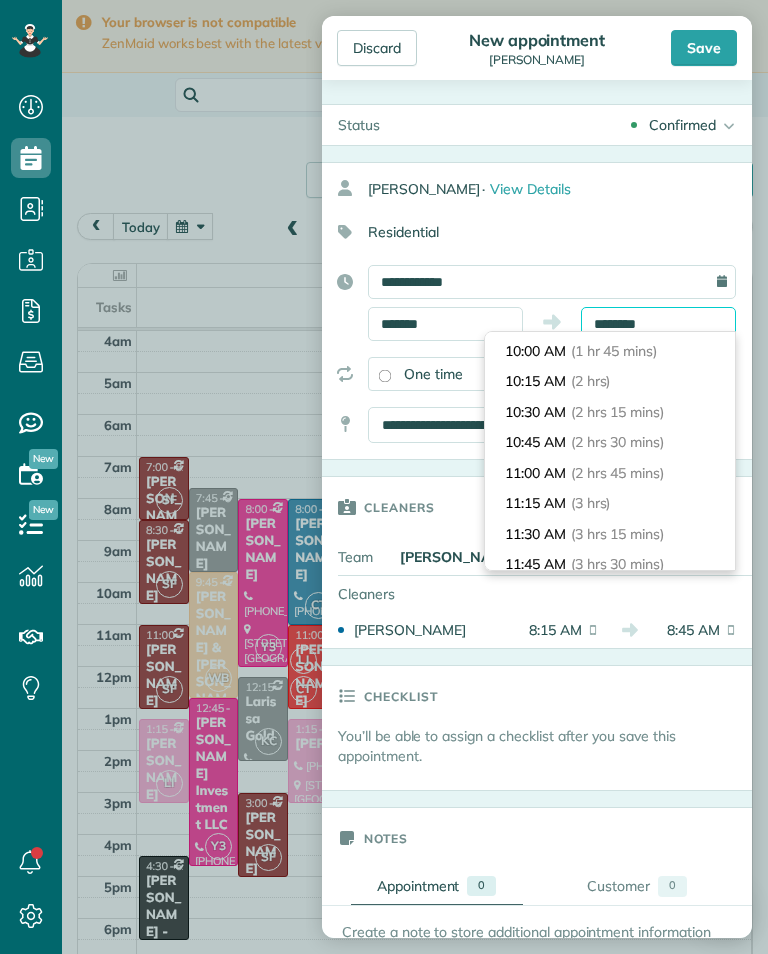 scroll, scrollTop: 220, scrollLeft: 0, axis: vertical 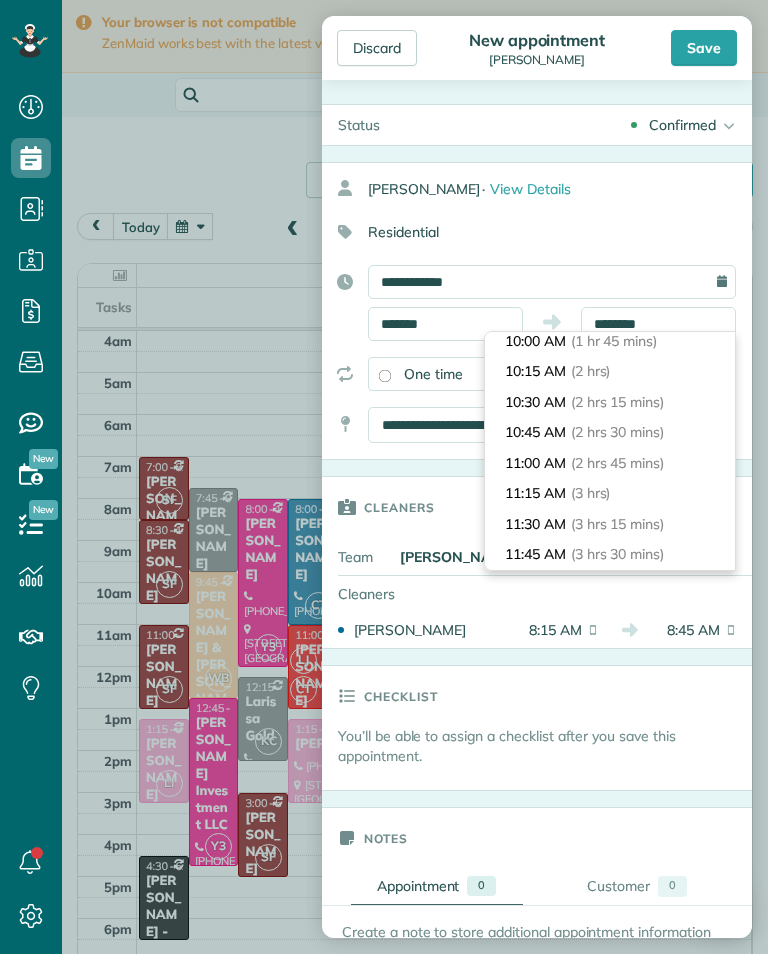 click on "11:15 AM  (3 hrs)" at bounding box center [610, 493] 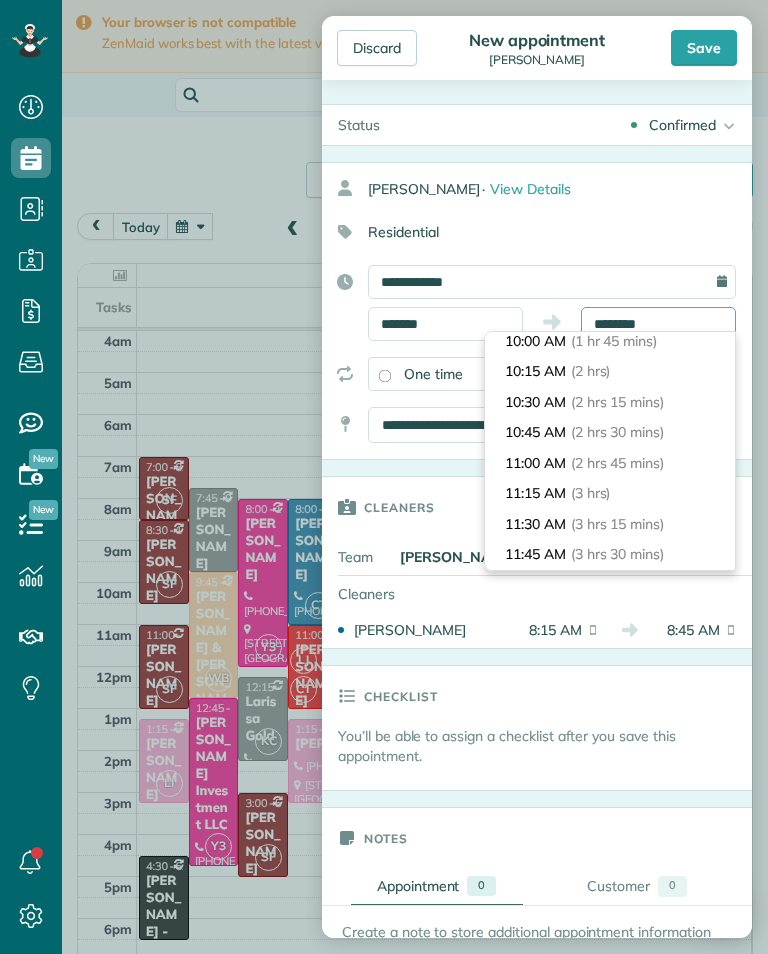 type on "********" 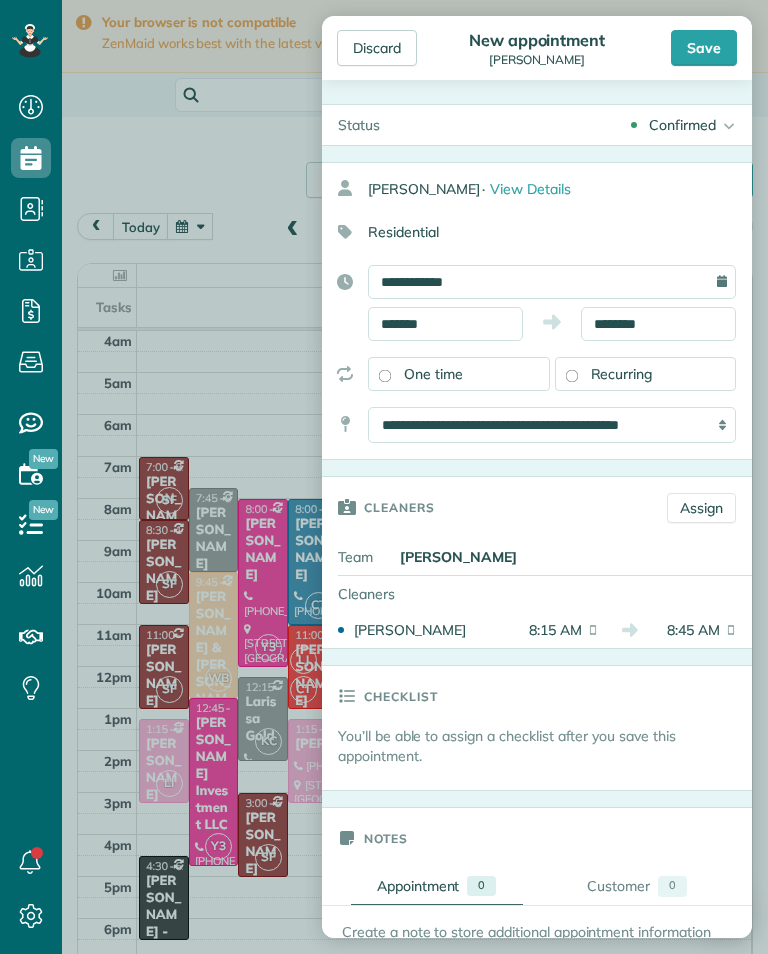 click on "Save" at bounding box center [704, 48] 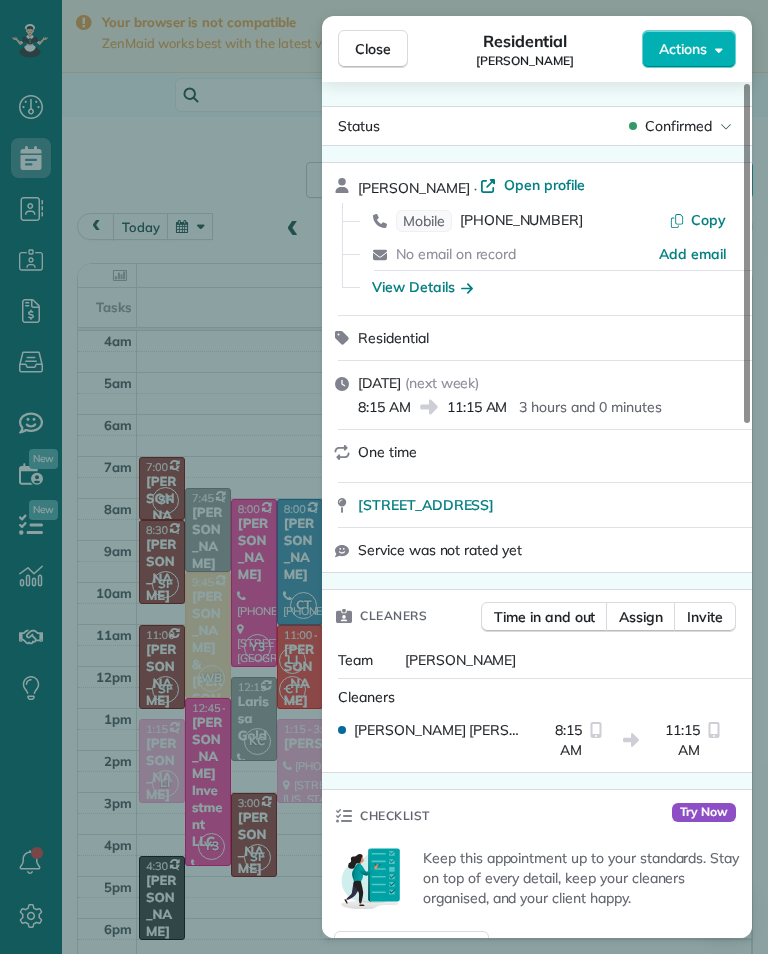 click on "Close Residential [PERSON_NAME] Actions Status Confirmed [PERSON_NAME] · Open profile Mobile [PHONE_NUMBER] Copy No email on record Add email View Details Residential [DATE] ( next week ) 8:15 AM 11:15 AM 3 hours and 0 minutes One time [STREET_ADDRESS] Service was not rated yet Cleaners Time in and out Assign Invite Team [PERSON_NAME] Cleaners [PERSON_NAME] 8:15 AM 11:15 AM Checklist Try Now Keep this appointment up to your standards. Stay on top of every detail, keep your cleaners organised, and your client happy. Assign a checklist Watch a 5 min demo Billing Billing actions Price $0.00 Overcharge $0.00 Discount $0.00 Coupon discount - Primary tax - Secondary tax - Total appointment price $0.00 Tips collected New feature! $0.00 [PERSON_NAME] as paid Total including tip $0.00 Get paid online in no-time! Send an invoice and reward your cleaners with tips Charge customer credit card Appointment custom fields Key # - Work items No work items to display Notes Appointment 0 Customer 0 New note" at bounding box center (384, 477) 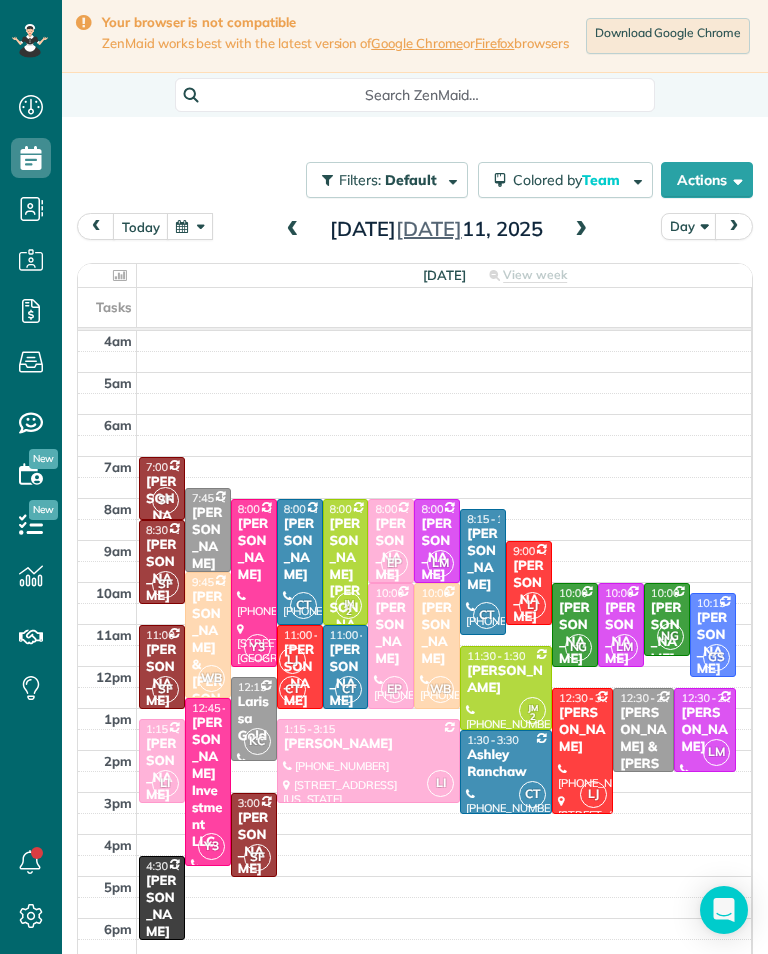 scroll, scrollTop: 985, scrollLeft: 62, axis: both 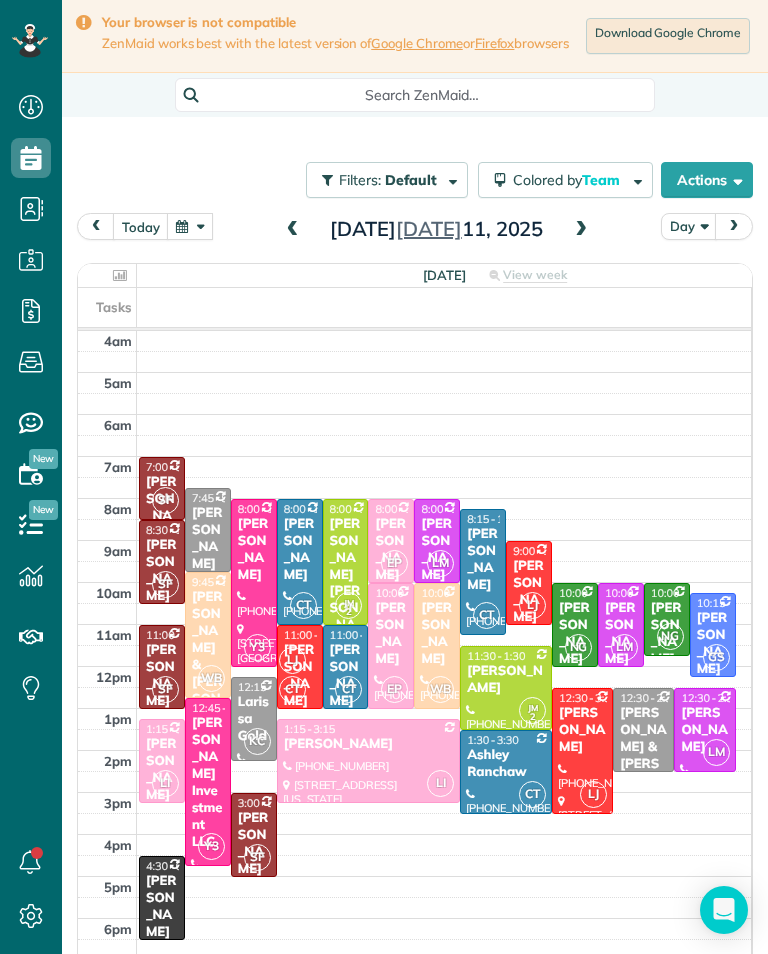 click at bounding box center (293, 230) 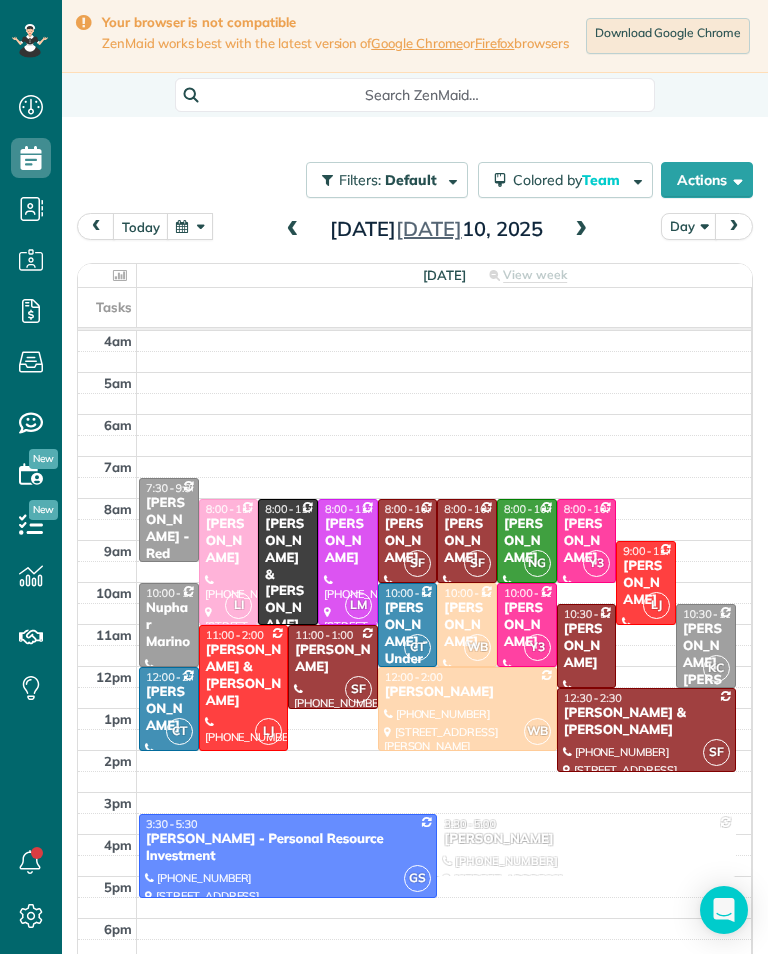 scroll, scrollTop: 985, scrollLeft: 62, axis: both 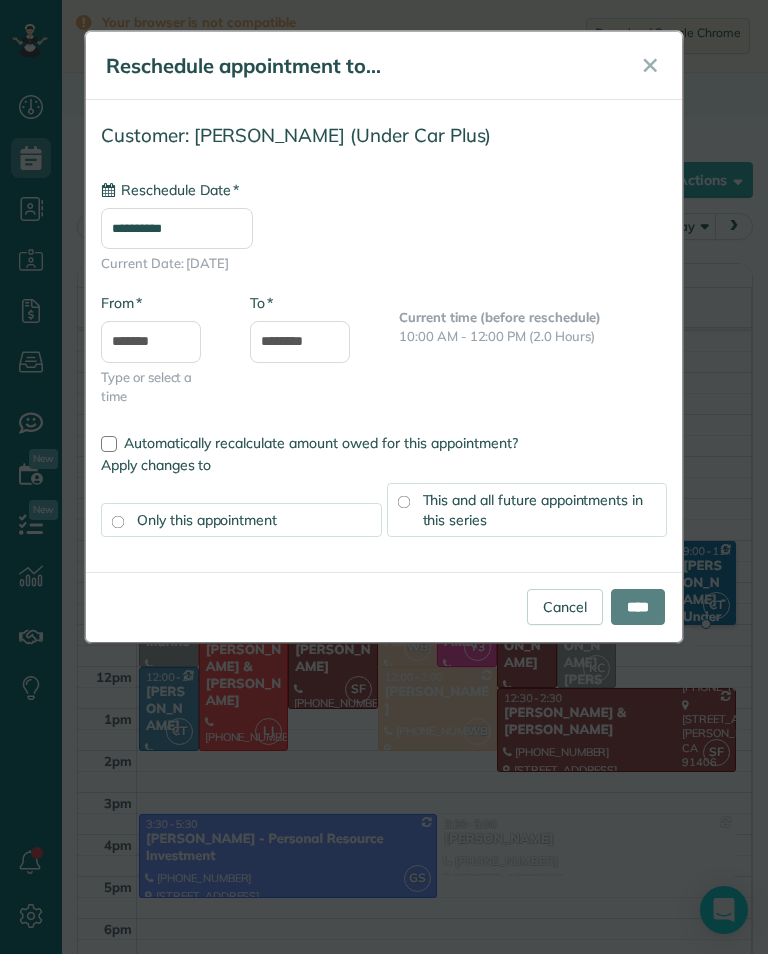 type on "**********" 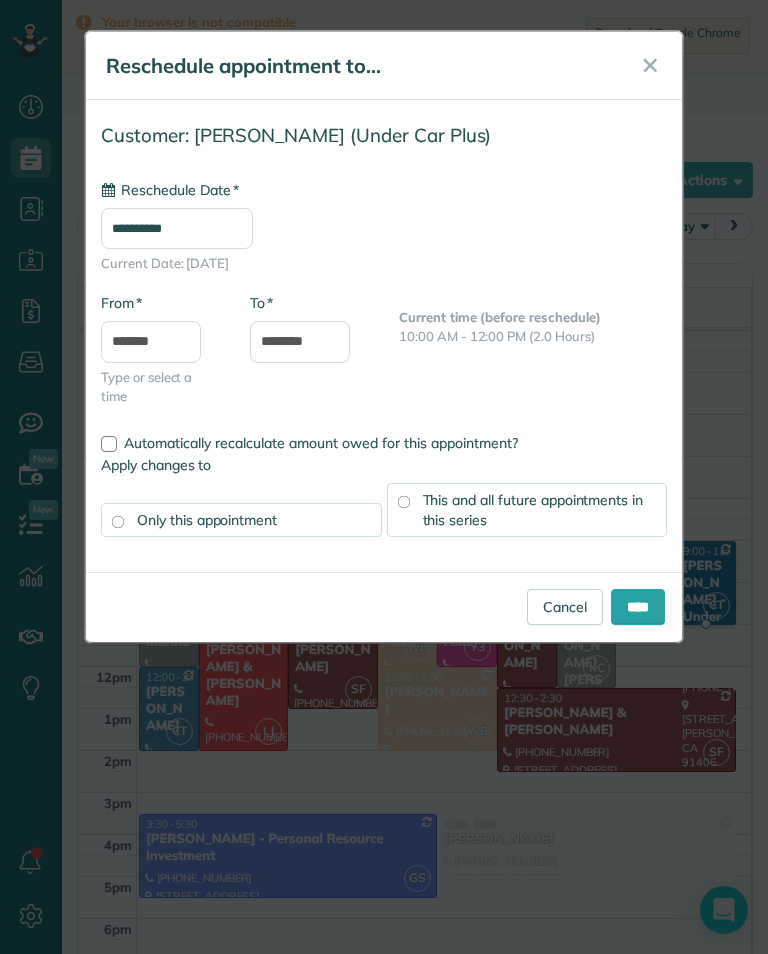 click on "****" at bounding box center (638, 607) 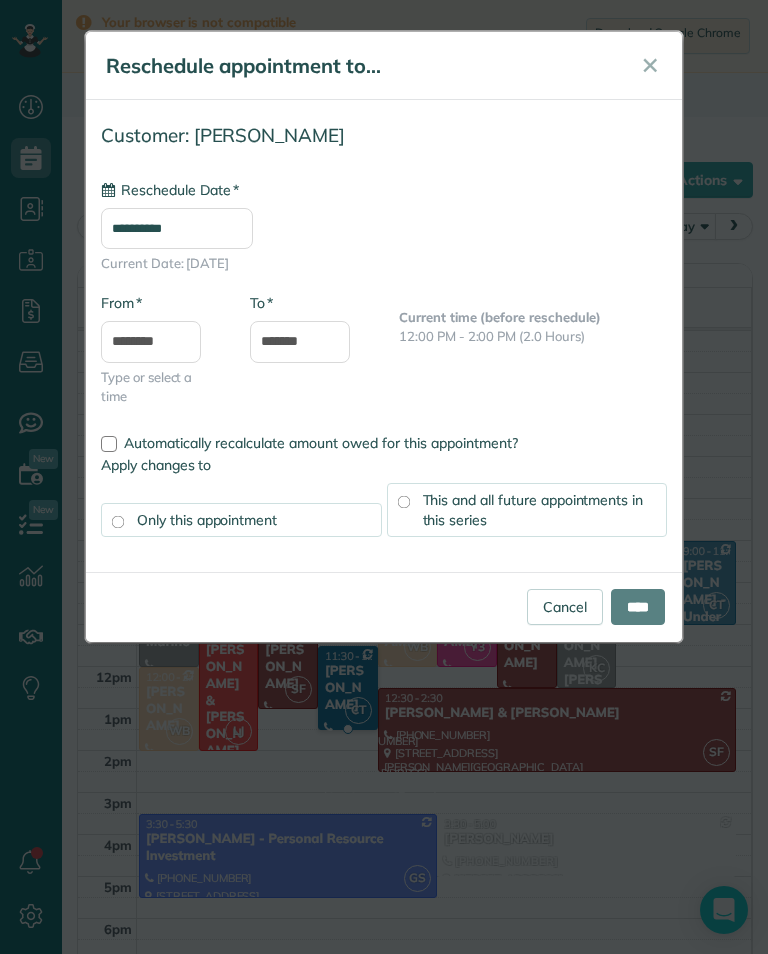 type on "**********" 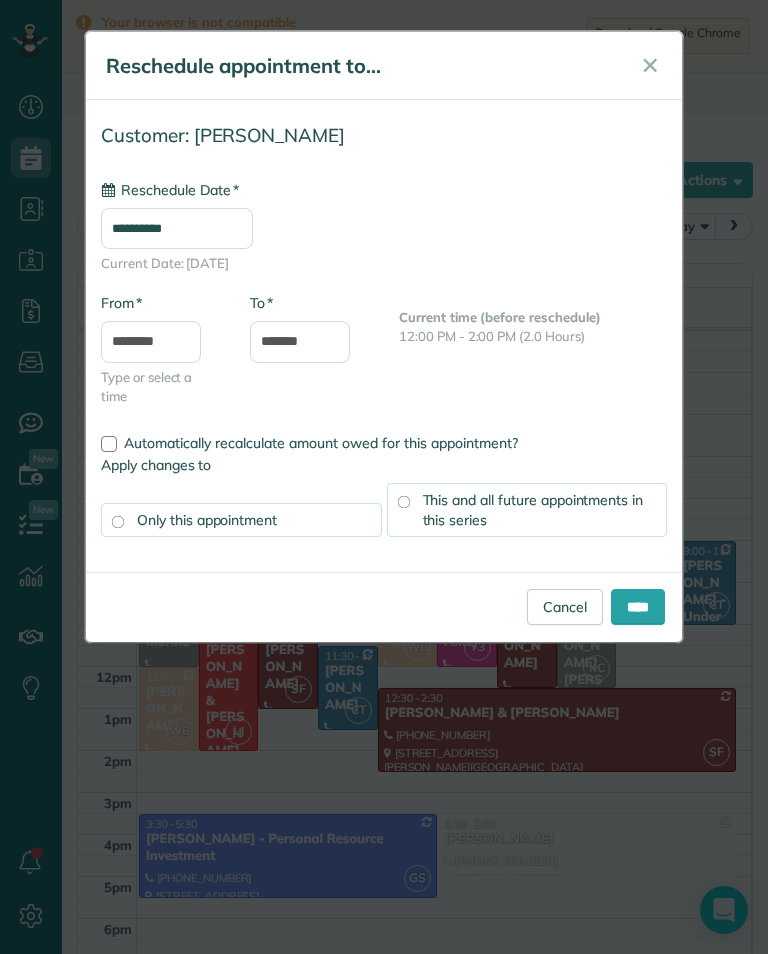 click on "****" at bounding box center (638, 607) 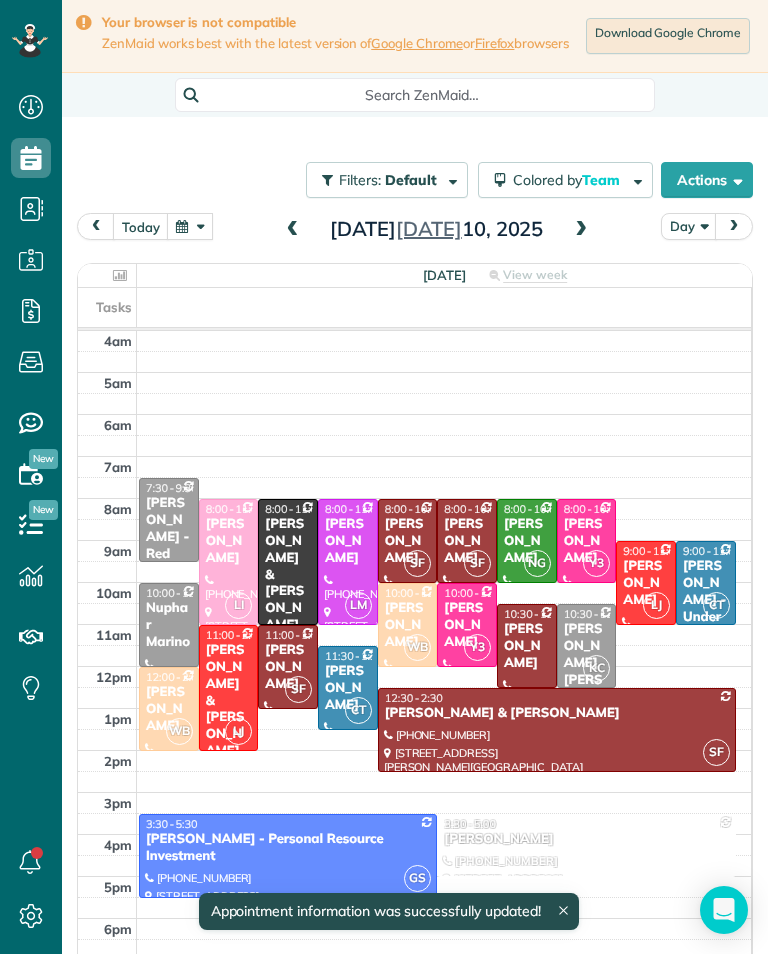 click at bounding box center [581, 230] 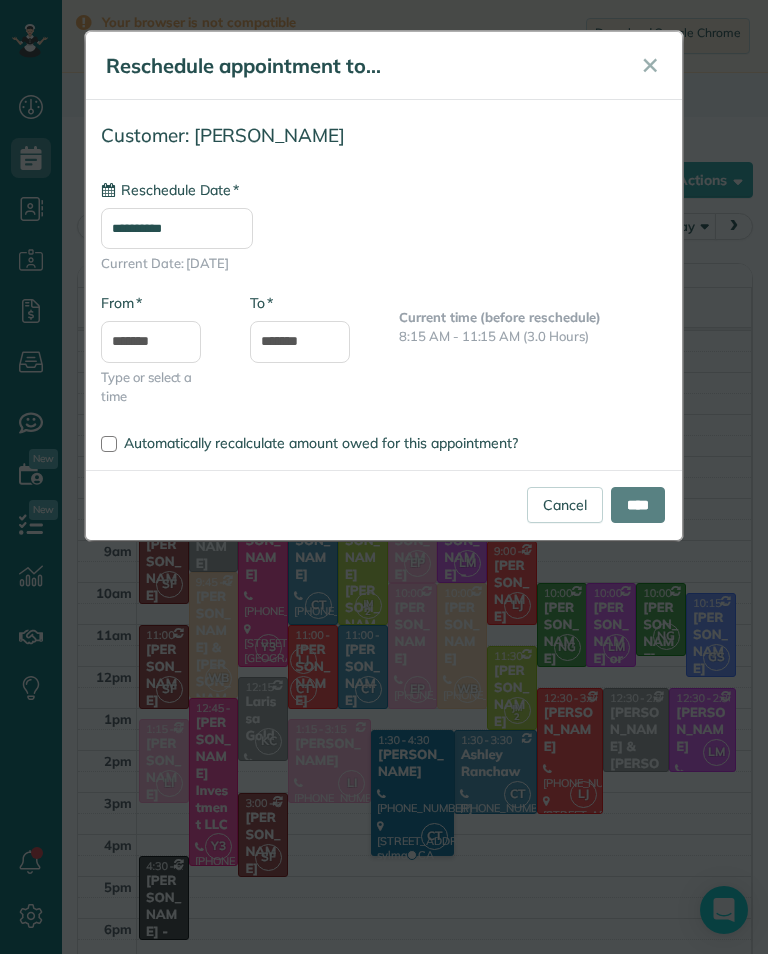click on "**********" at bounding box center (177, 228) 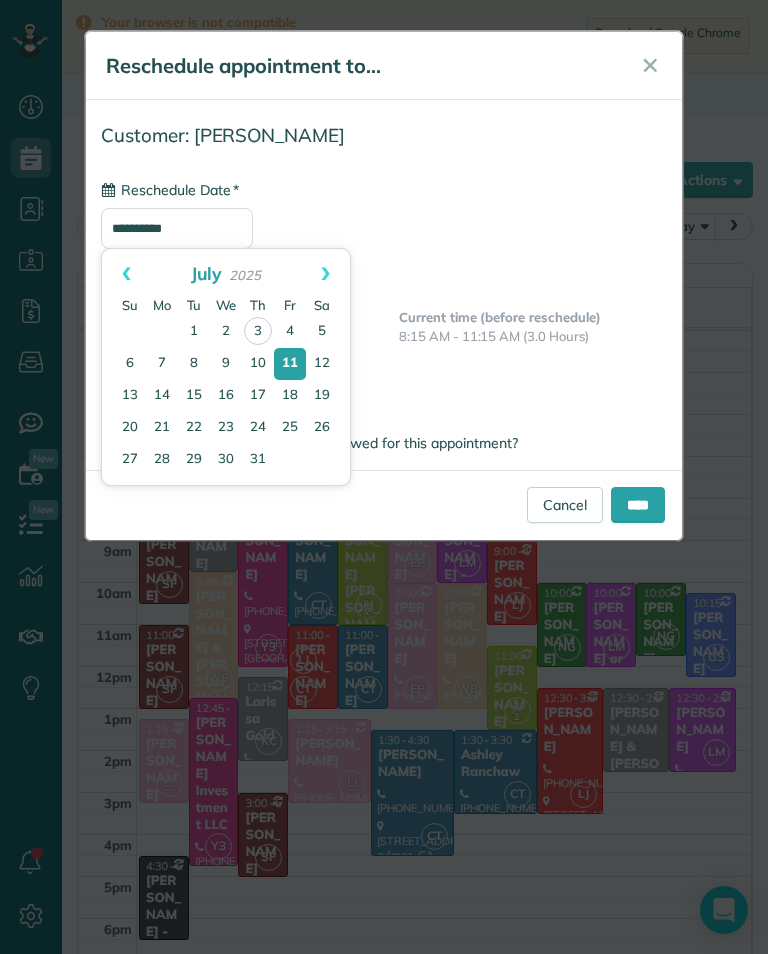 click on "10" at bounding box center (258, 364) 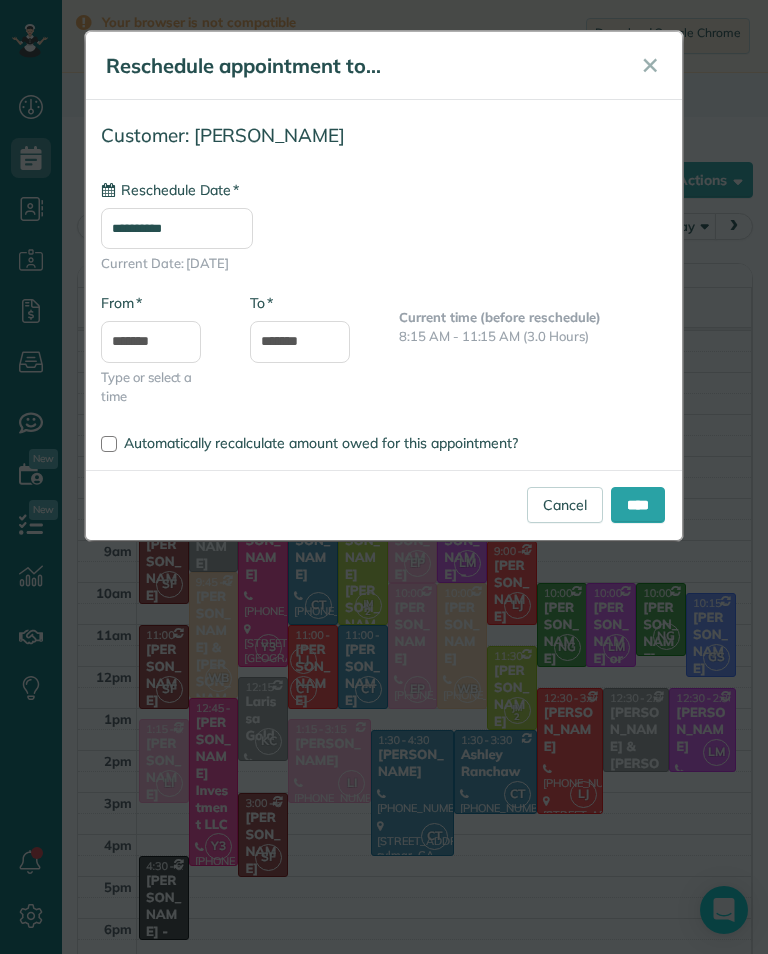 click on "****" at bounding box center [638, 505] 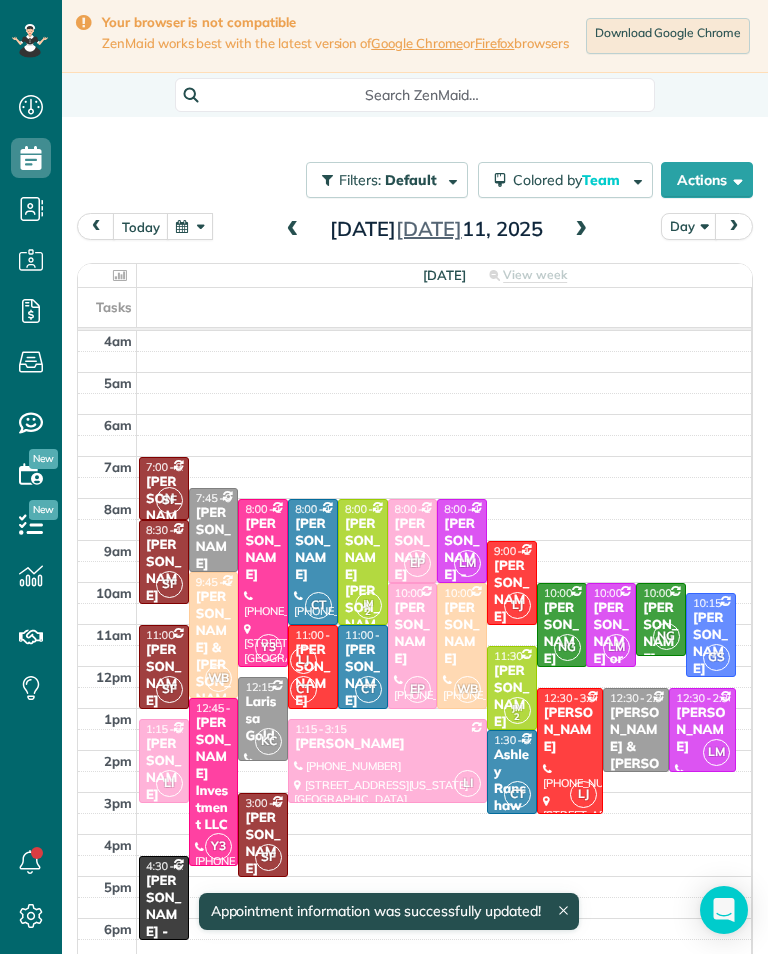 click at bounding box center (293, 230) 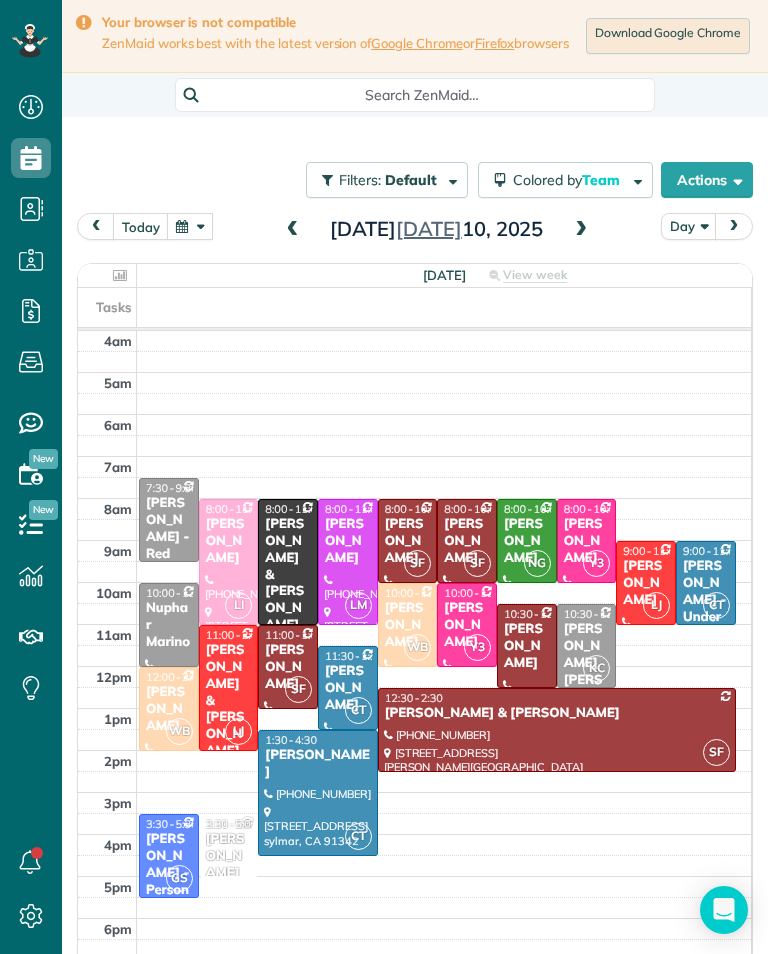 click on "CT" at bounding box center [358, 710] 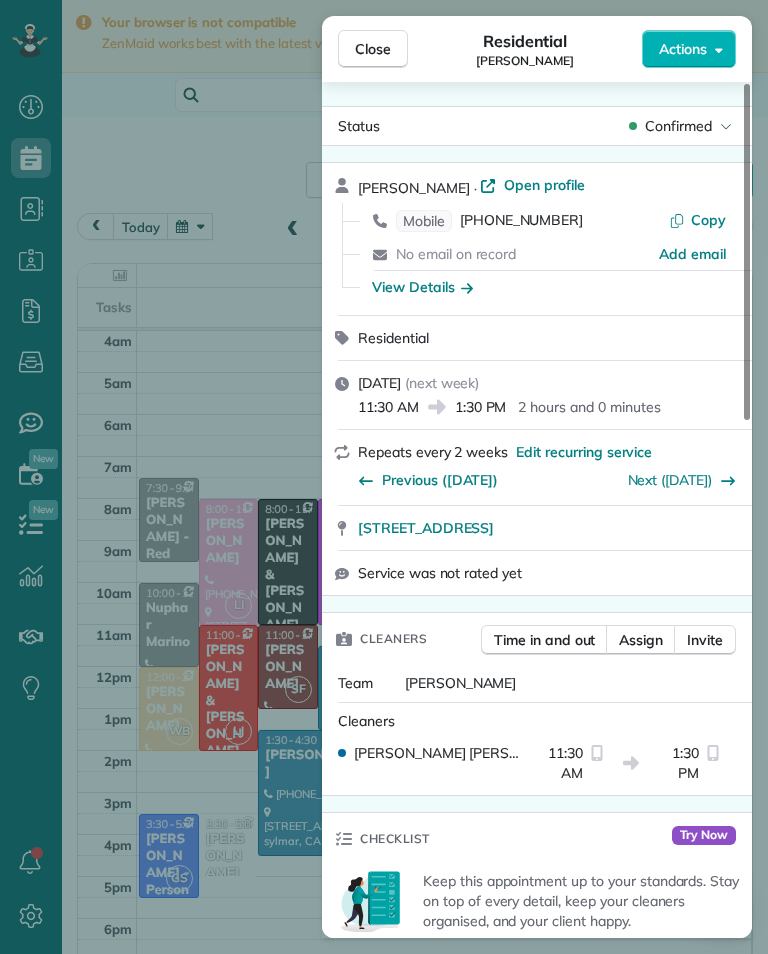 click on "Close Residential [PERSON_NAME] Actions Status Confirmed [PERSON_NAME] · Open profile Mobile [PHONE_NUMBER] Copy No email on record Add email View Details Residential [DATE] ( next week ) 11:30 AM 1:30 PM 2 hours and 0 minutes Repeats every 2 weeks Edit recurring service Previous ([DATE]) Next ([DATE]) [STREET_ADDRESS] Service was not rated yet Cleaners Time in and out Assign Invite Team [PERSON_NAME] Cleaners [PERSON_NAME] 11:30 AM 1:30 PM Checklist Try Now Keep this appointment up to your standards. Stay on top of every detail, keep your cleaners organised, and your client happy. Assign a checklist Watch a 5 min demo Billing Billing actions Price $150.00 Overcharge $0.00 Discount $0.00 Coupon discount - Primary tax - Secondary tax - Total appointment price $150.00 Tips collected New feature! $0.00 Unpaid Mark as paid Total including tip $150.00 Get paid online in no-time! Send an invoice and reward your cleaners with tips Charge customer credit card Key #" at bounding box center [384, 477] 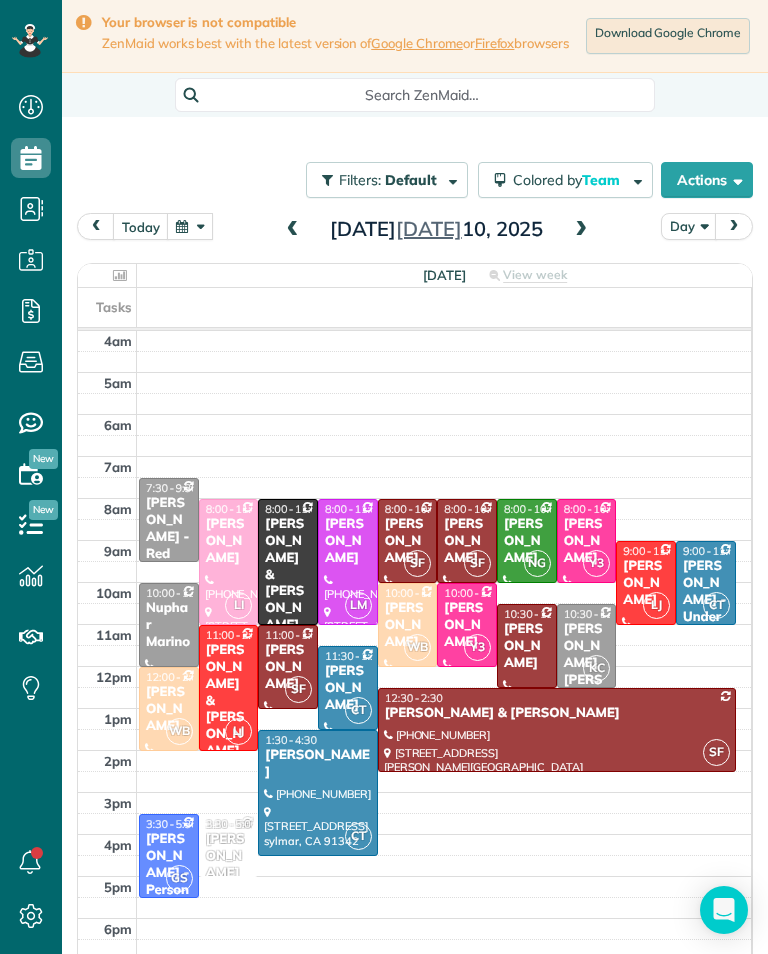 scroll, scrollTop: 985, scrollLeft: 62, axis: both 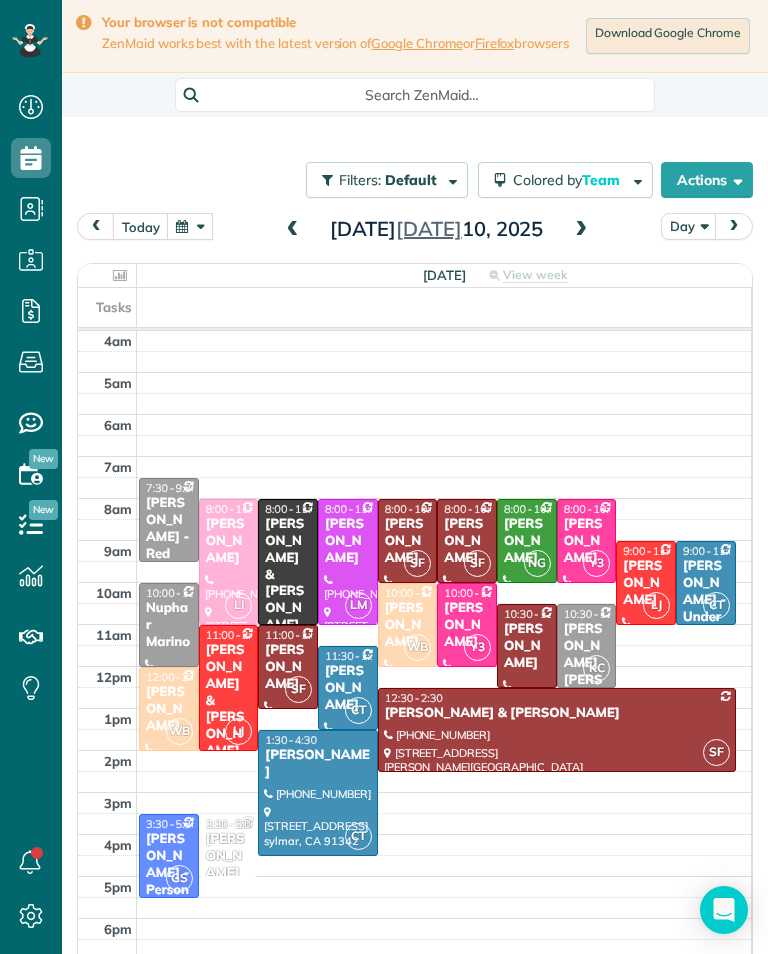 click at bounding box center (190, 226) 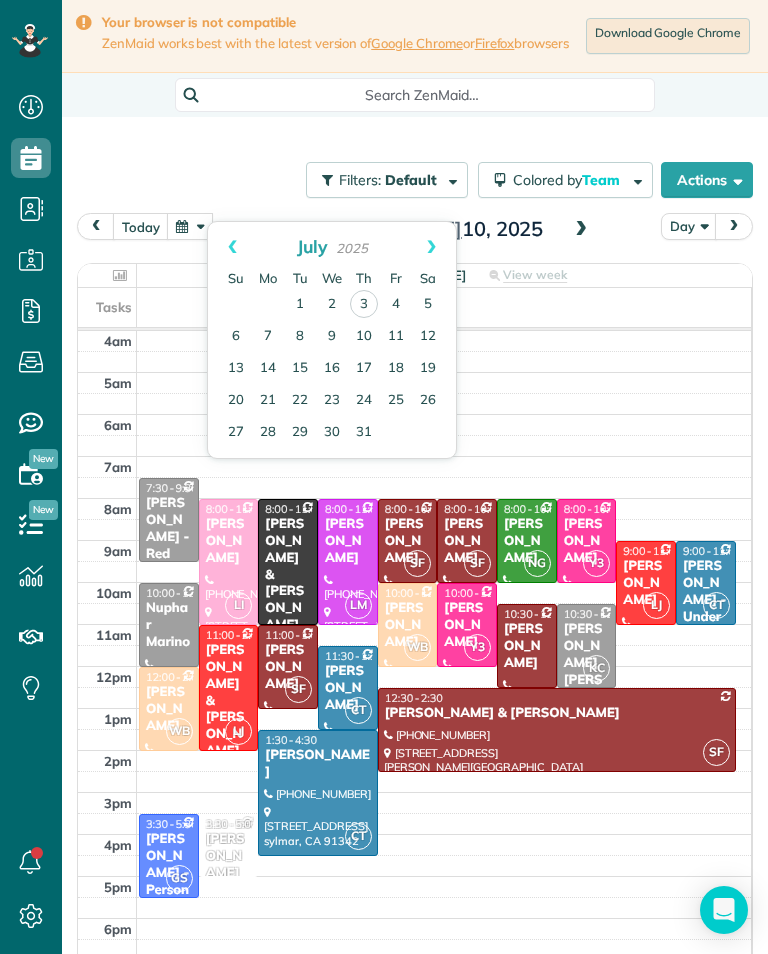 click on "4" at bounding box center (396, 305) 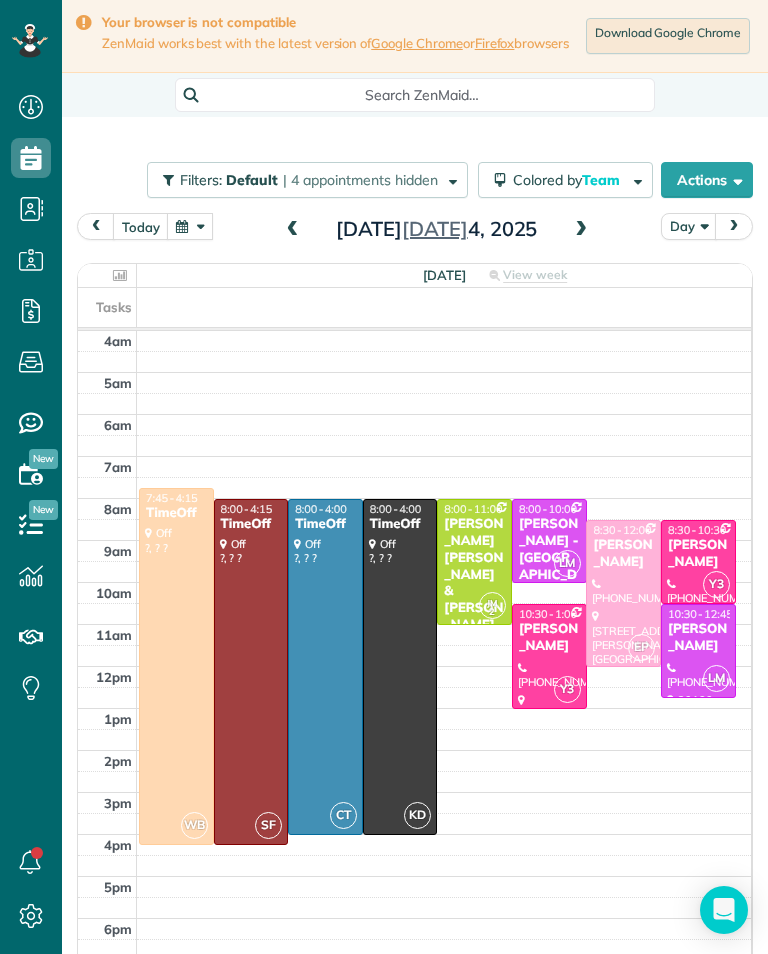 click on "[PERSON_NAME]" at bounding box center [698, 554] 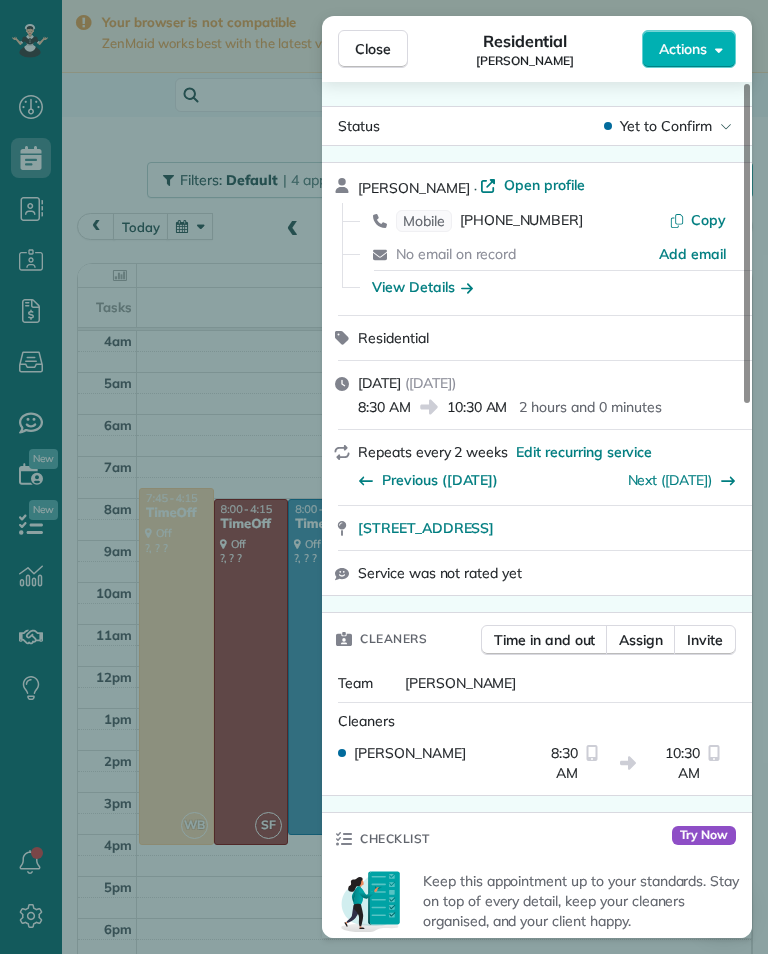 click on "View Details" at bounding box center (422, 287) 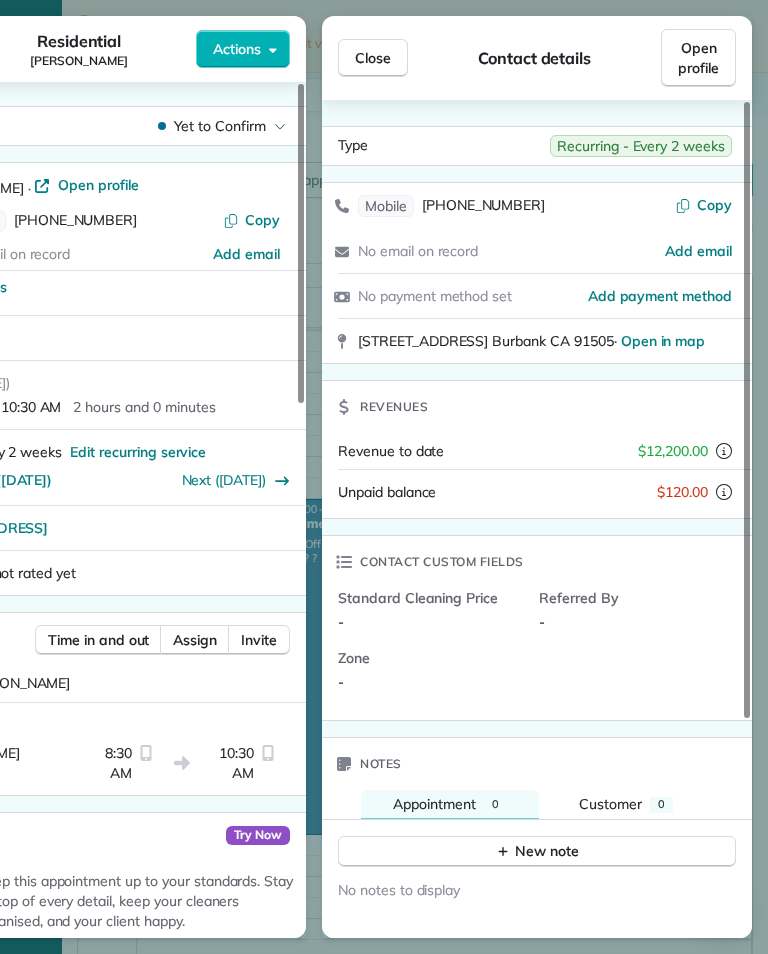click on "Close" at bounding box center (373, 58) 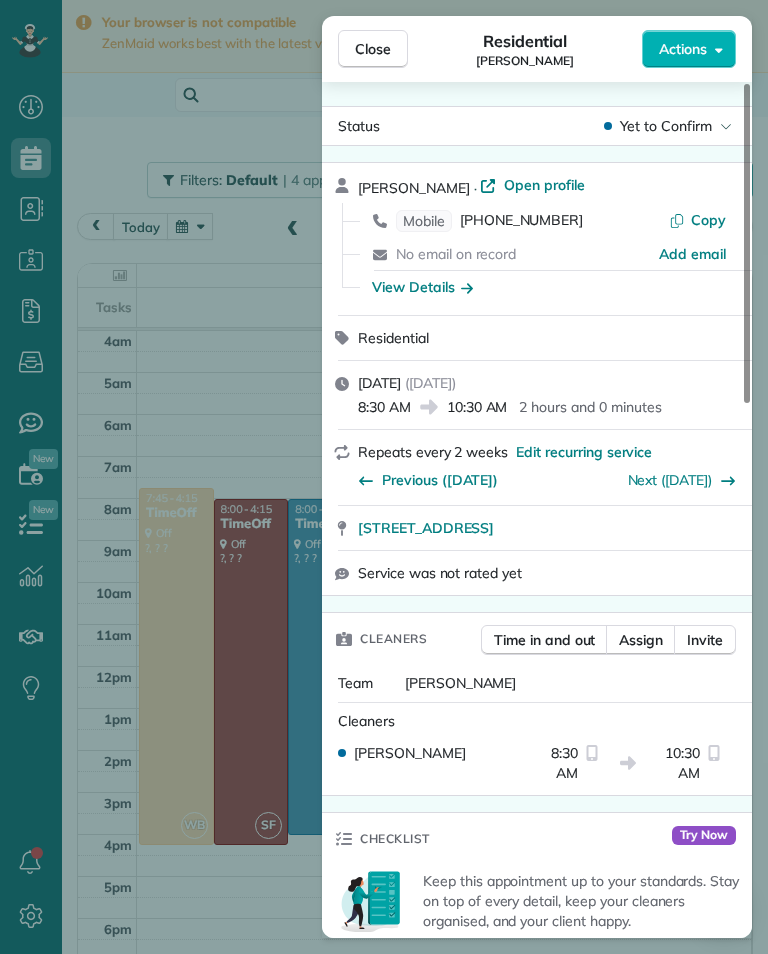 click on "Close" at bounding box center (373, 49) 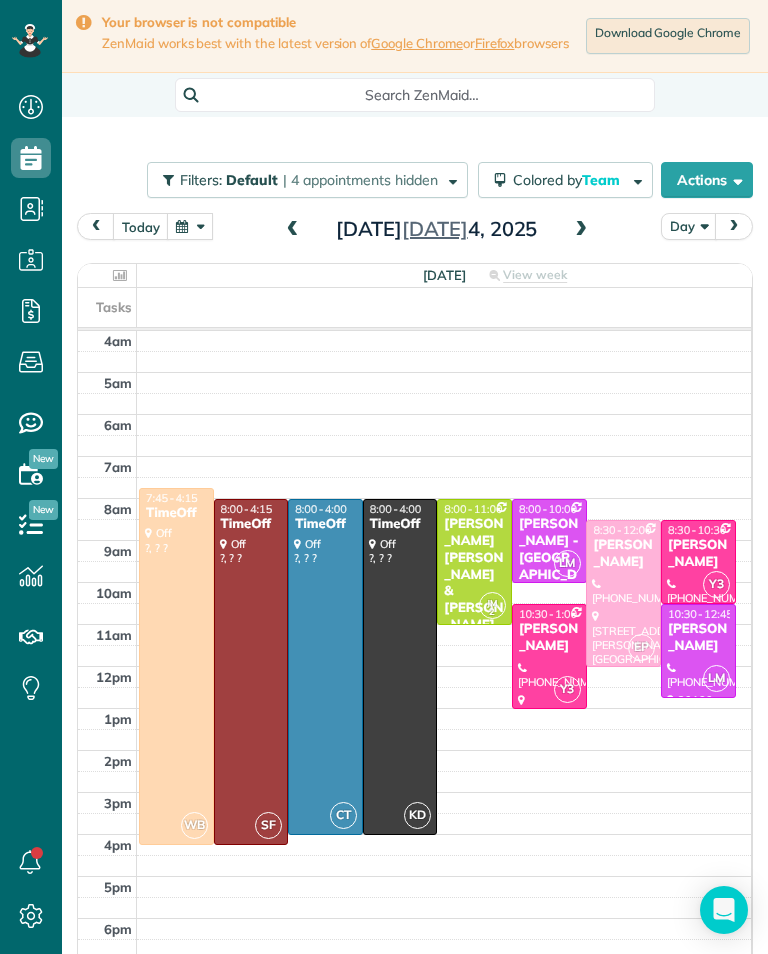 click on "[PERSON_NAME]" at bounding box center (549, 638) 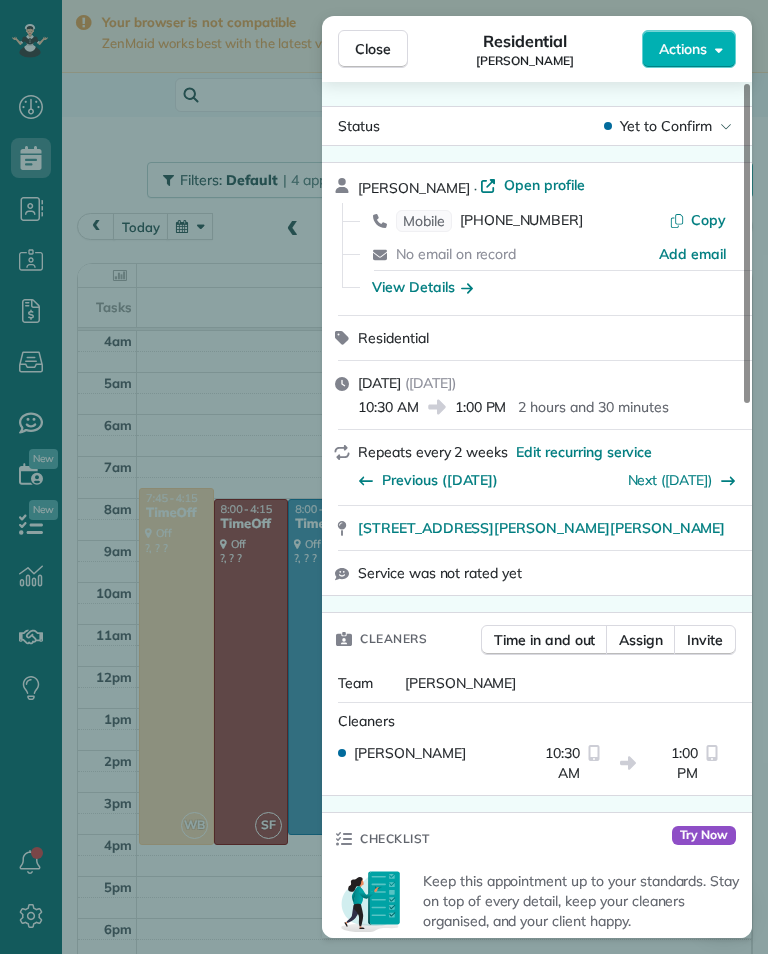 click on "View Details" at bounding box center [422, 287] 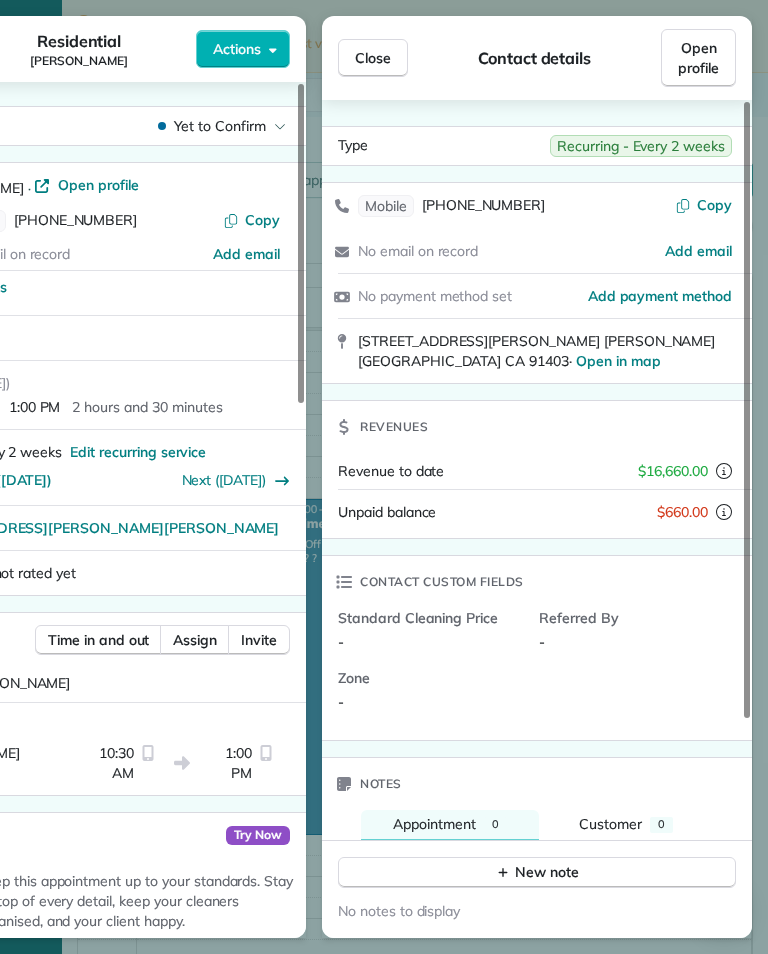 click on "Close" at bounding box center (373, 58) 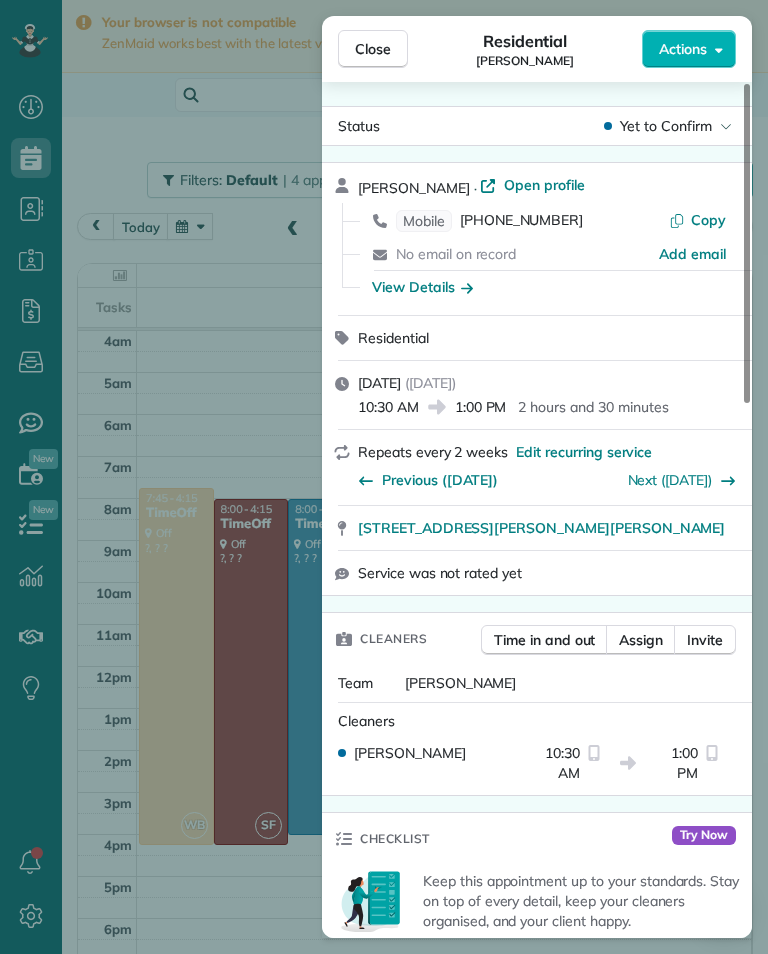 click on "Close Residential [PERSON_NAME] Actions Status Yet to Confirm [PERSON_NAME] · Open profile Mobile [PHONE_NUMBER] Copy No email on record Add email View Details Residential [DATE] ( [DATE] ) 10:30 AM 1:00 PM 2 hours and 30 minutes Repeats every 2 weeks Edit recurring service Previous ([DATE]) Next ([DATE]) [STREET_ADDRESS][PERSON_NAME][PERSON_NAME] Service was not rated yet Cleaners Time in and out Assign Invite Team Yuri Cleaners [PERSON_NAME]   10:30 AM 1:00 PM Checklist Try Now Keep this appointment up to your standards. Stay on top of every detail, keep your cleaners organised, and your client happy. Assign a checklist Watch a 5 min demo Billing Billing actions Price $165.00 Overcharge $0.00 Discount $0.00 Coupon discount - Primary tax - Secondary tax - Total appointment price $165.00 Tips collected New feature! $0.00 Unpaid Mark as paid Total including tip $165.00 Get paid online in no-time! Send an invoice and reward your cleaners with tips Charge customer credit card Appointment custom fields Key #" at bounding box center [384, 477] 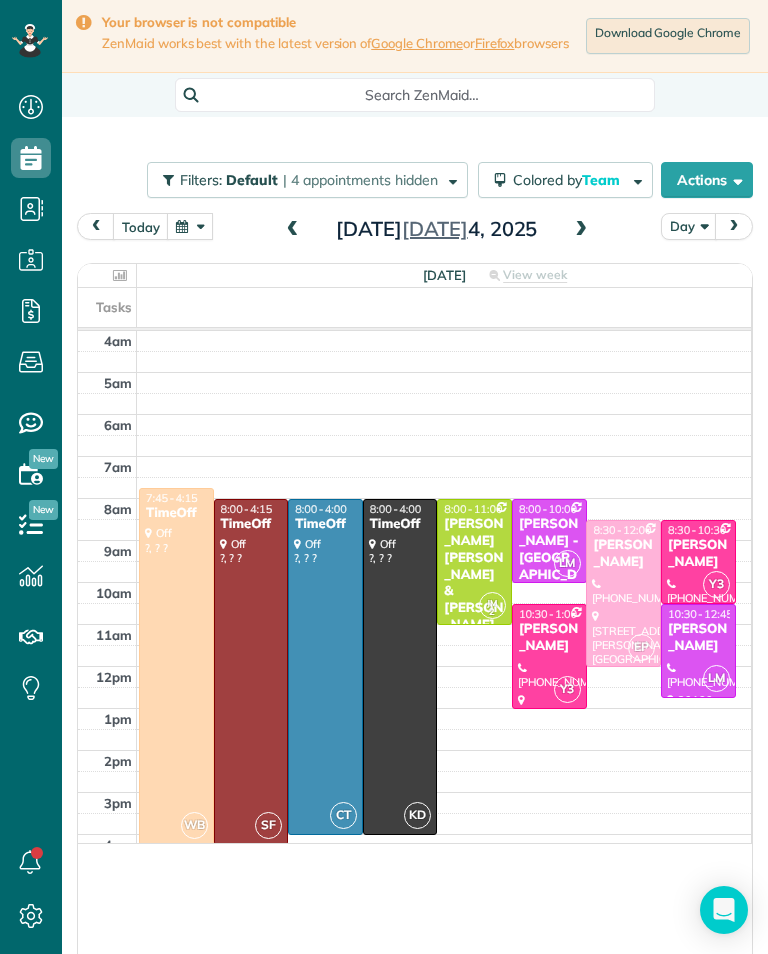 scroll, scrollTop: 985, scrollLeft: 62, axis: both 